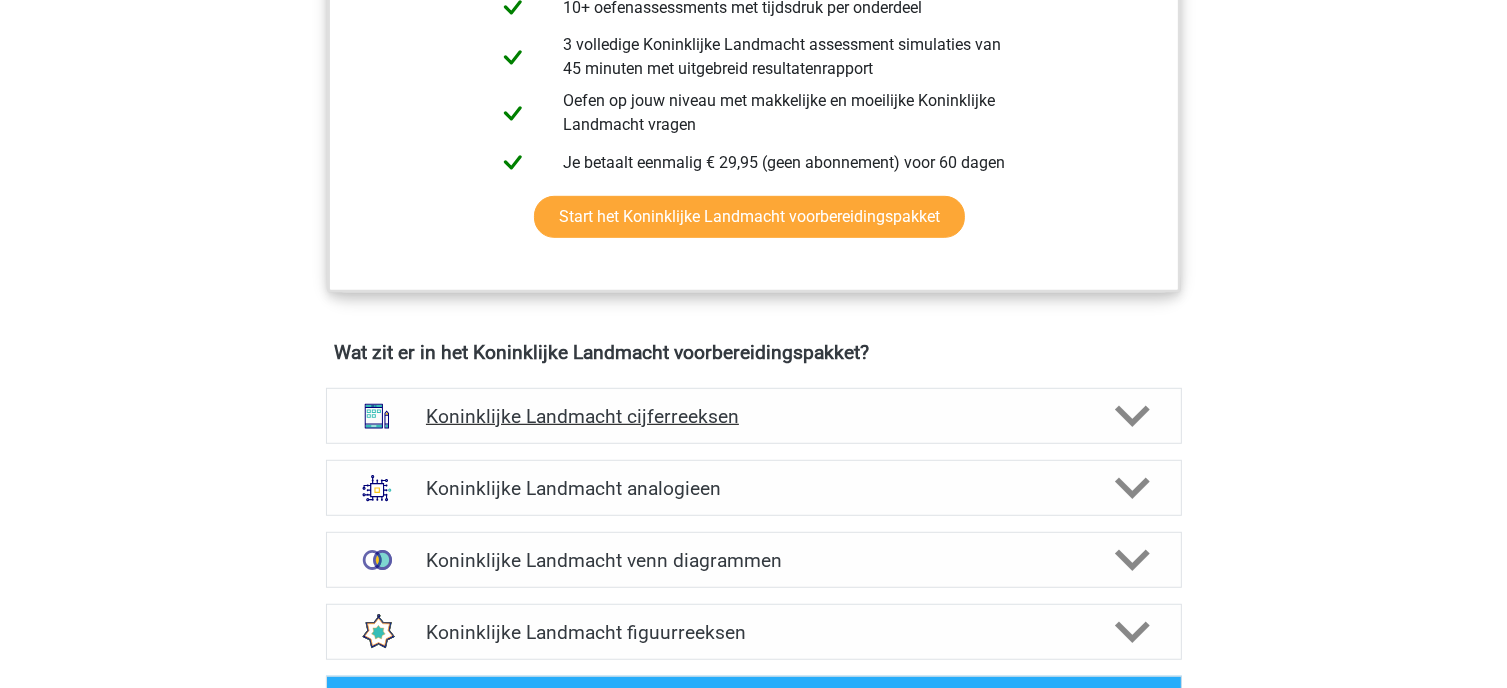 scroll, scrollTop: 1200, scrollLeft: 0, axis: vertical 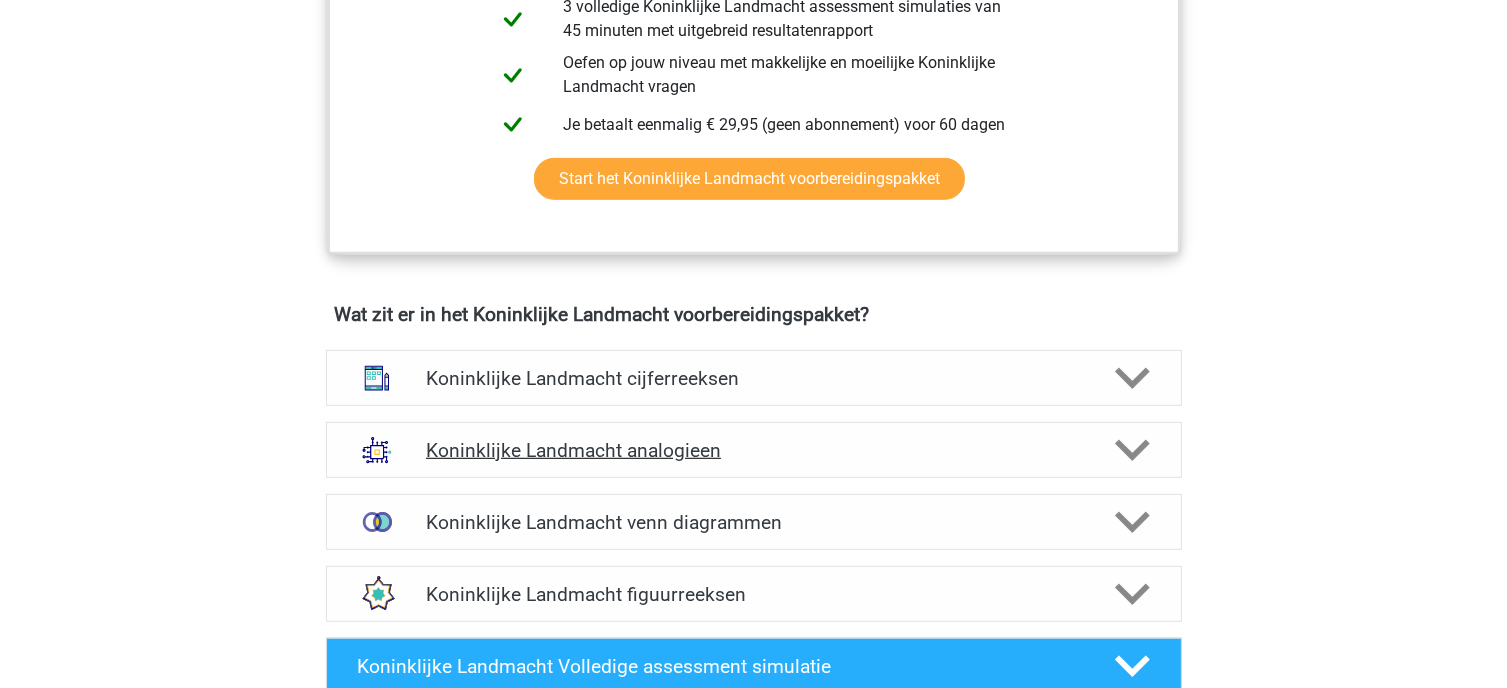 click on "Koninklijke Landmacht analogieen" at bounding box center (753, 450) 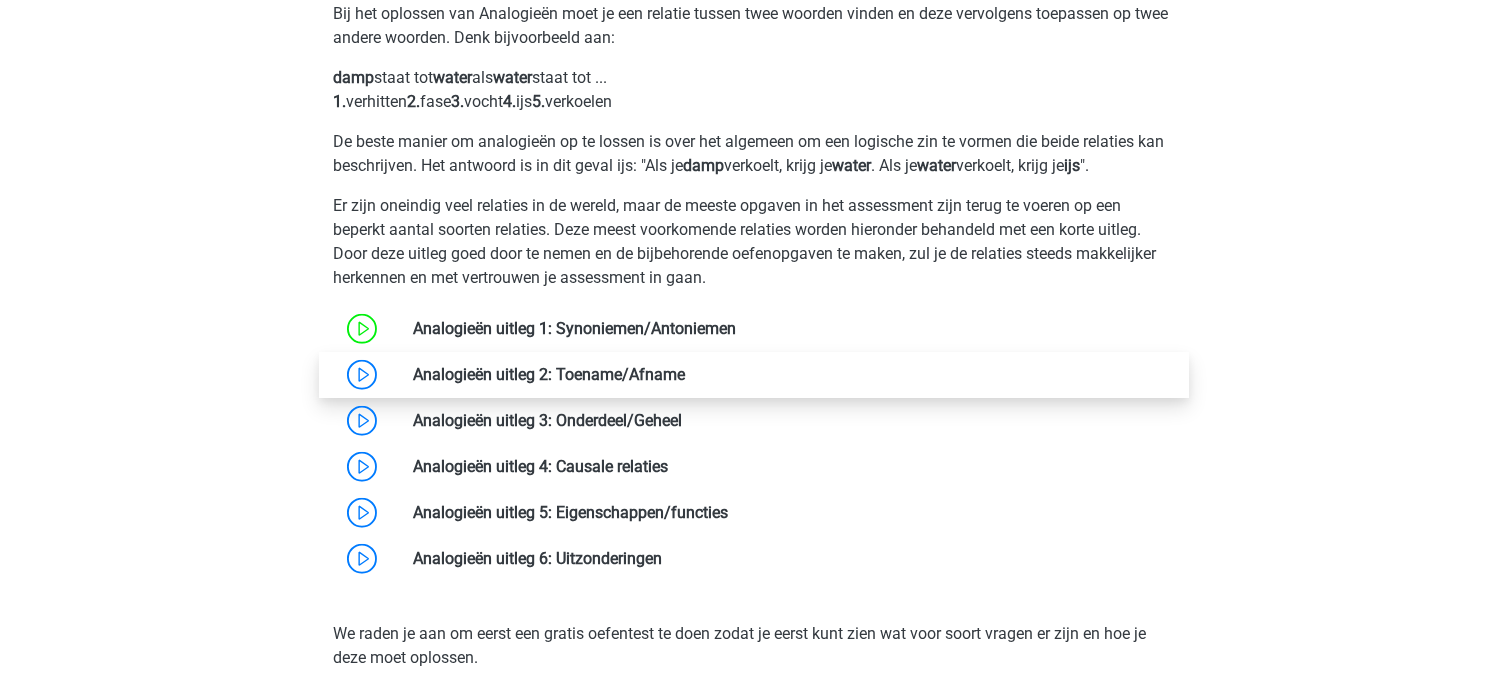 scroll, scrollTop: 1700, scrollLeft: 0, axis: vertical 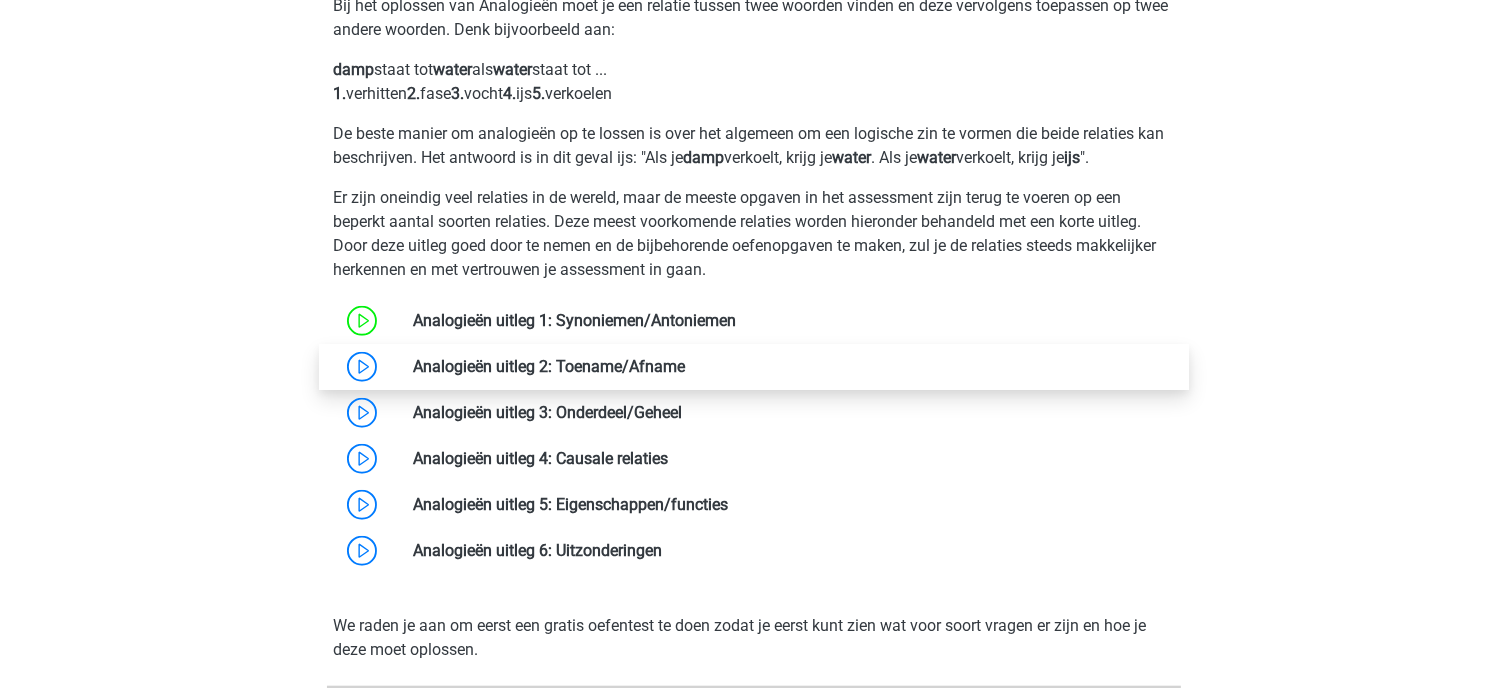 click at bounding box center (685, 366) 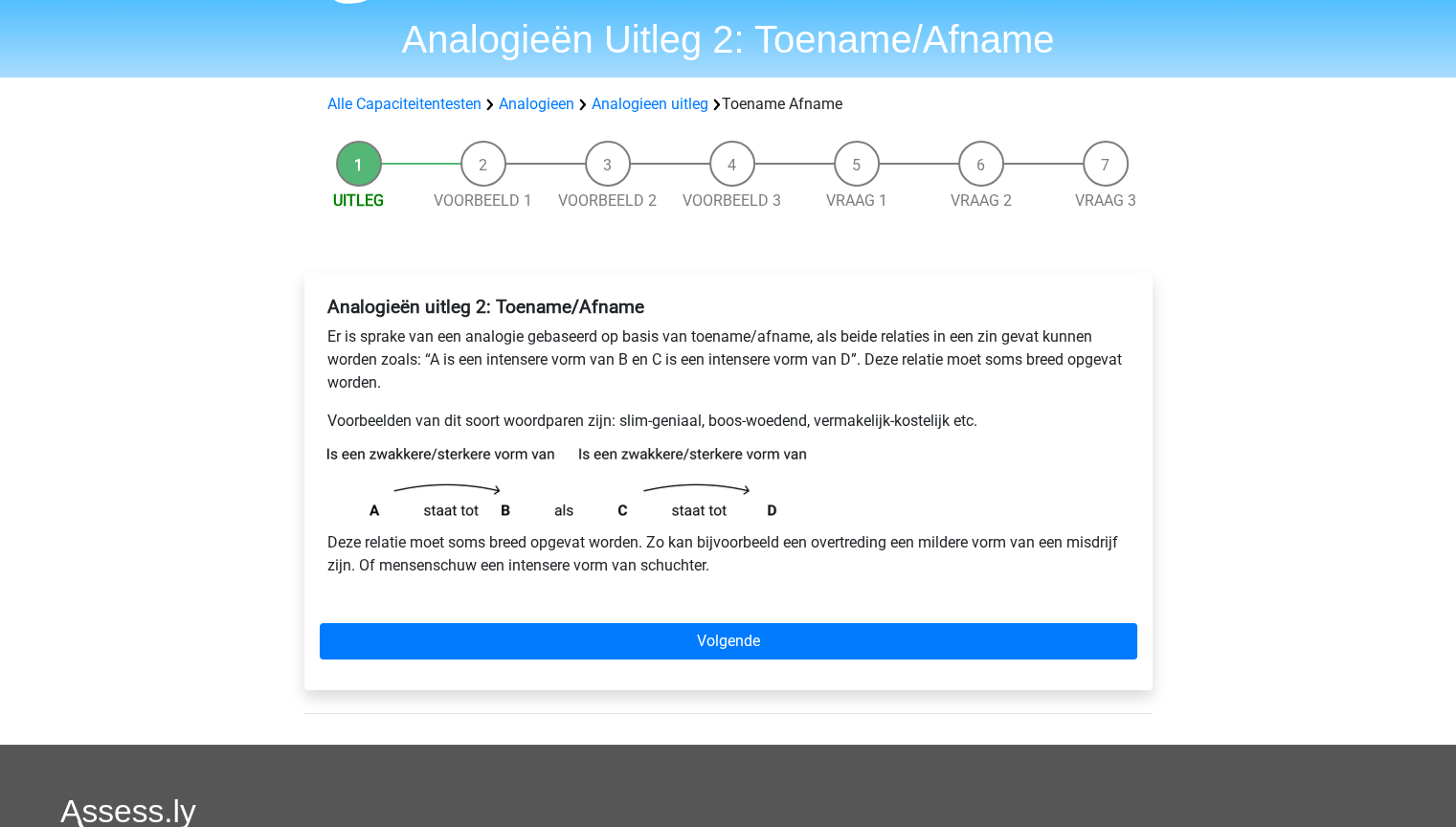 scroll, scrollTop: 96, scrollLeft: 0, axis: vertical 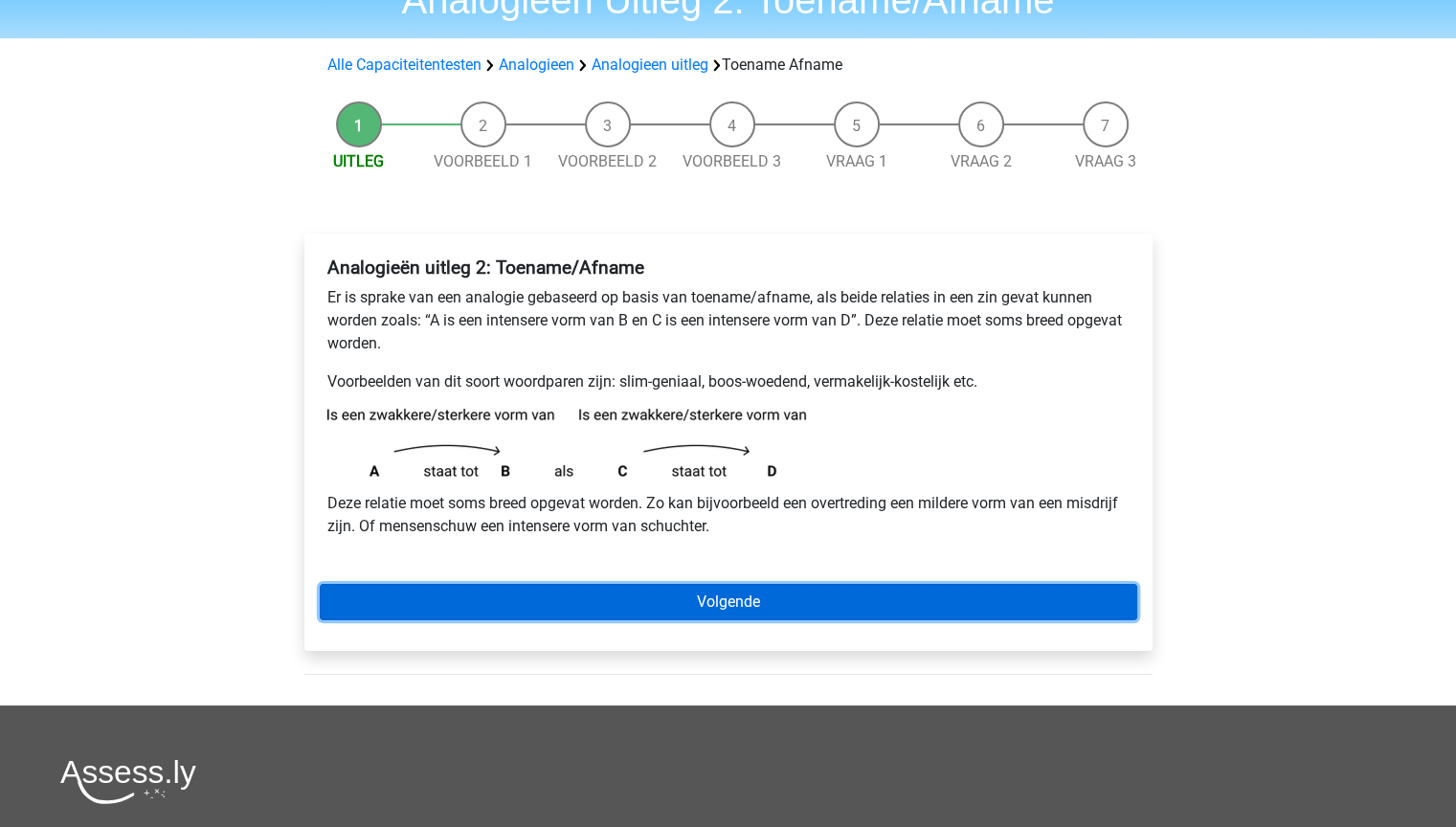 click on "Volgende" at bounding box center [728, 602] 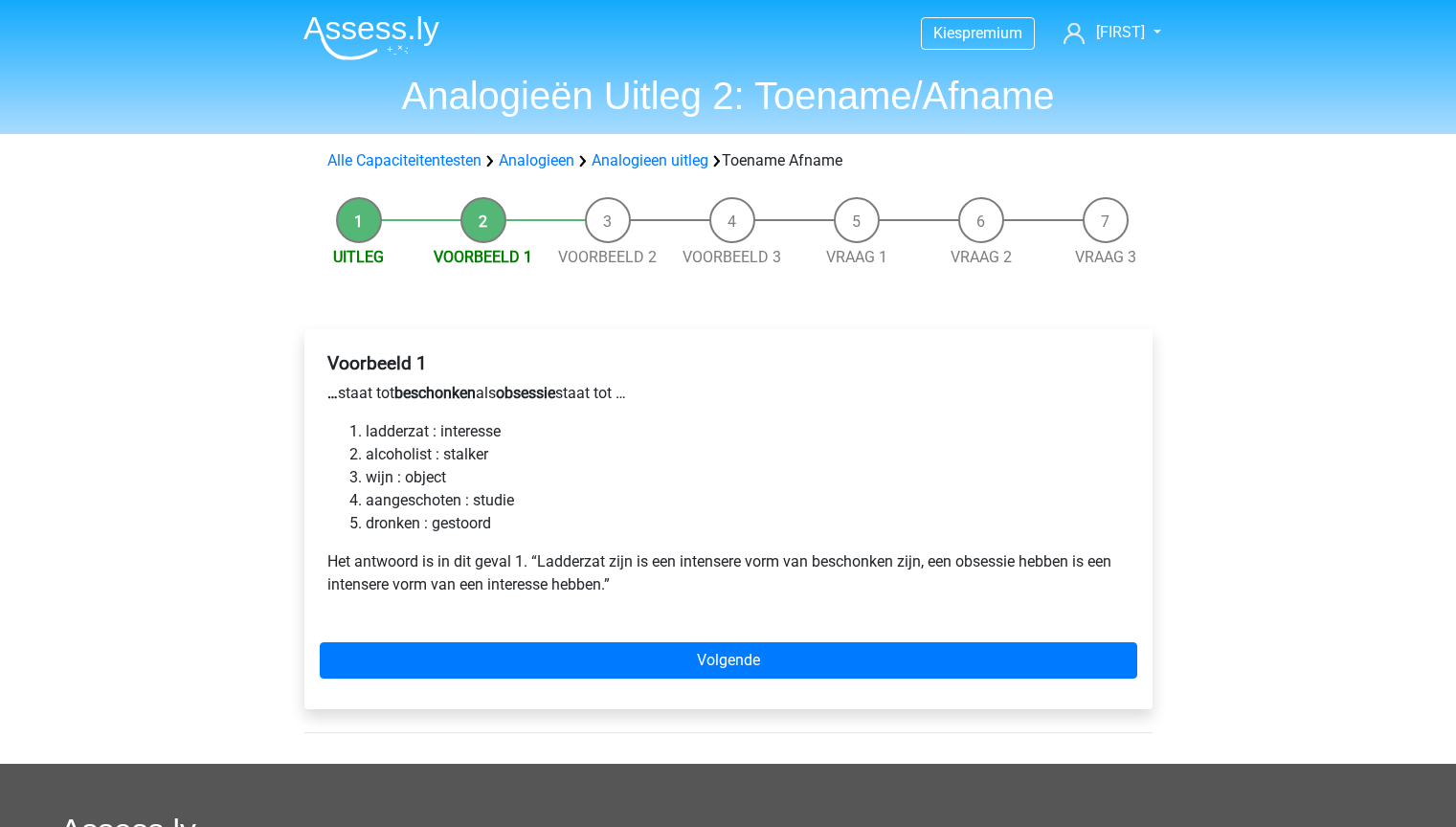 scroll, scrollTop: 0, scrollLeft: 0, axis: both 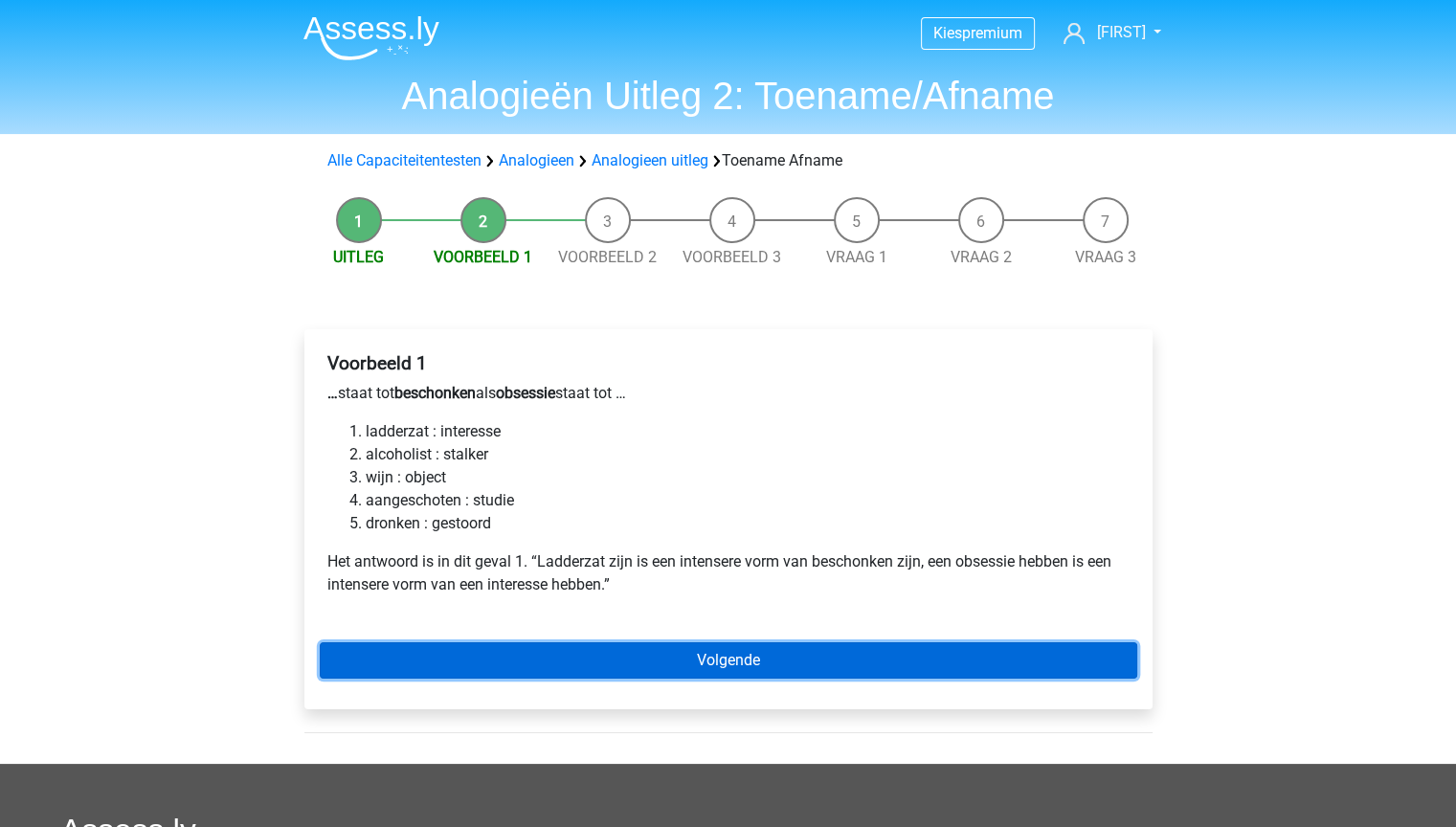 click on "Volgende" at bounding box center [728, 660] 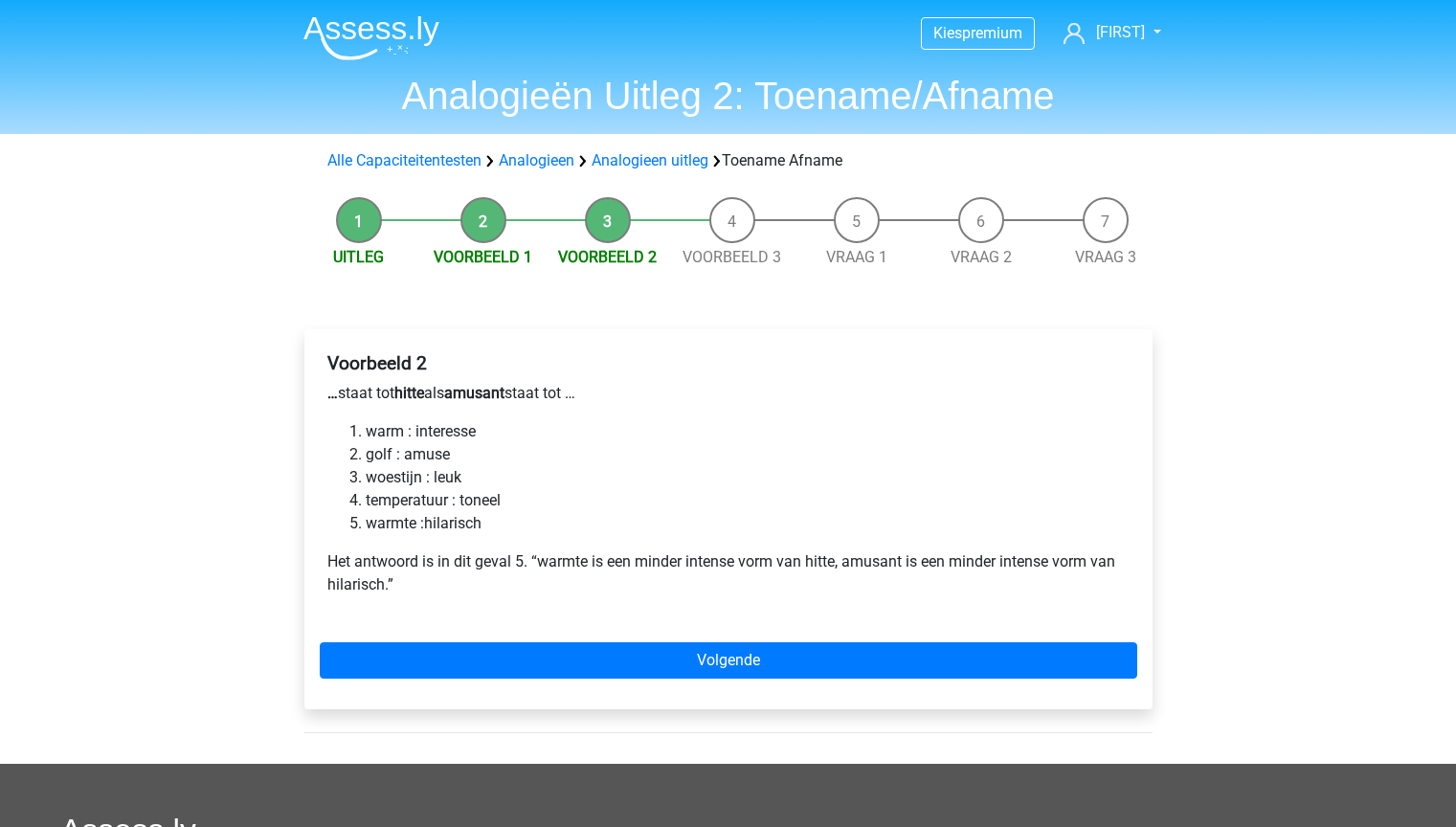 scroll, scrollTop: 0, scrollLeft: 0, axis: both 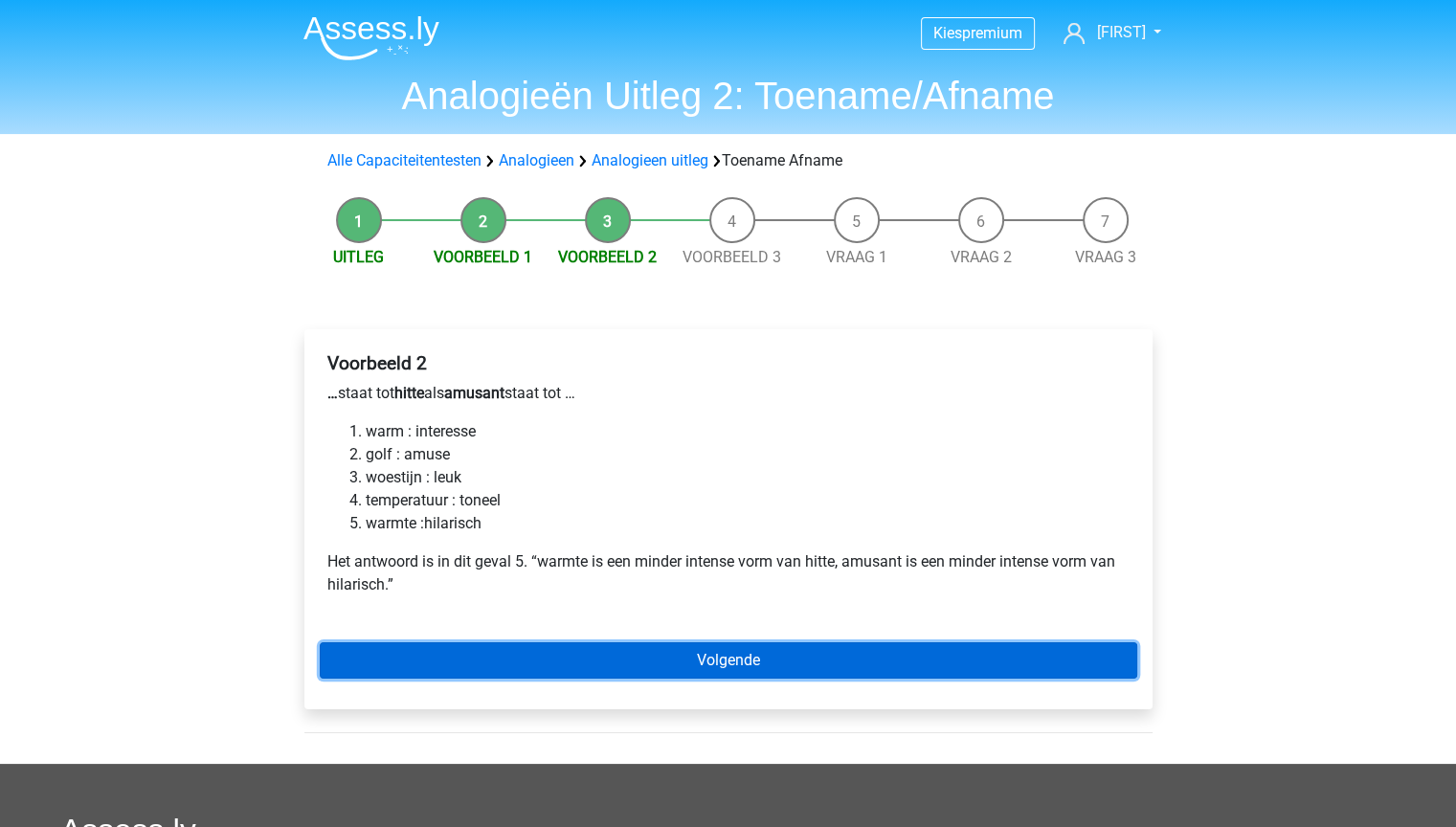 click on "Volgende" at bounding box center [728, 660] 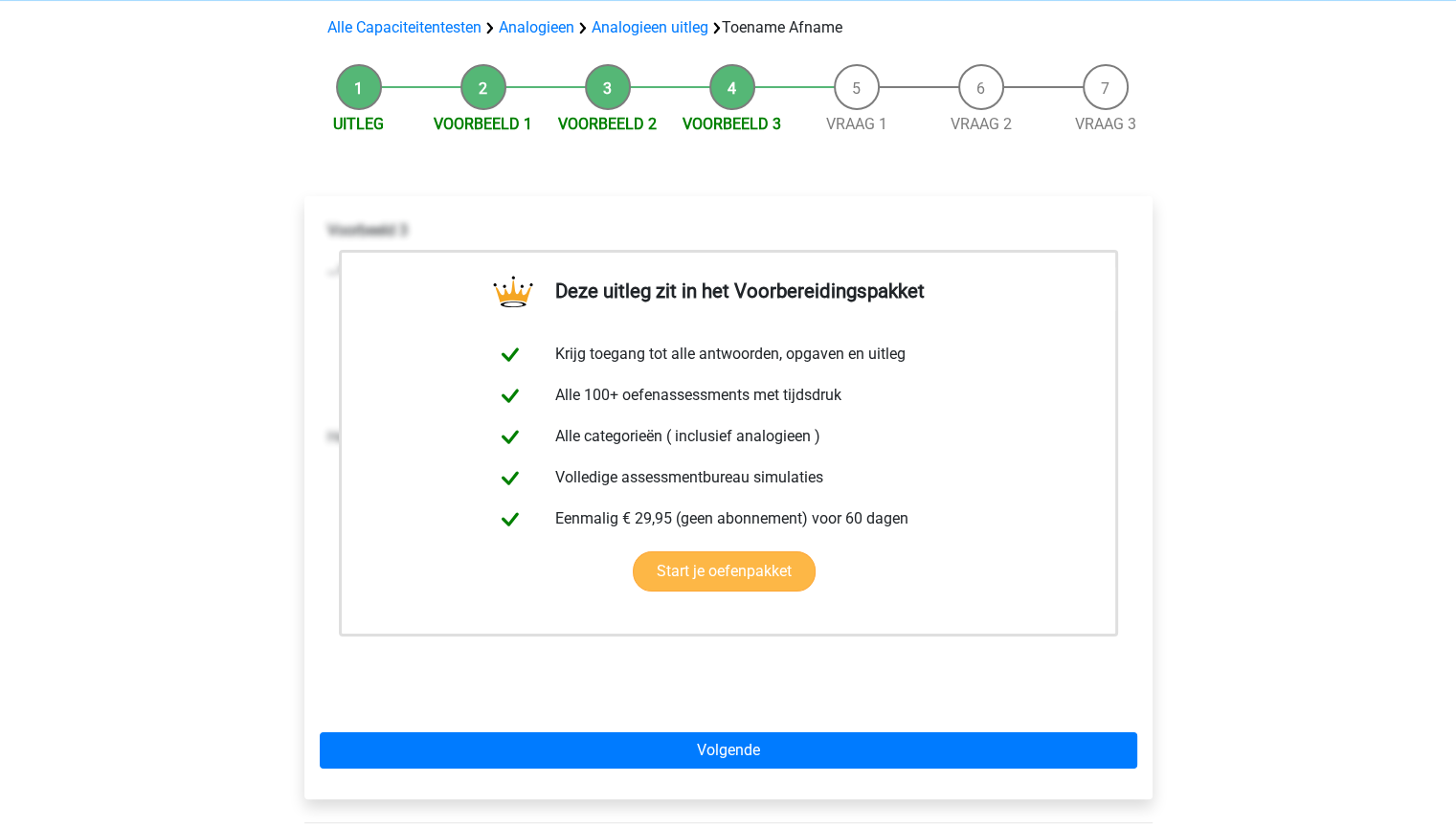 scroll, scrollTop: 287, scrollLeft: 0, axis: vertical 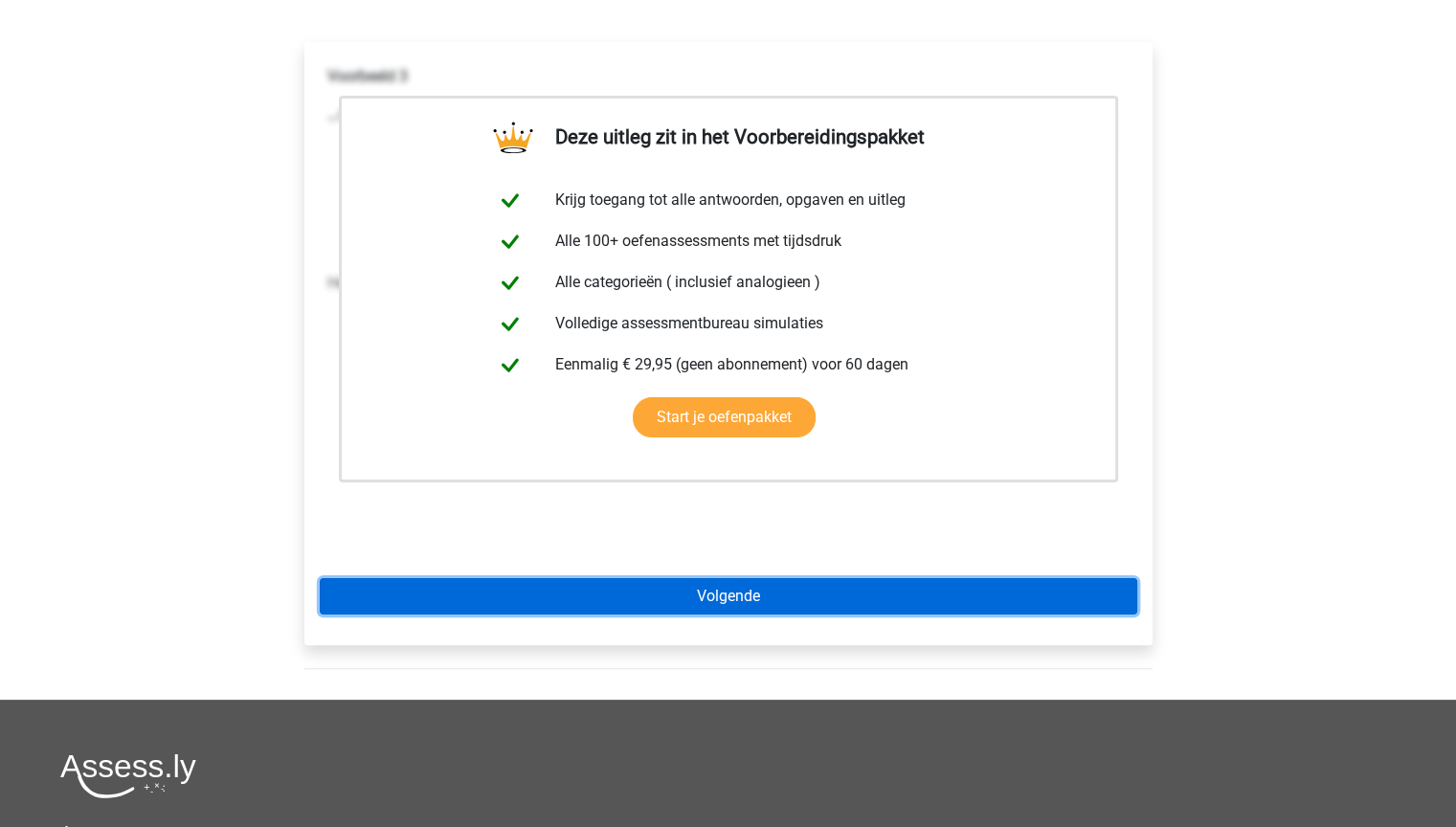 click on "Volgende" at bounding box center [728, 596] 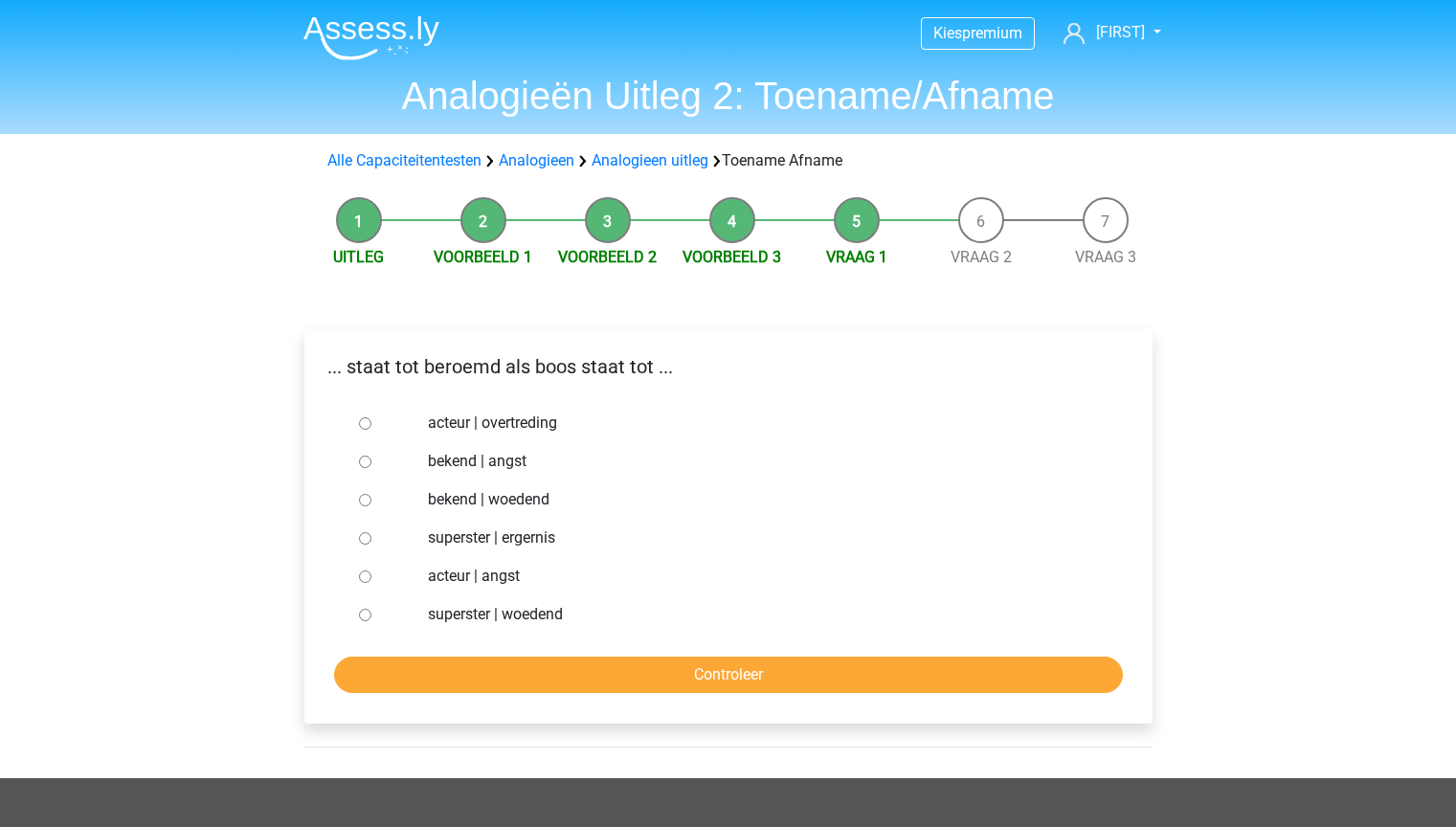 scroll, scrollTop: 0, scrollLeft: 0, axis: both 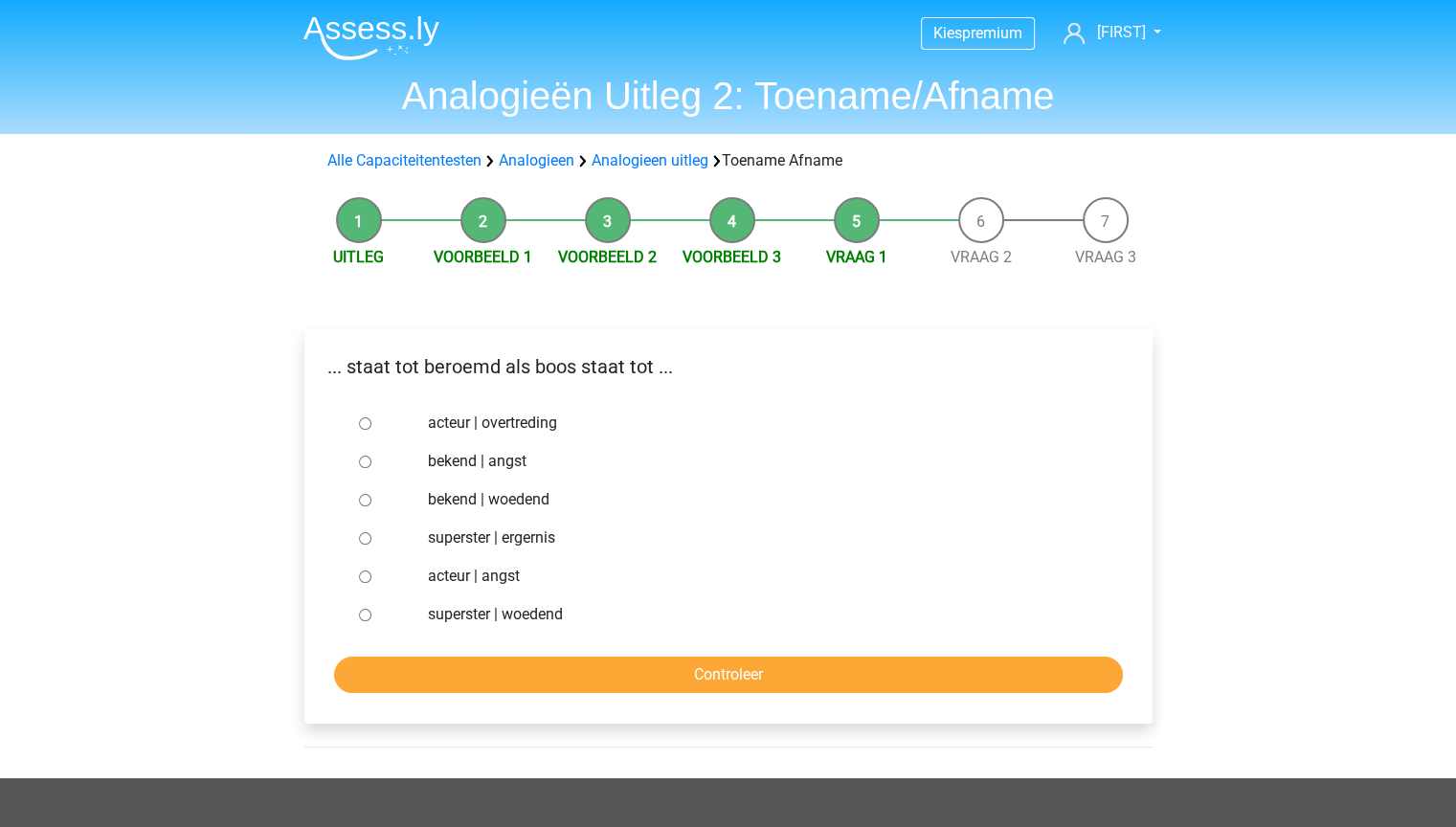 click on "superster | woedend" at bounding box center [759, 615] 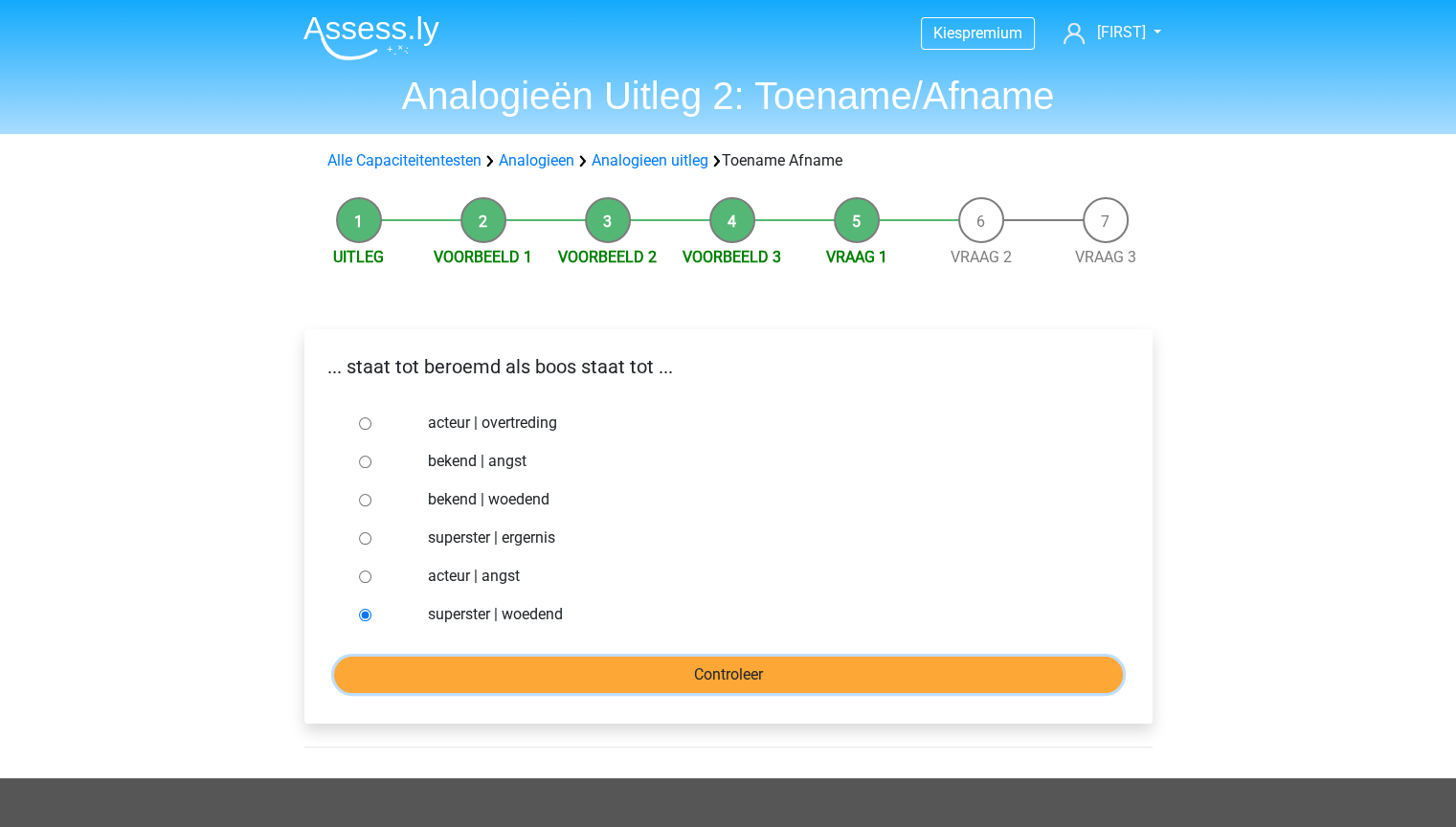 click on "Controleer" at bounding box center [728, 675] 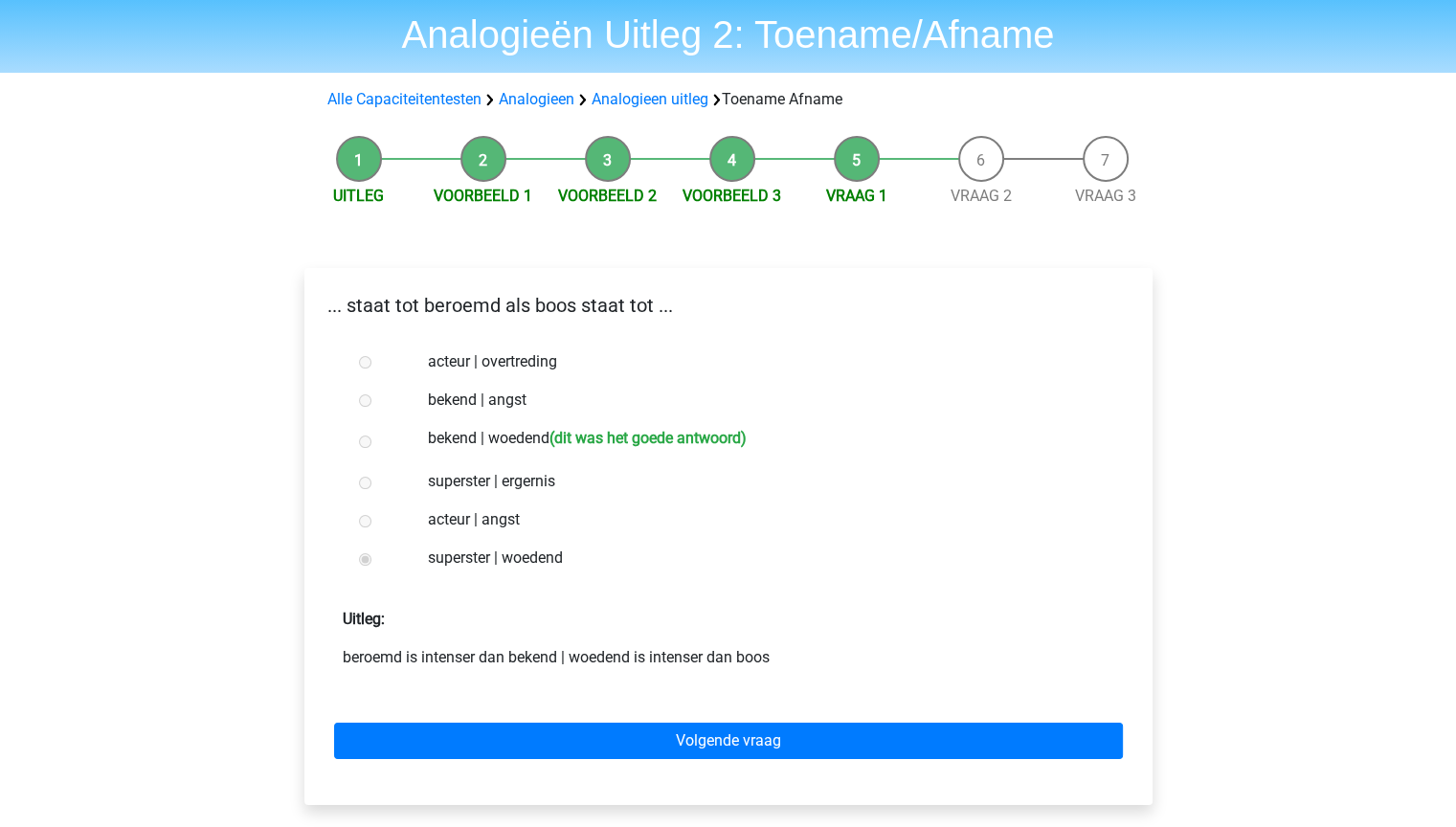scroll, scrollTop: 96, scrollLeft: 0, axis: vertical 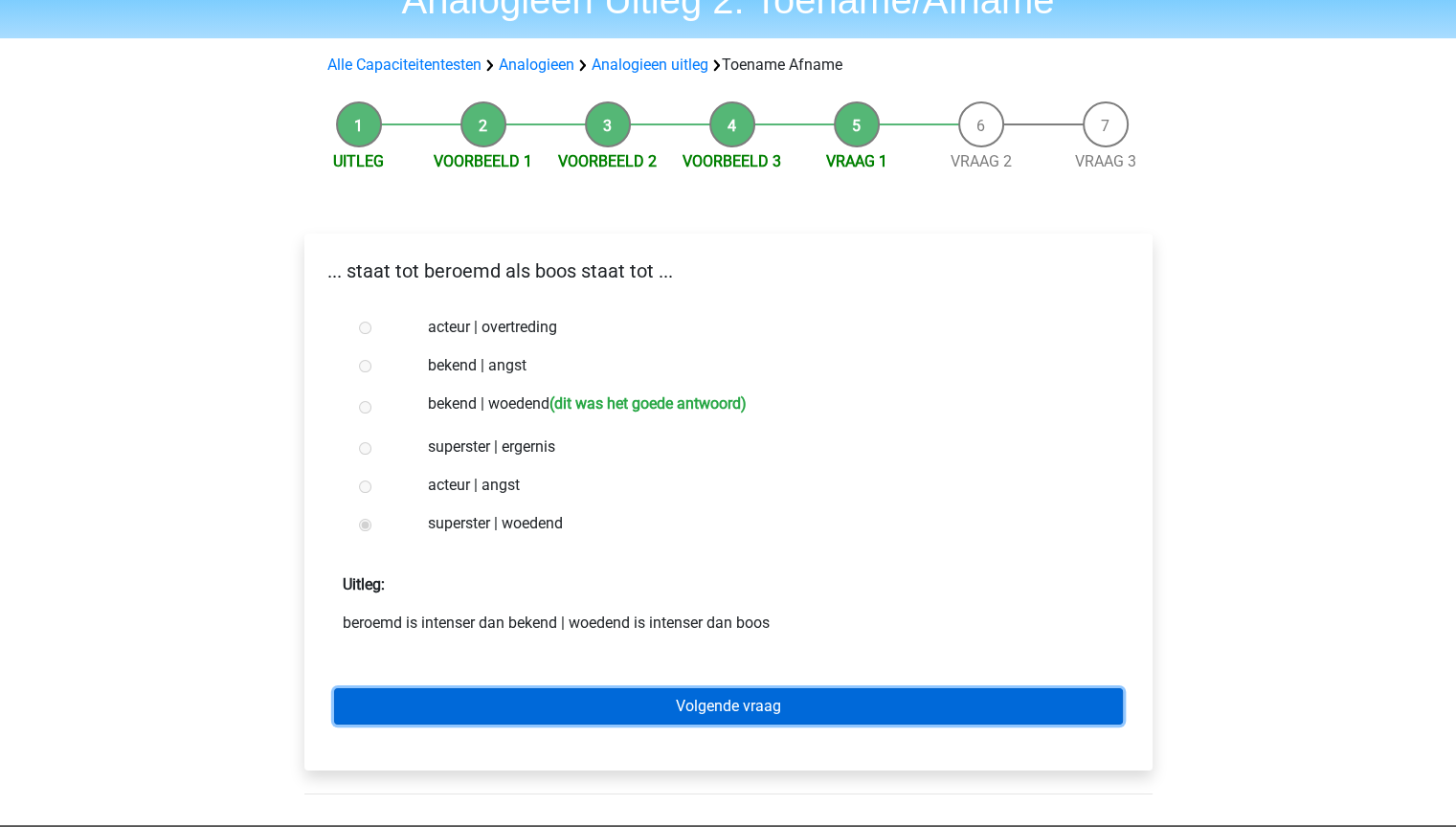 click on "Volgende vraag" at bounding box center (728, 706) 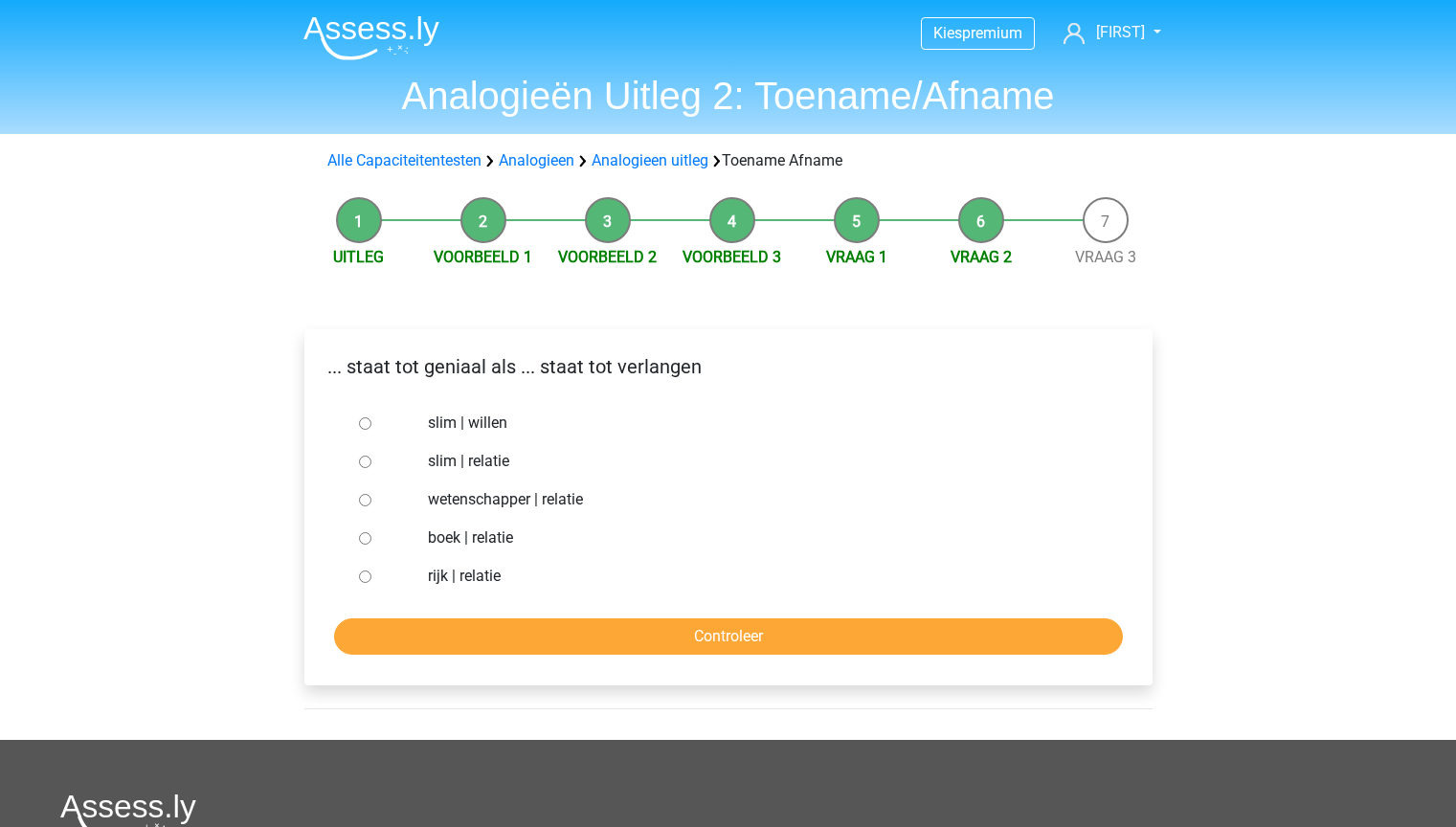 scroll, scrollTop: 0, scrollLeft: 0, axis: both 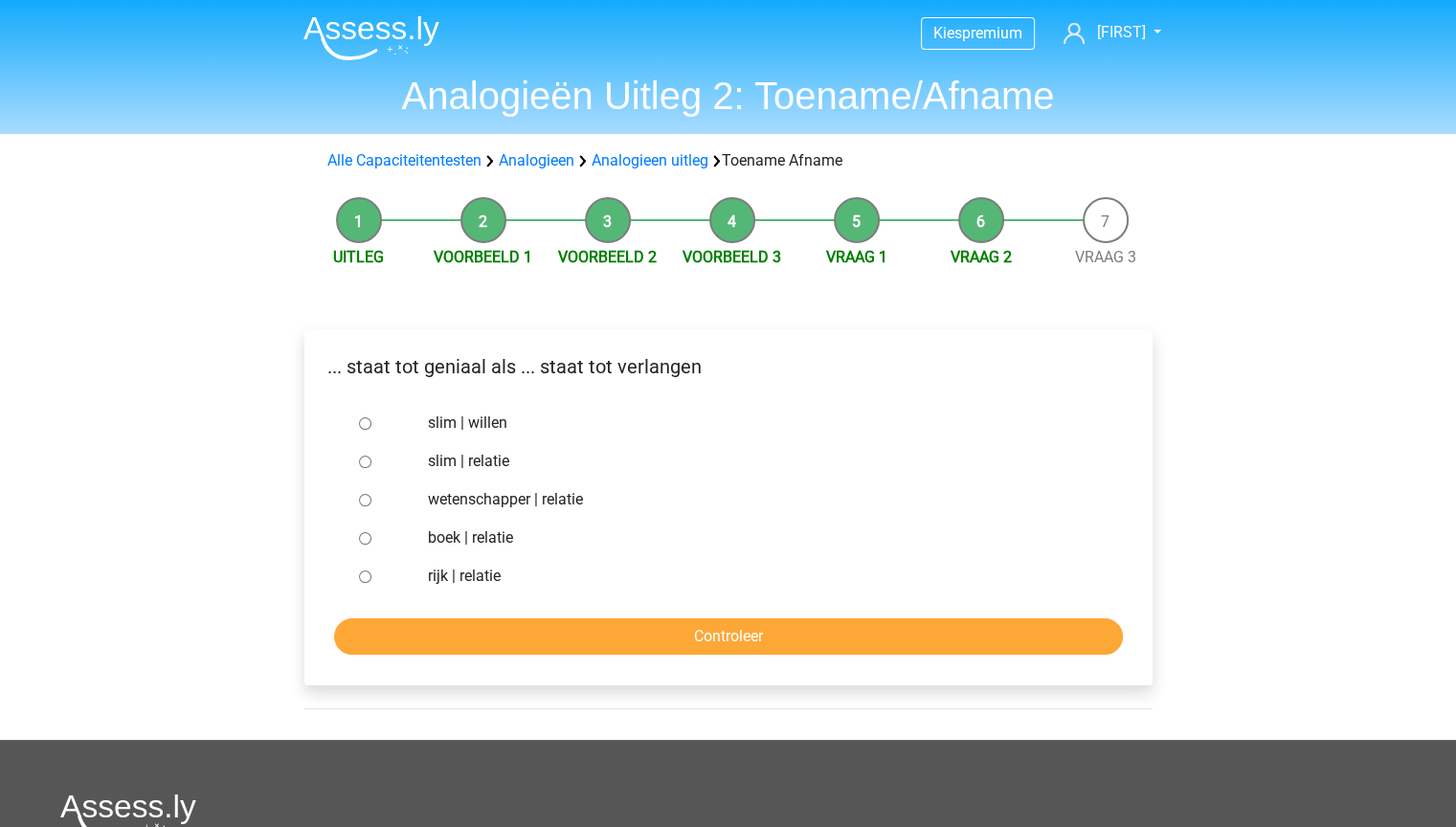 click on "slim | willen" at bounding box center (759, 423) 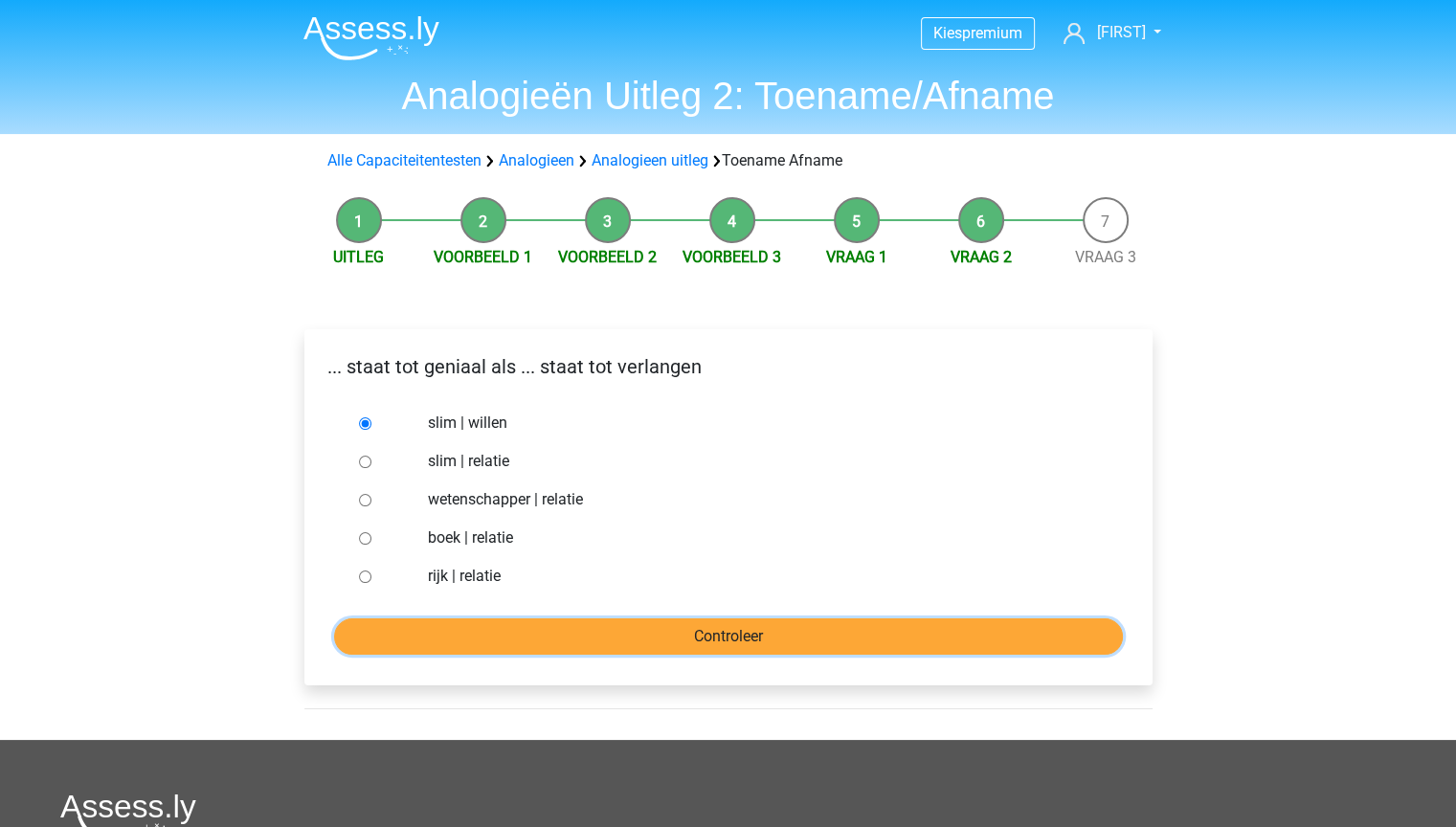 click on "Controleer" at bounding box center (728, 637) 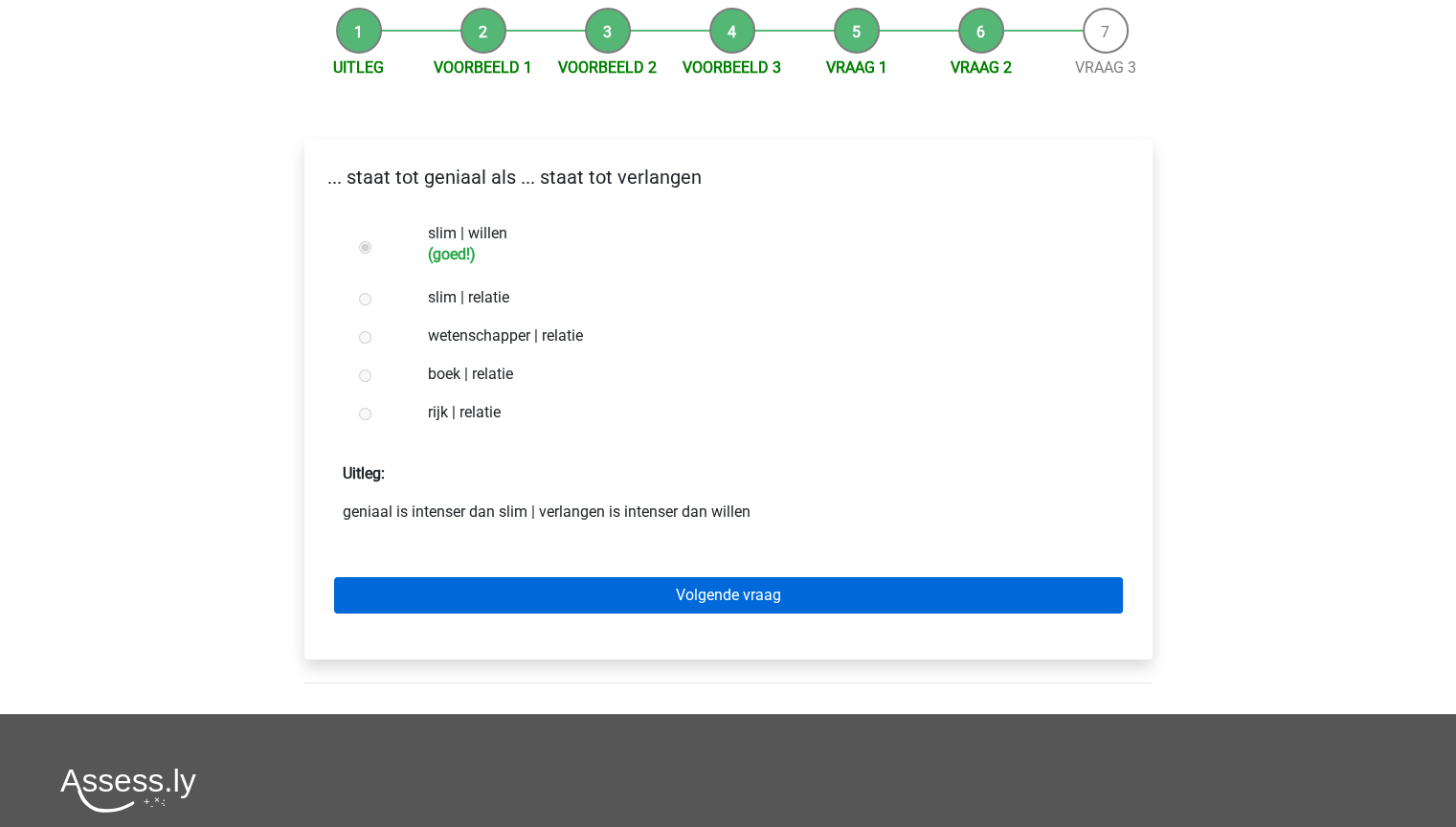 scroll, scrollTop: 191, scrollLeft: 0, axis: vertical 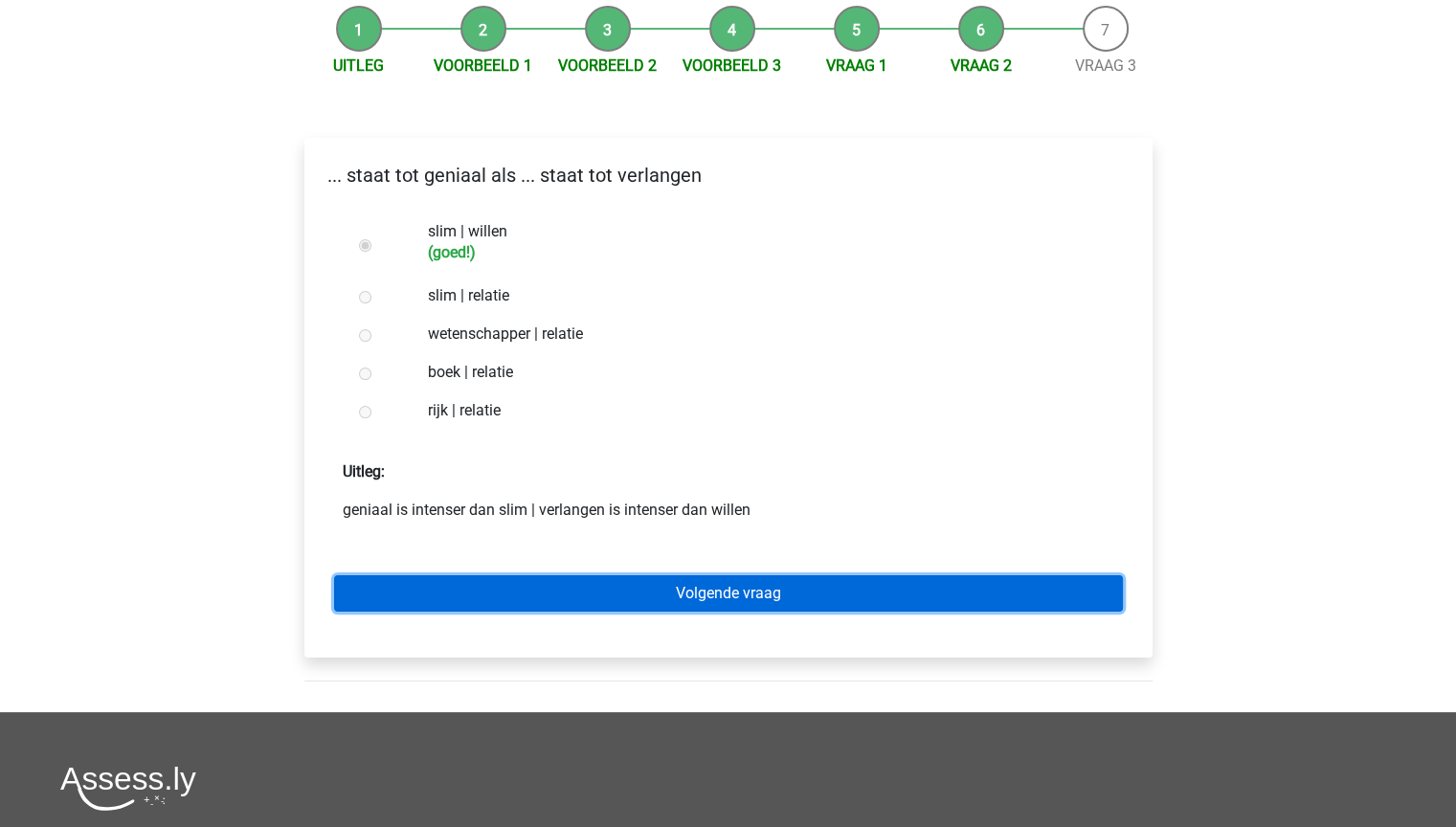 click on "Volgende vraag" at bounding box center [728, 593] 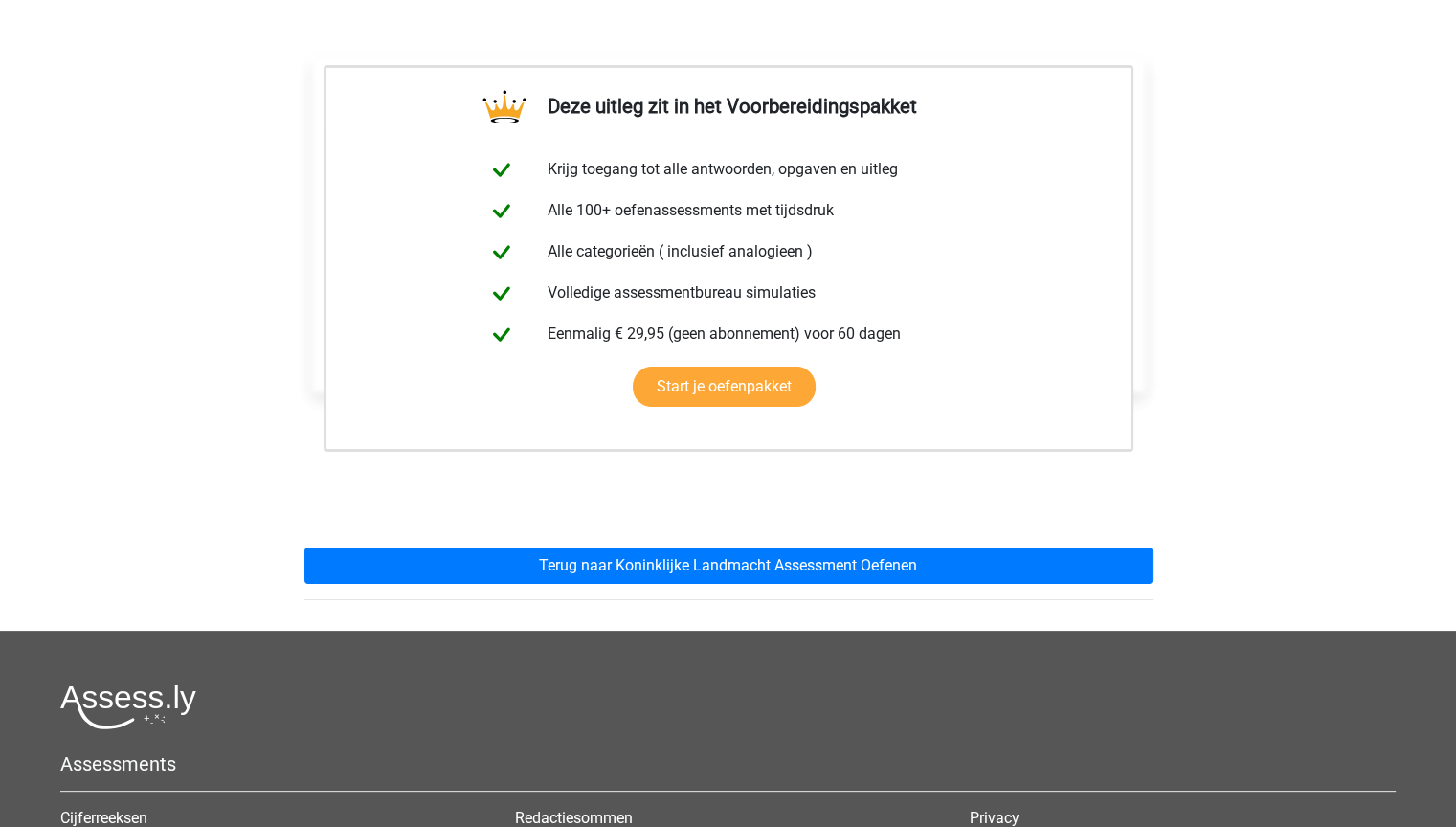 scroll, scrollTop: 287, scrollLeft: 0, axis: vertical 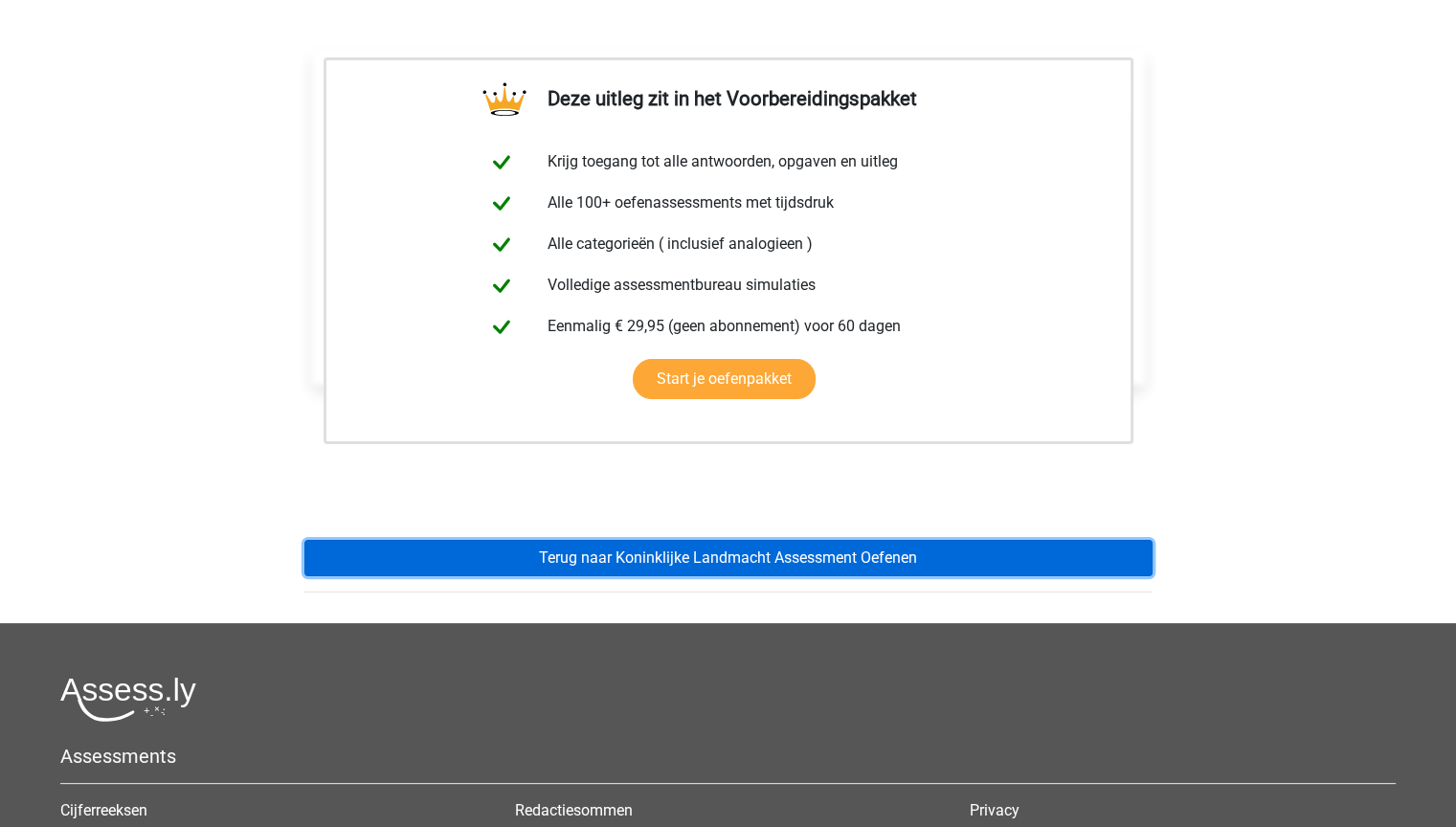 click on "Terug naar Koninklijke Landmacht Assessment Oefenen" at bounding box center [728, 558] 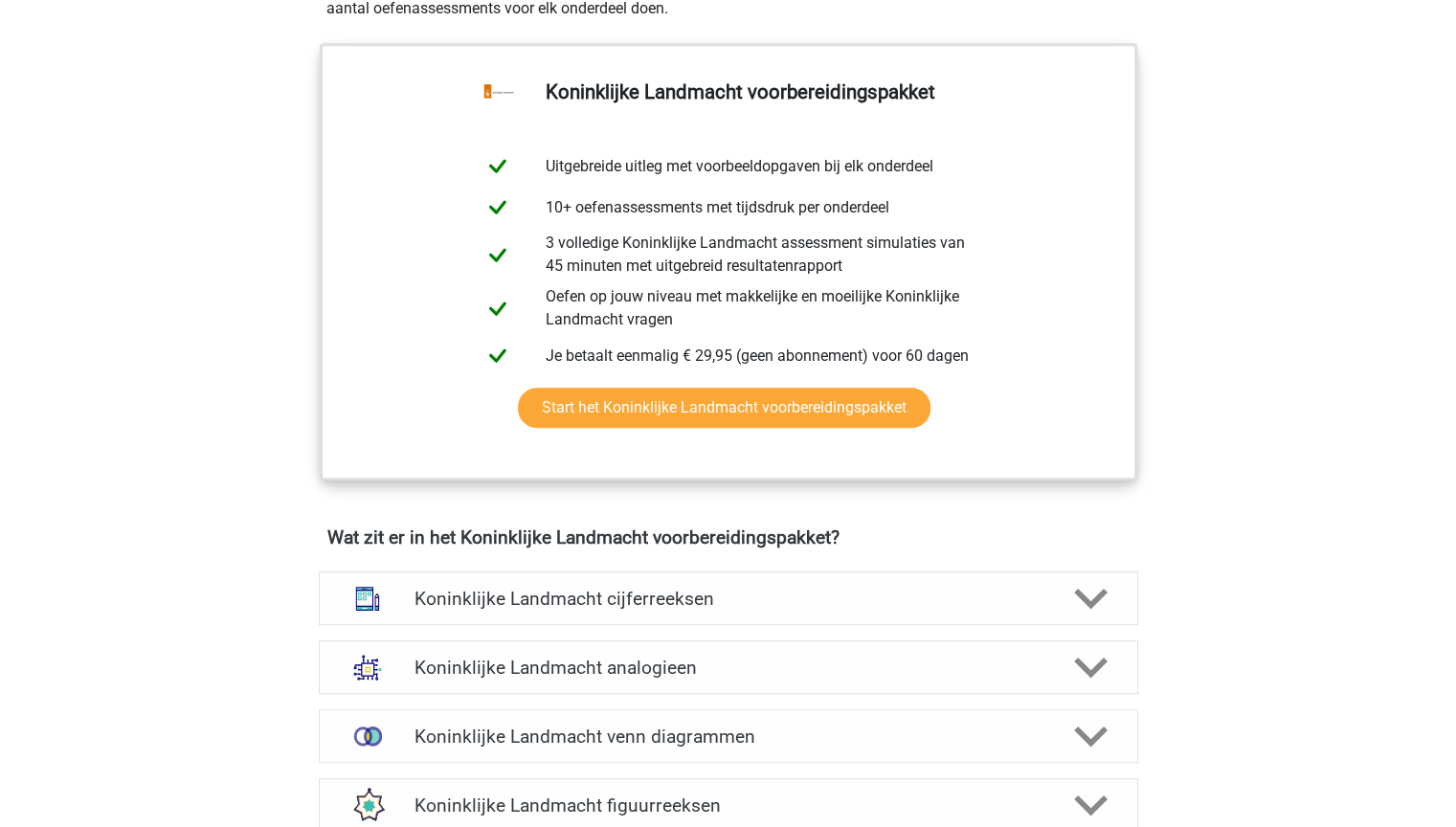 scroll, scrollTop: 1149, scrollLeft: 0, axis: vertical 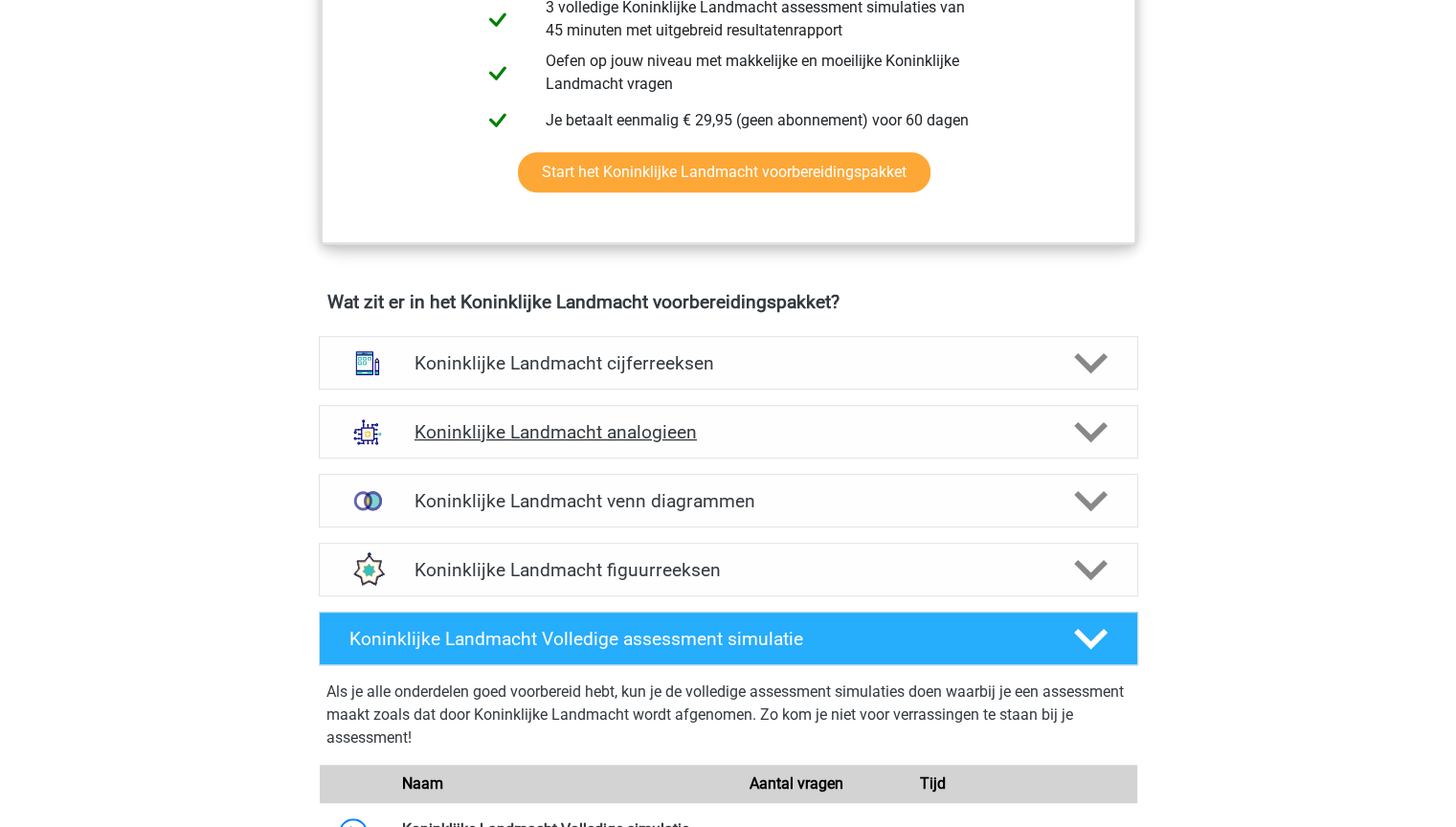click on "Koninklijke Landmacht analogieen" at bounding box center [728, 432] 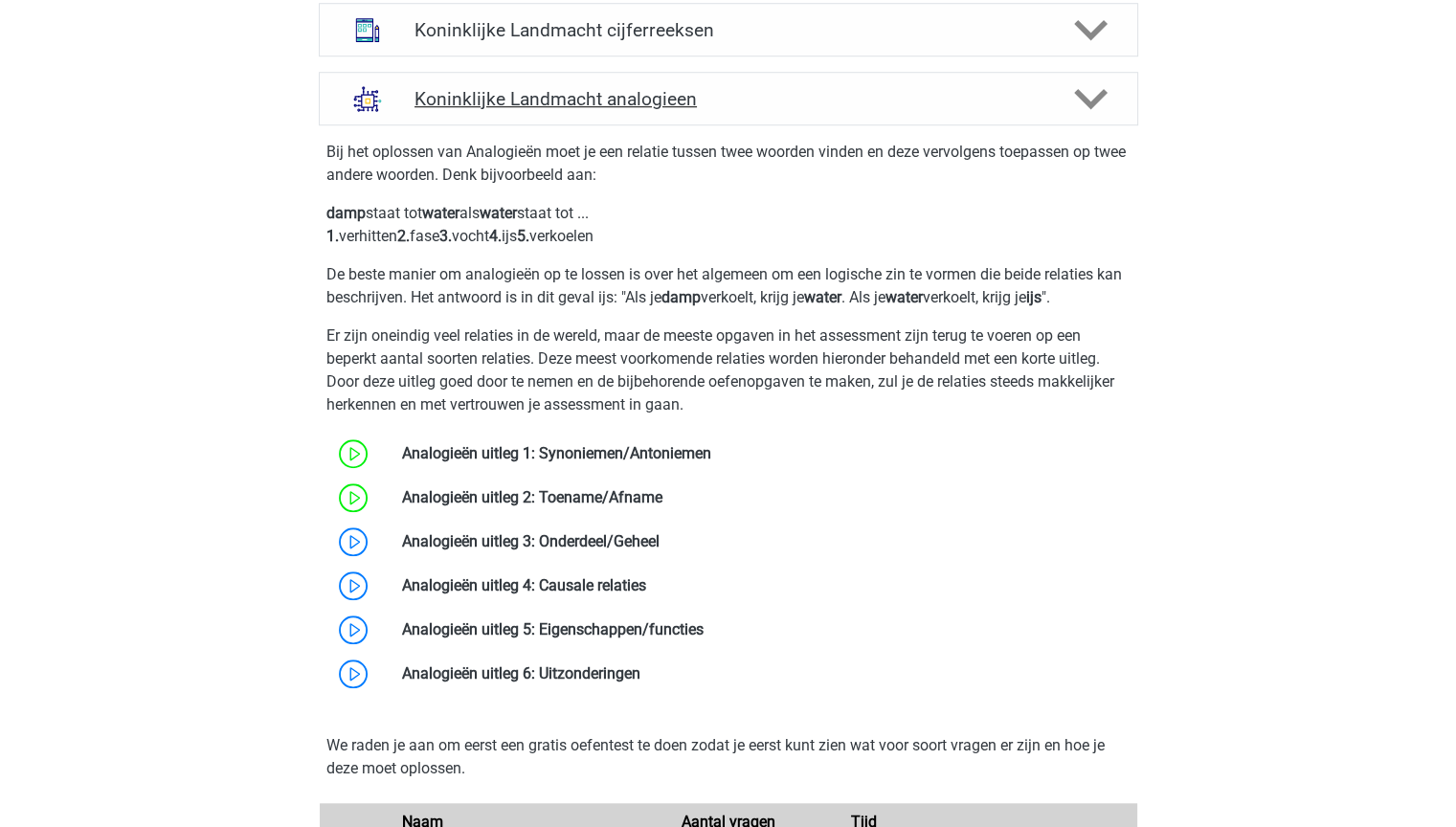 scroll, scrollTop: 1531, scrollLeft: 0, axis: vertical 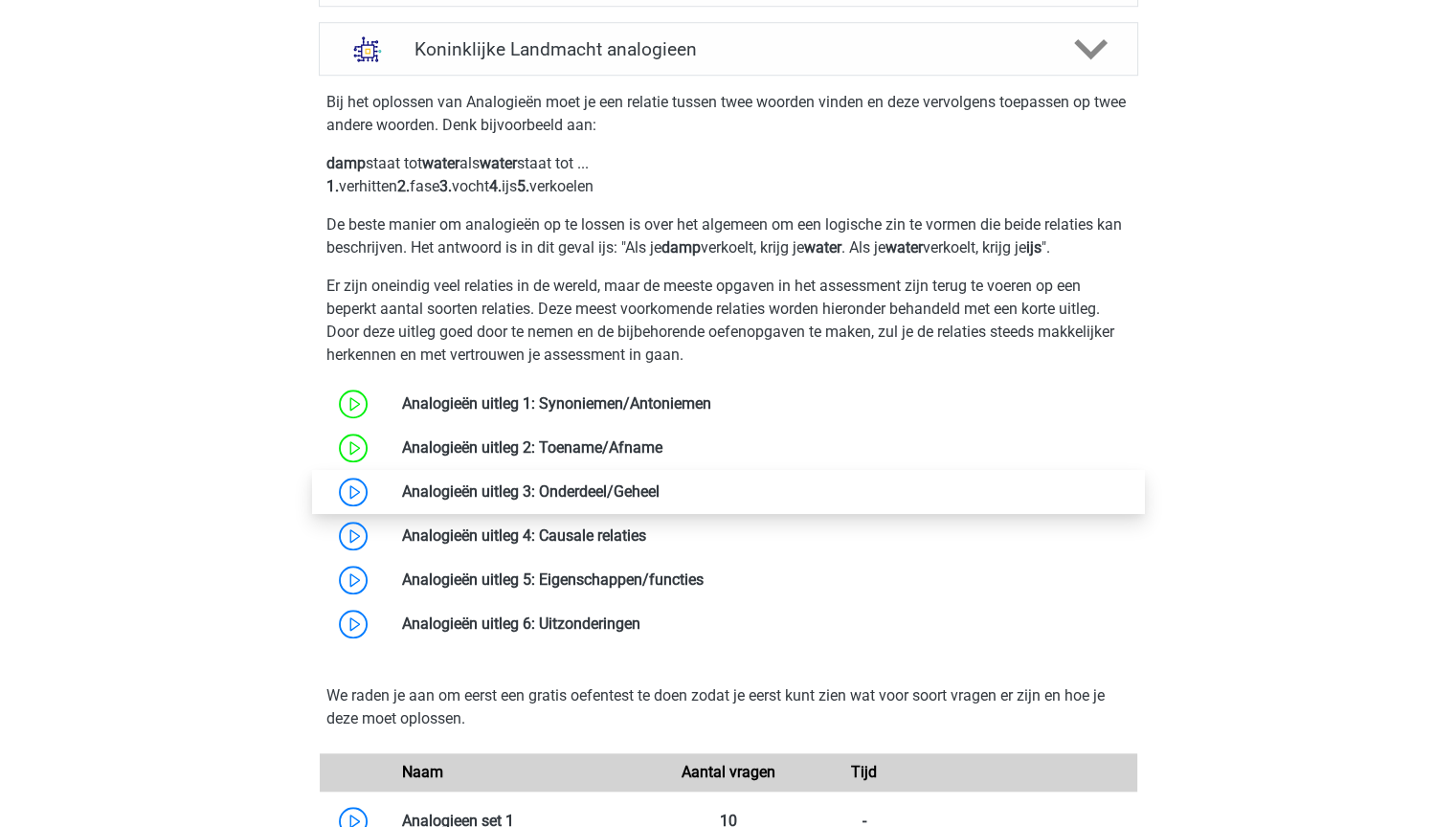 click at bounding box center (660, 491) 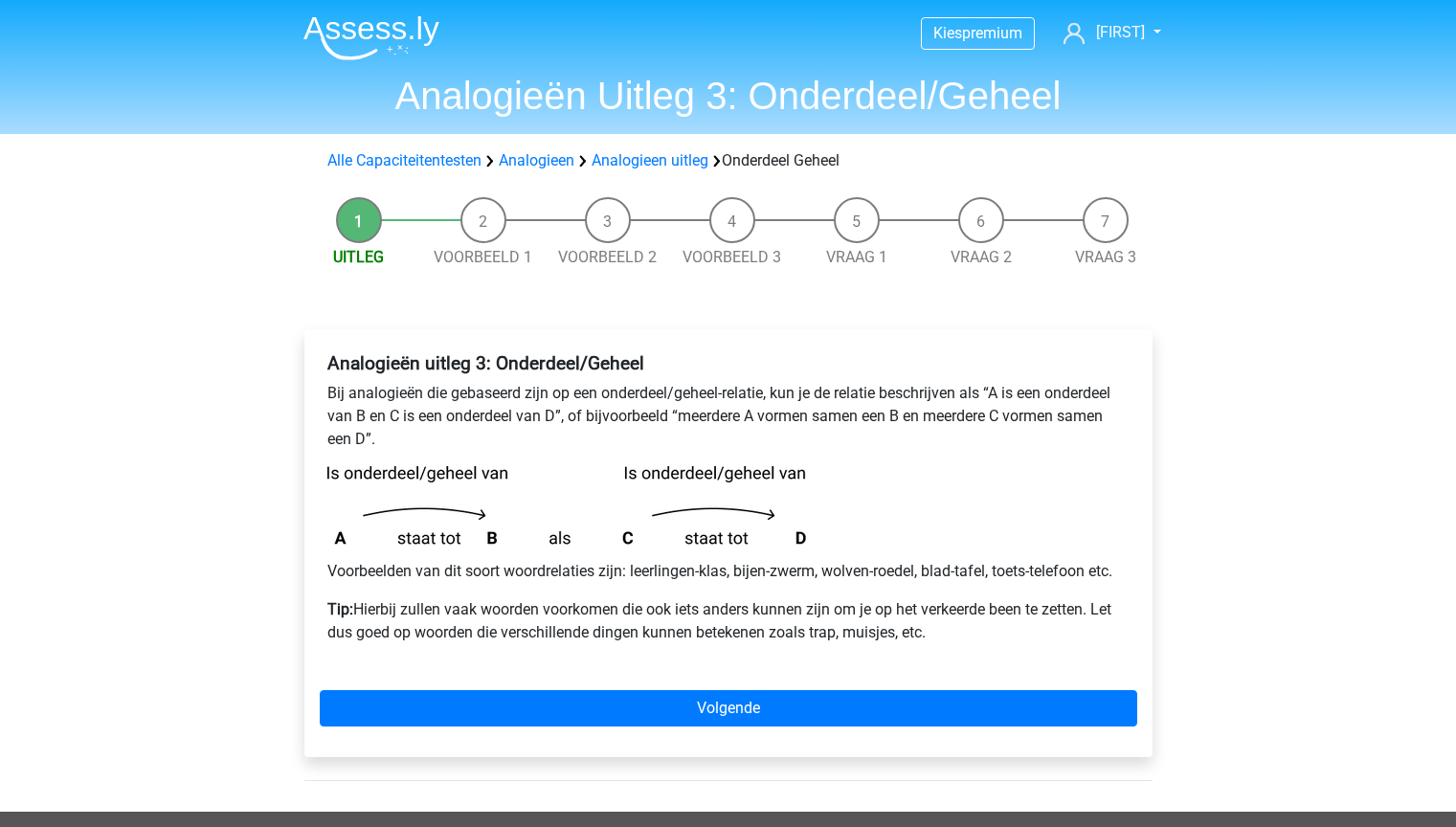 scroll, scrollTop: 0, scrollLeft: 0, axis: both 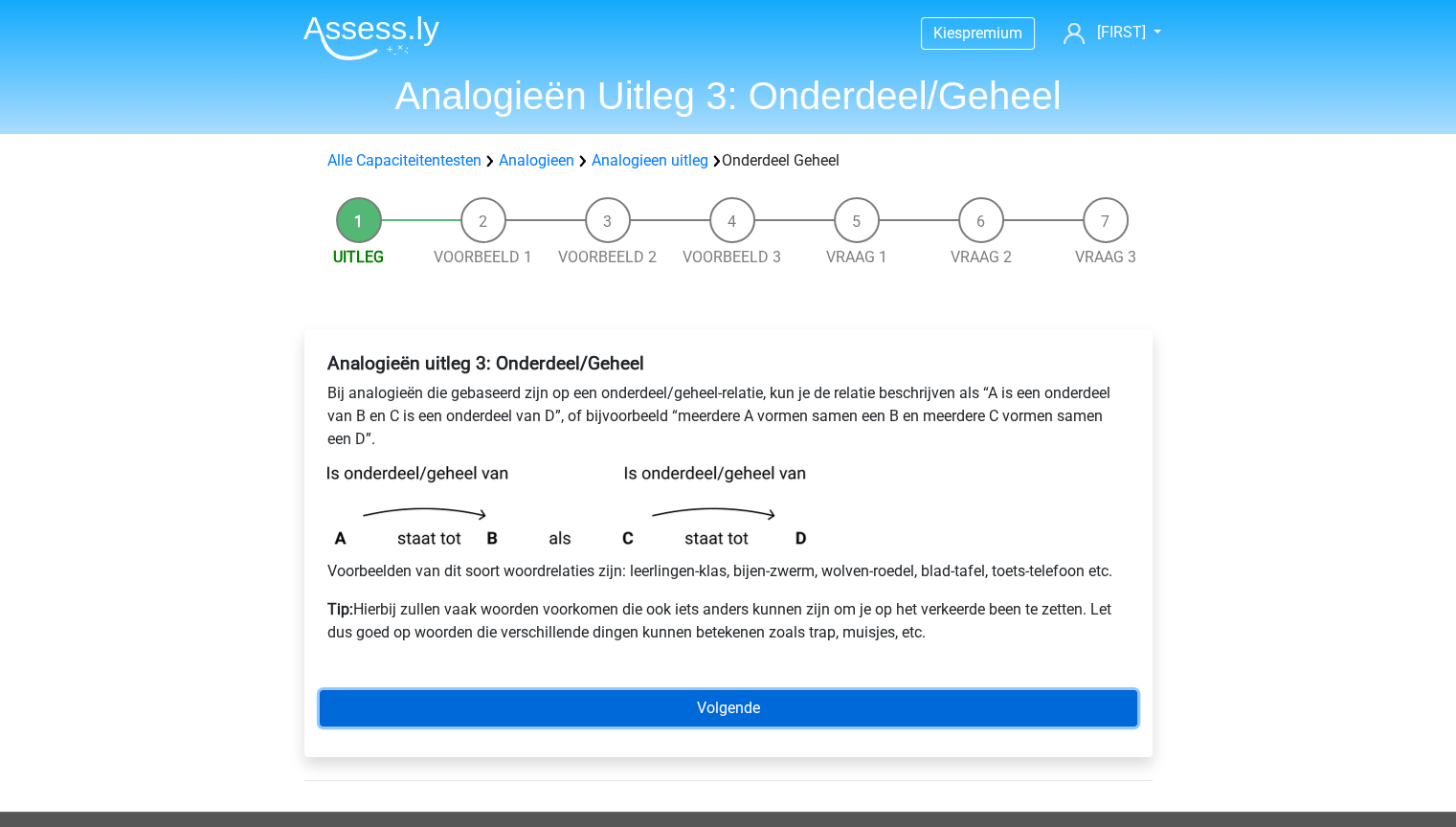 click on "Volgende" at bounding box center [728, 708] 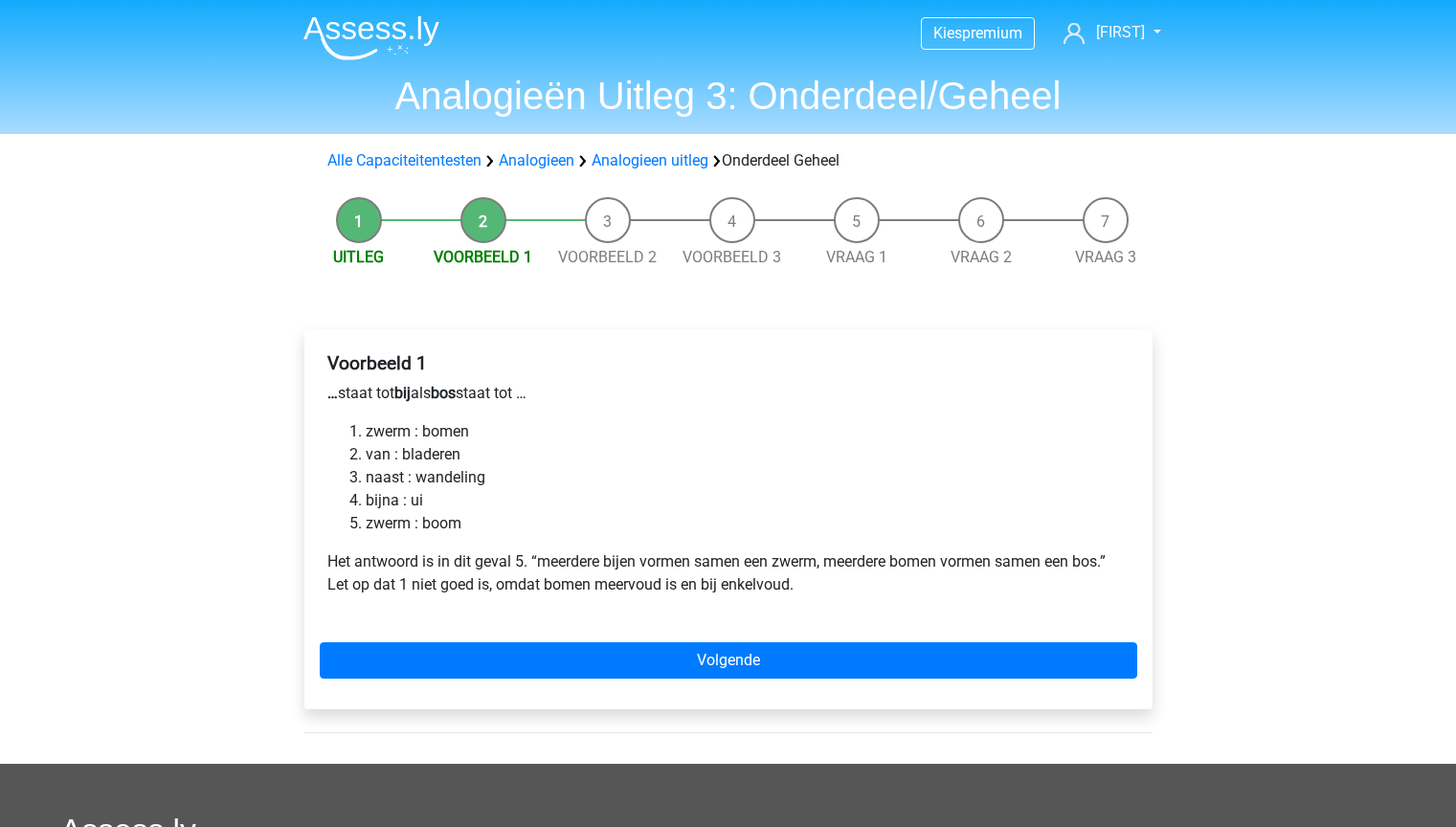 scroll, scrollTop: 0, scrollLeft: 0, axis: both 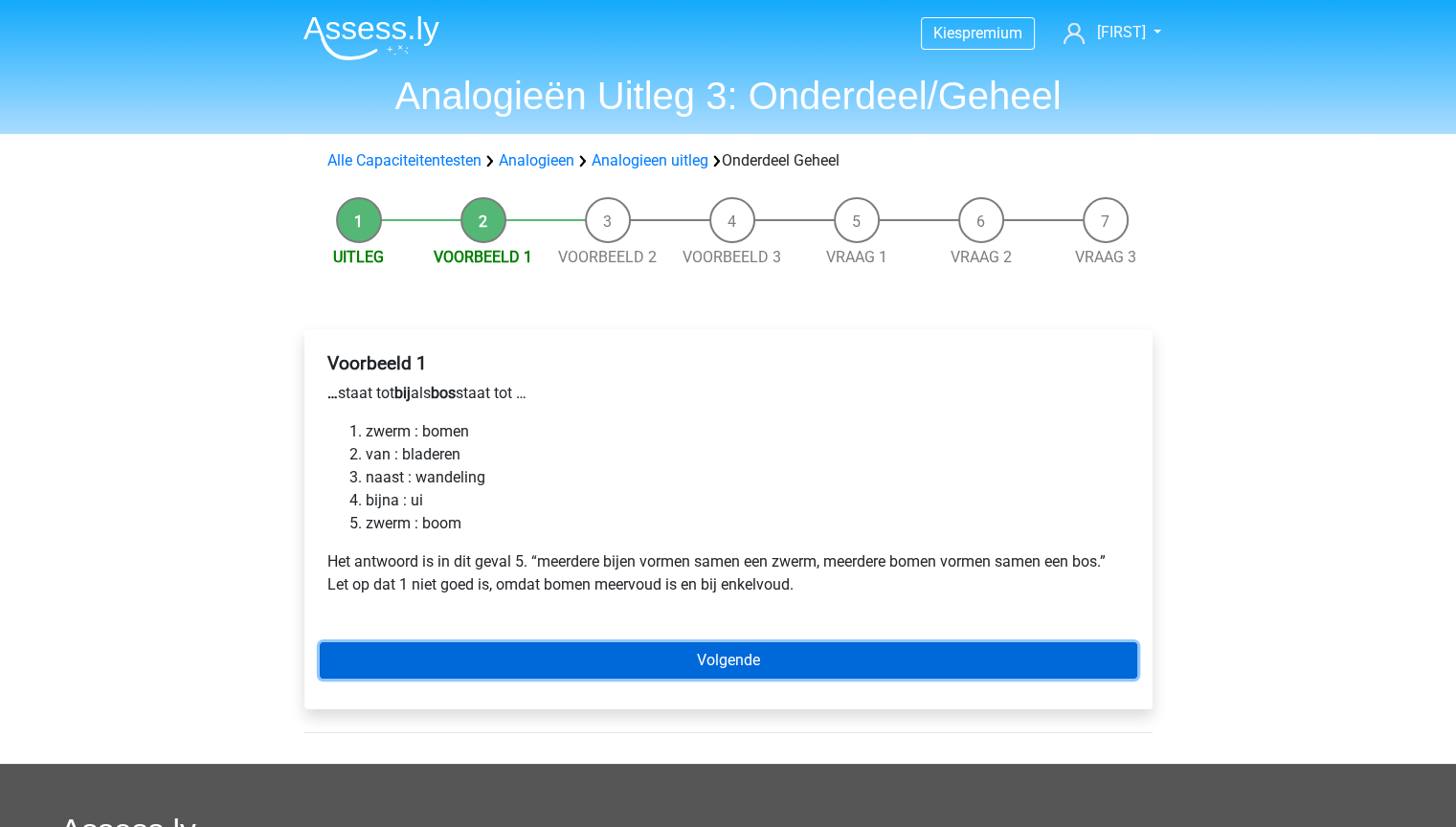 click on "Volgende" at bounding box center (728, 660) 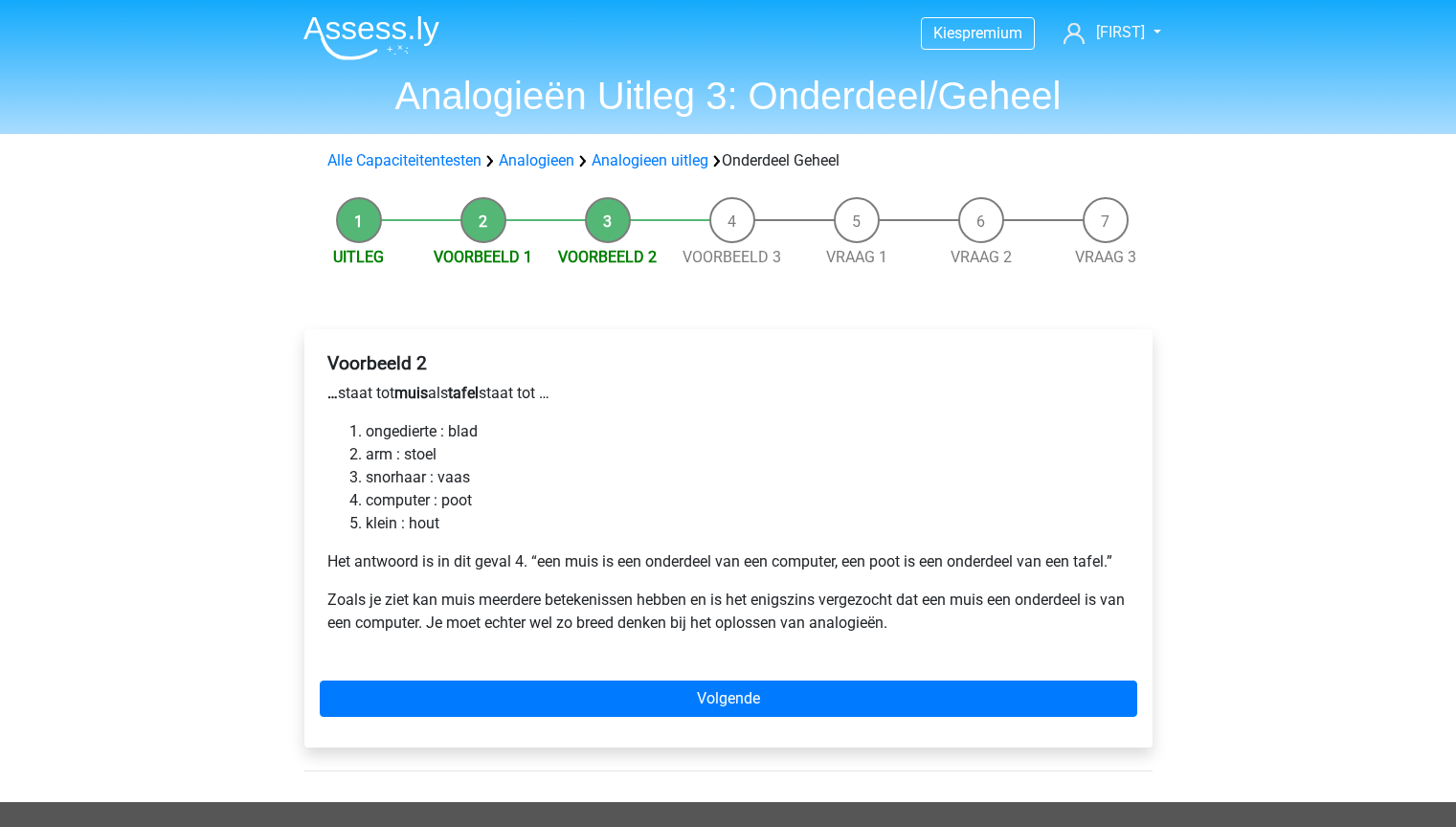 scroll, scrollTop: 0, scrollLeft: 0, axis: both 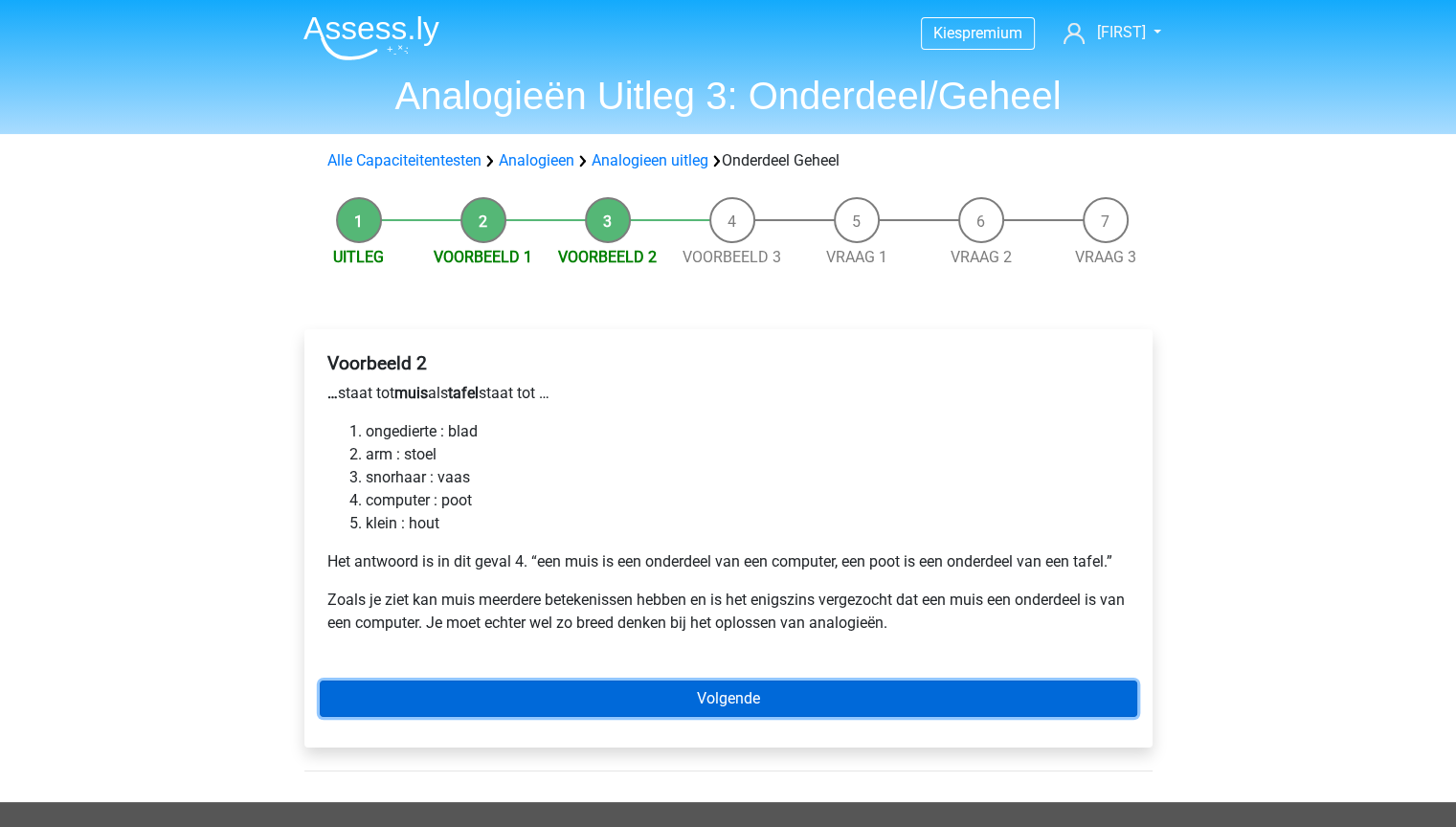 click on "Volgende" at bounding box center (728, 699) 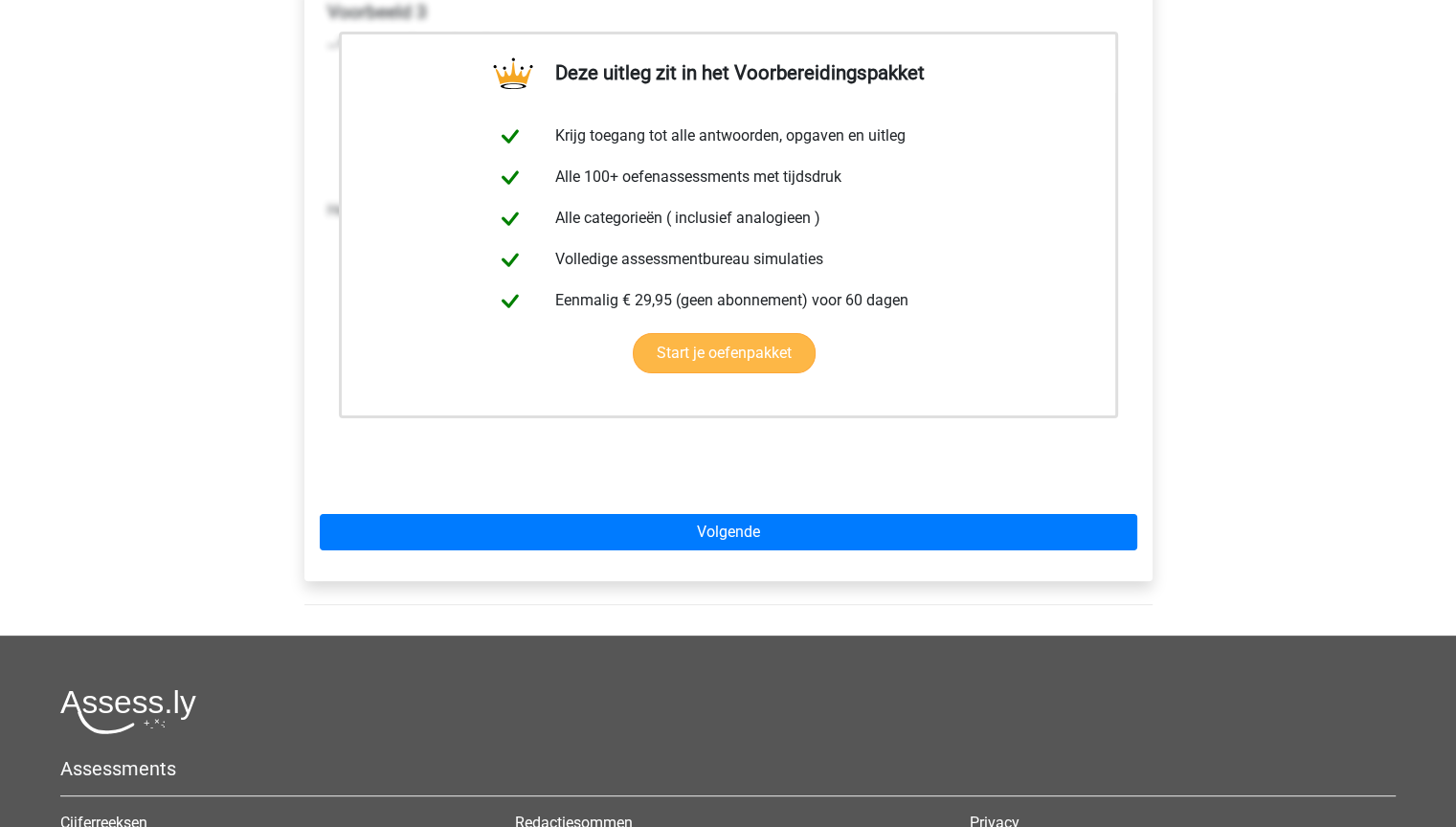 scroll, scrollTop: 383, scrollLeft: 0, axis: vertical 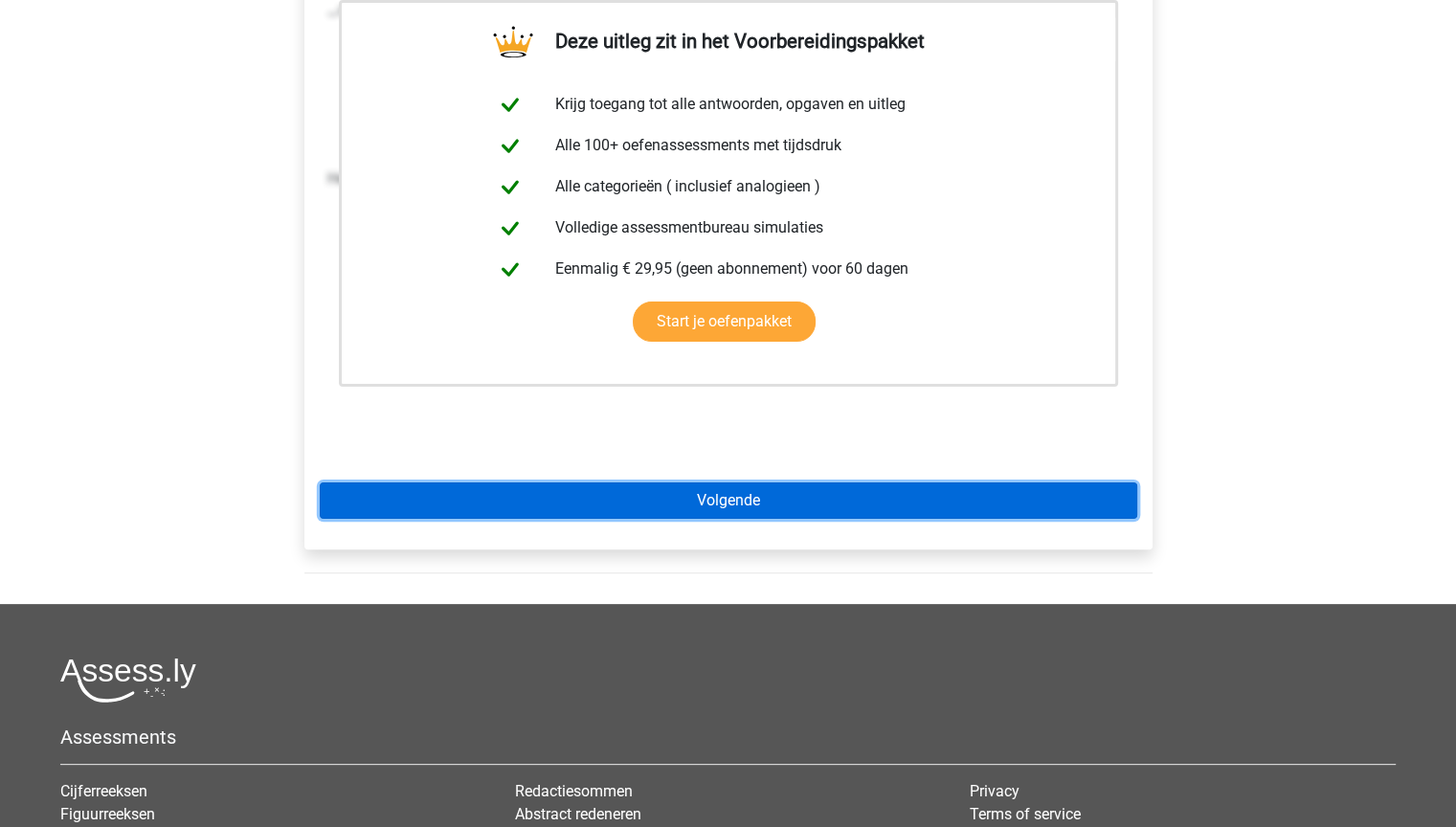click on "Volgende" at bounding box center (728, 501) 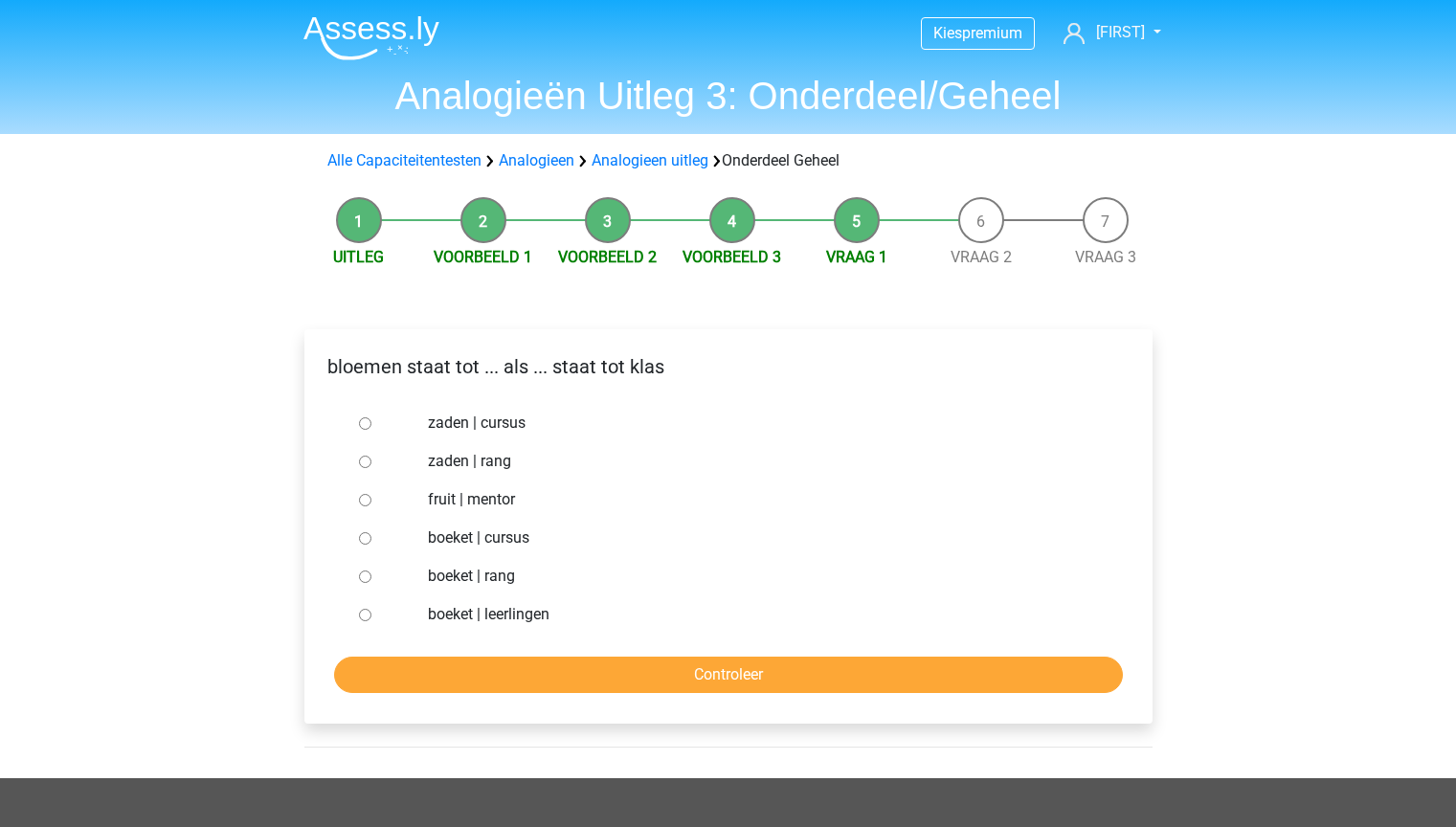 scroll, scrollTop: 0, scrollLeft: 0, axis: both 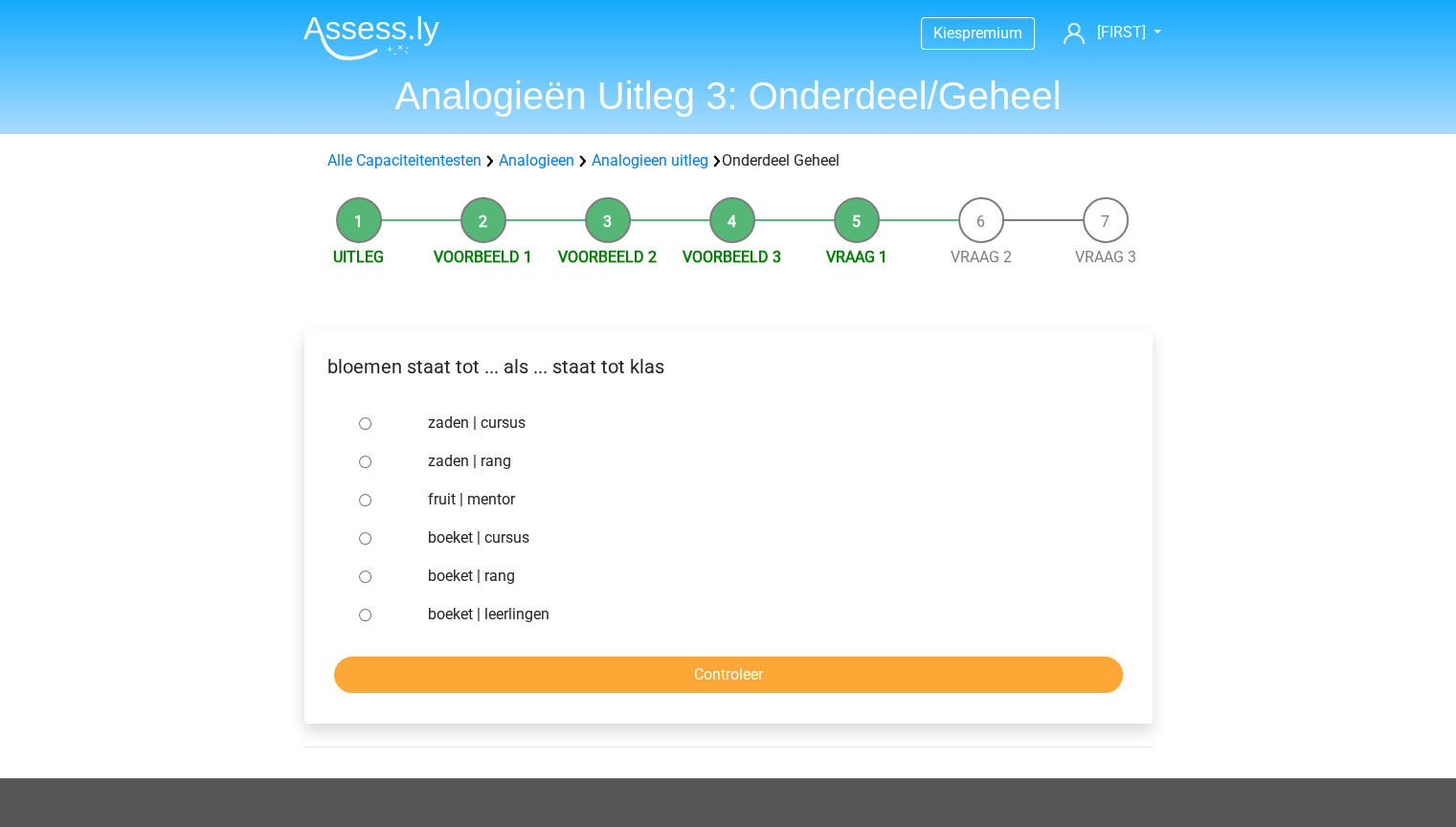 click on "boeket | leerlingen" at bounding box center [759, 615] 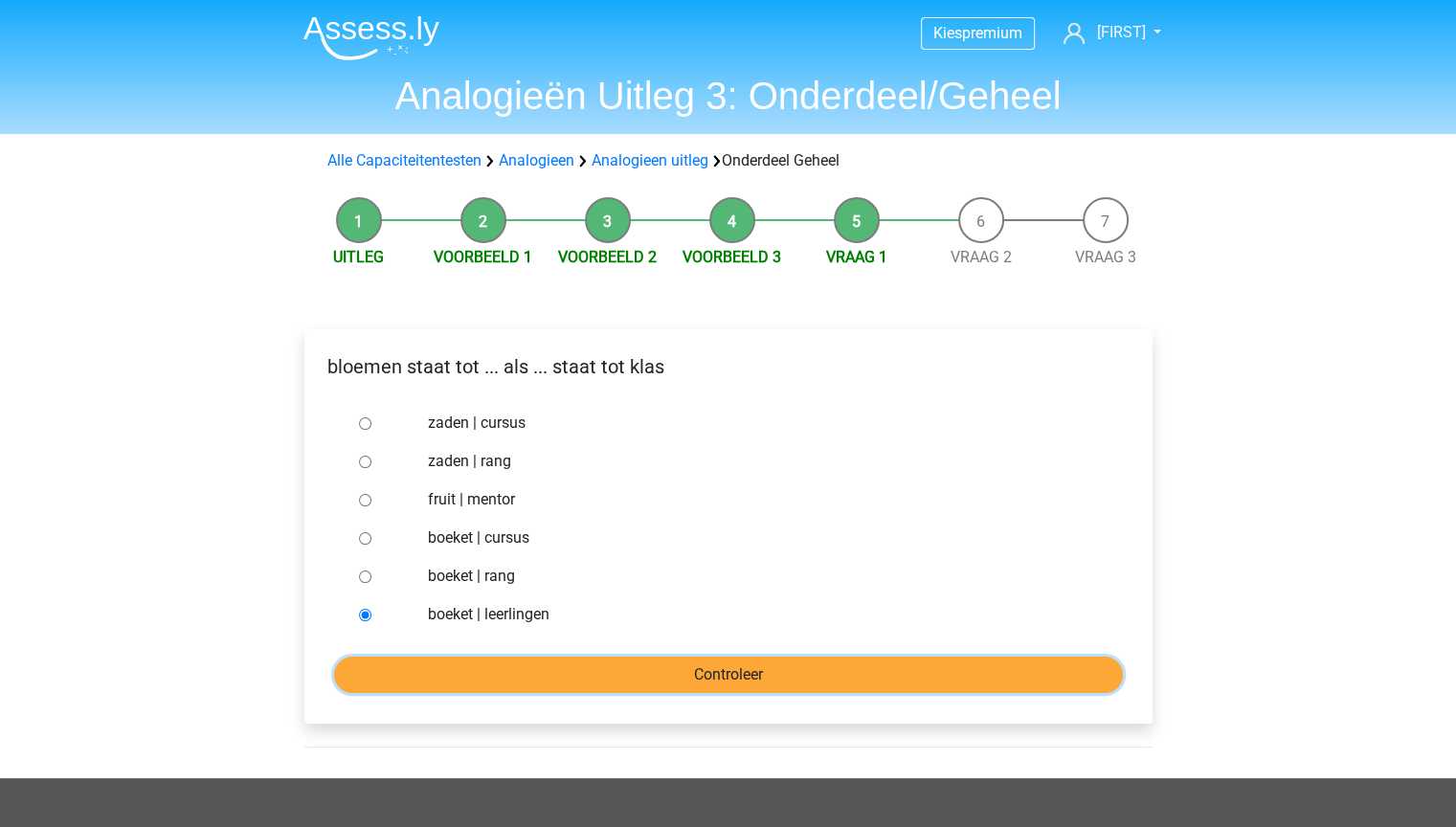 click on "Controleer" at bounding box center (728, 675) 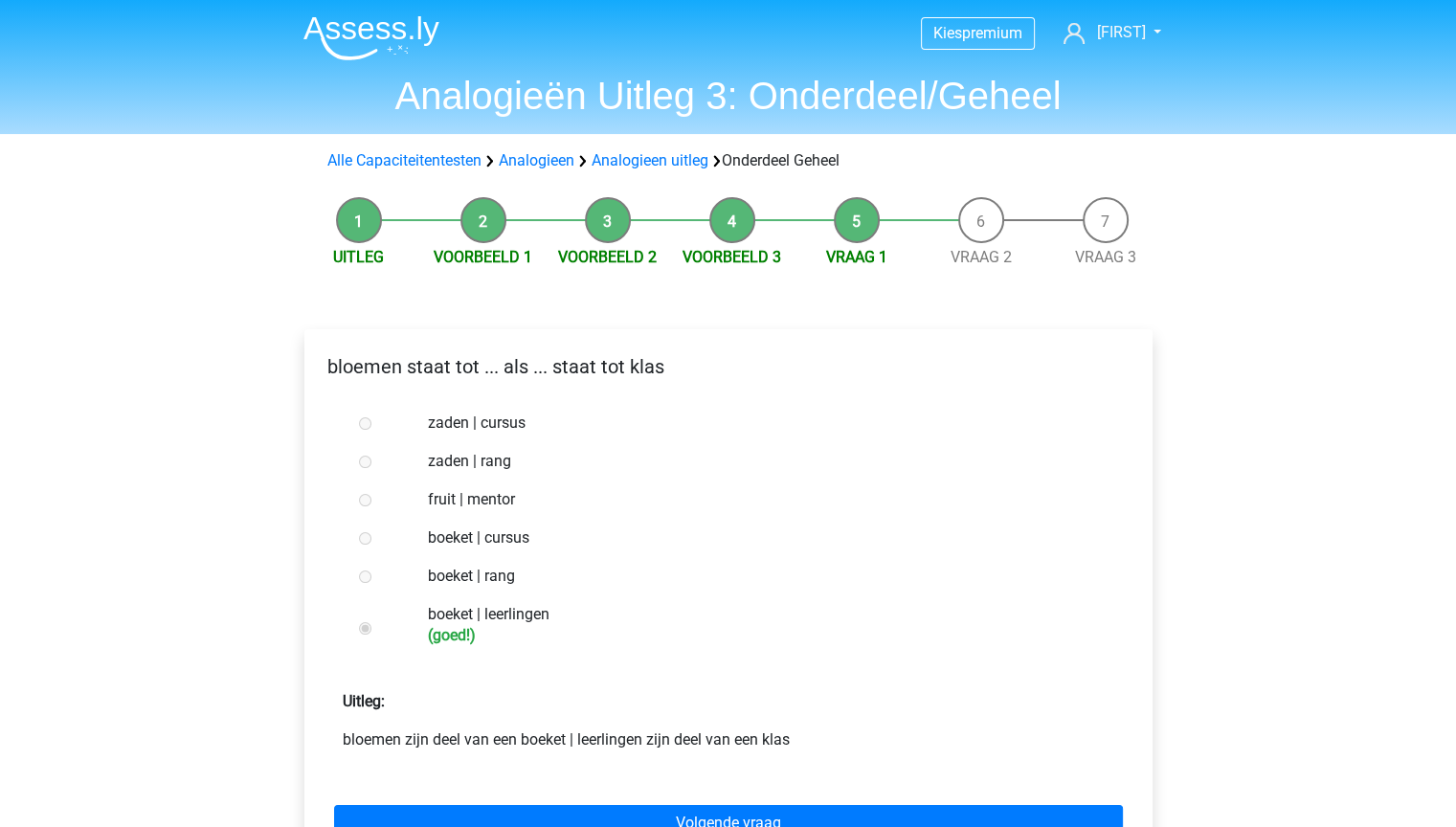 scroll, scrollTop: 96, scrollLeft: 0, axis: vertical 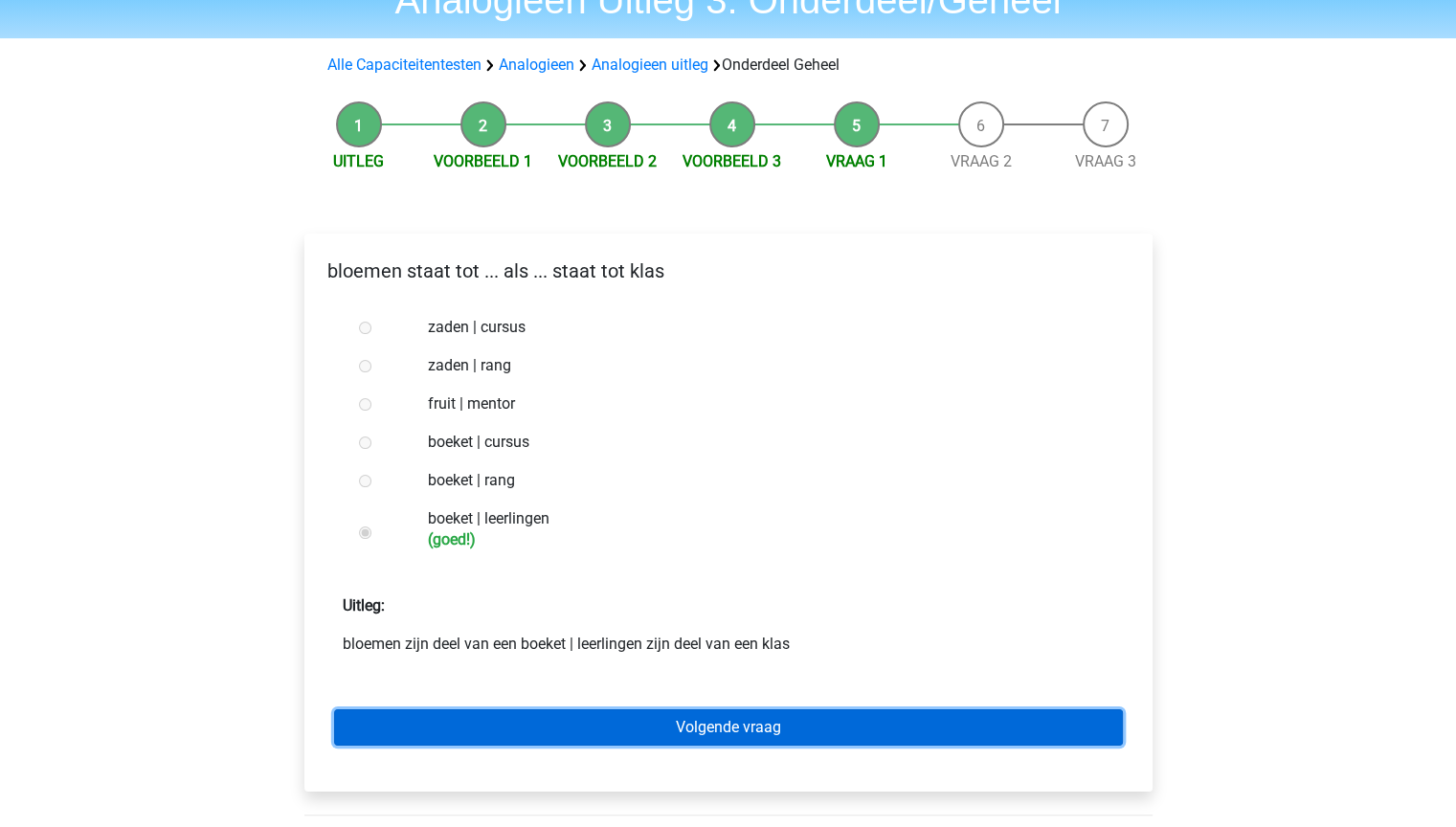 click on "Volgende vraag" at bounding box center (728, 727) 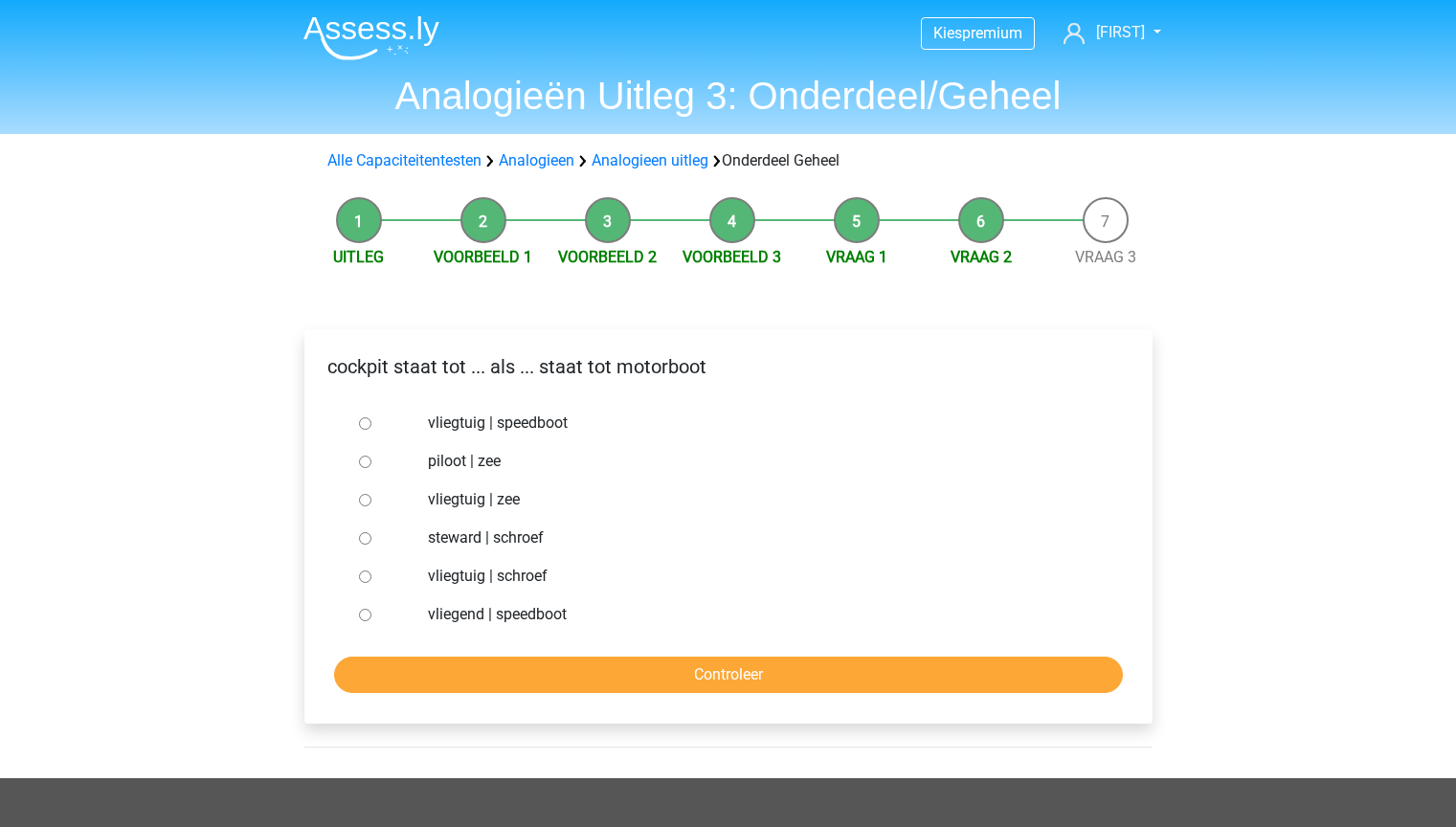 scroll, scrollTop: 0, scrollLeft: 0, axis: both 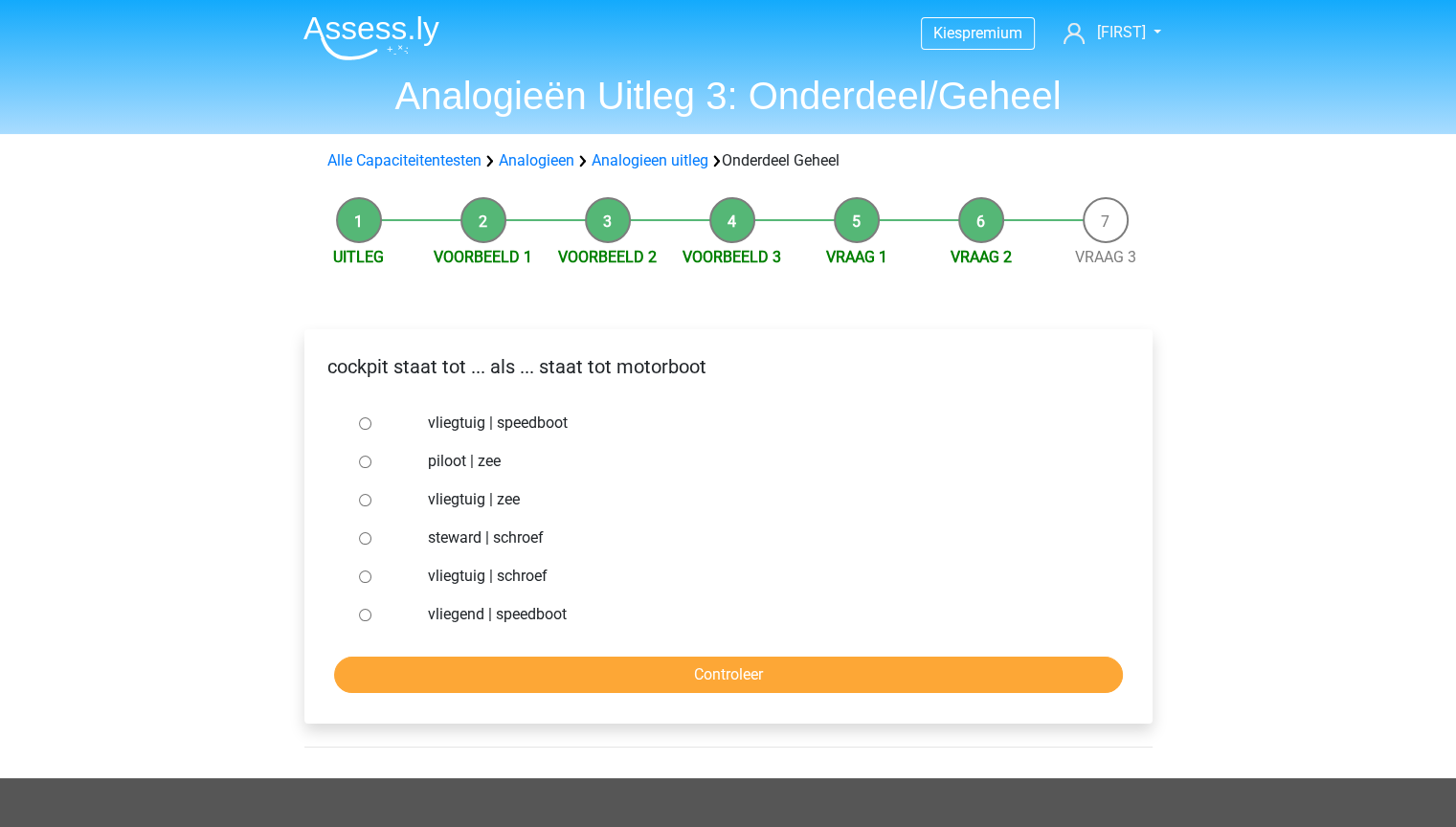 drag, startPoint x: 543, startPoint y: 420, endPoint x: 551, endPoint y: 440, distance: 21.540659 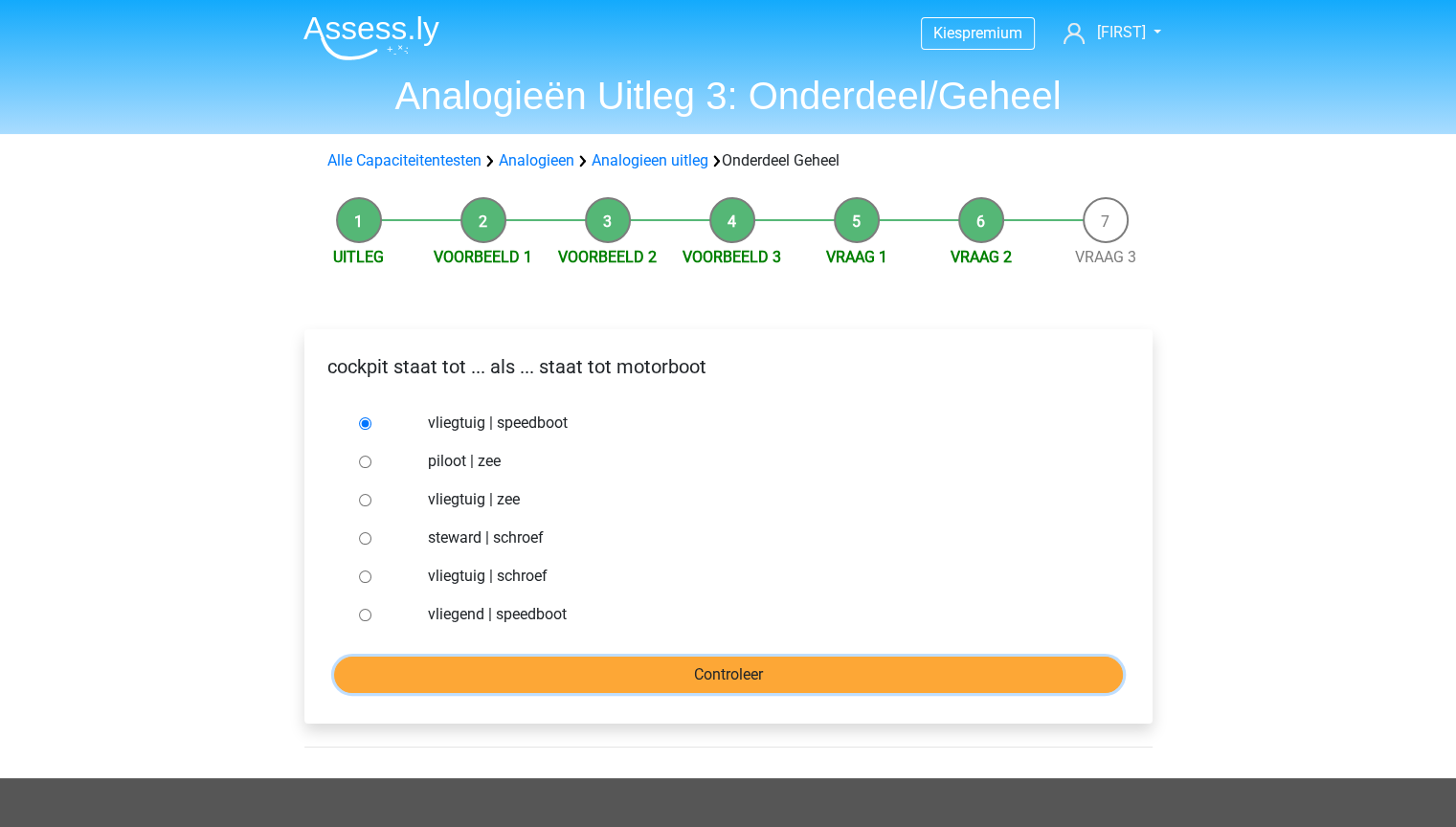 click on "Controleer" at bounding box center (728, 675) 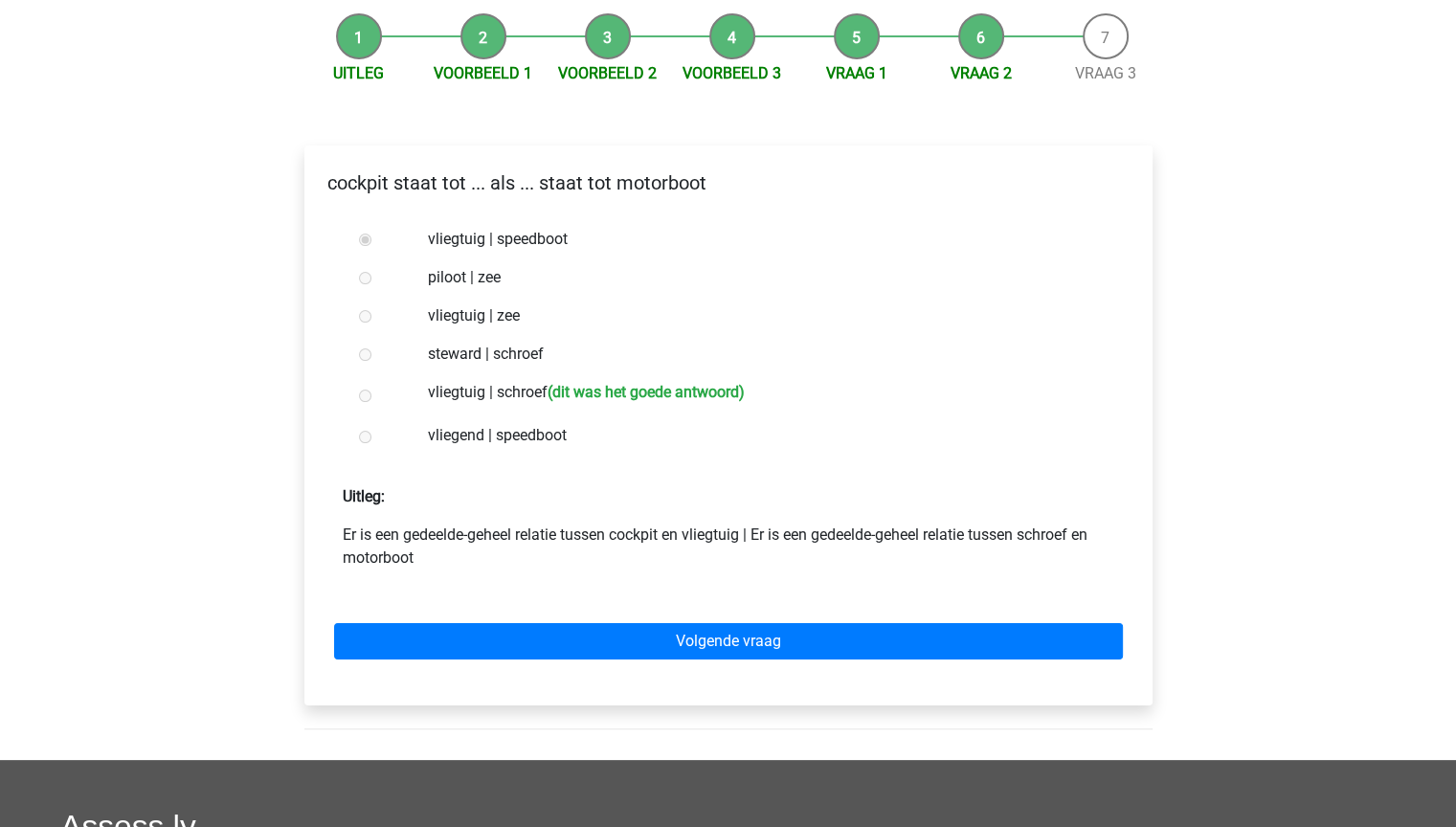 scroll, scrollTop: 191, scrollLeft: 0, axis: vertical 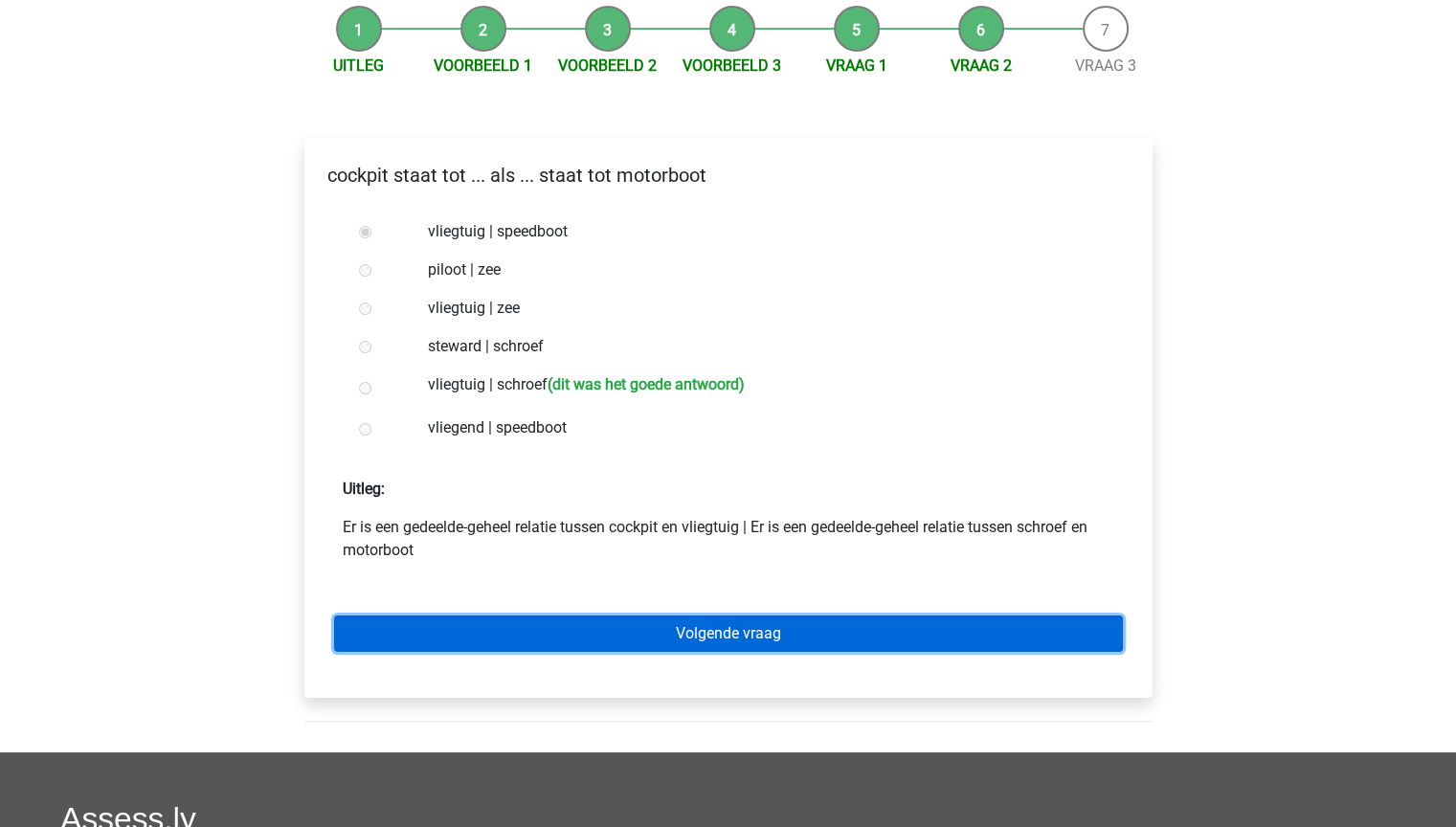 click on "Volgende vraag" at bounding box center (728, 634) 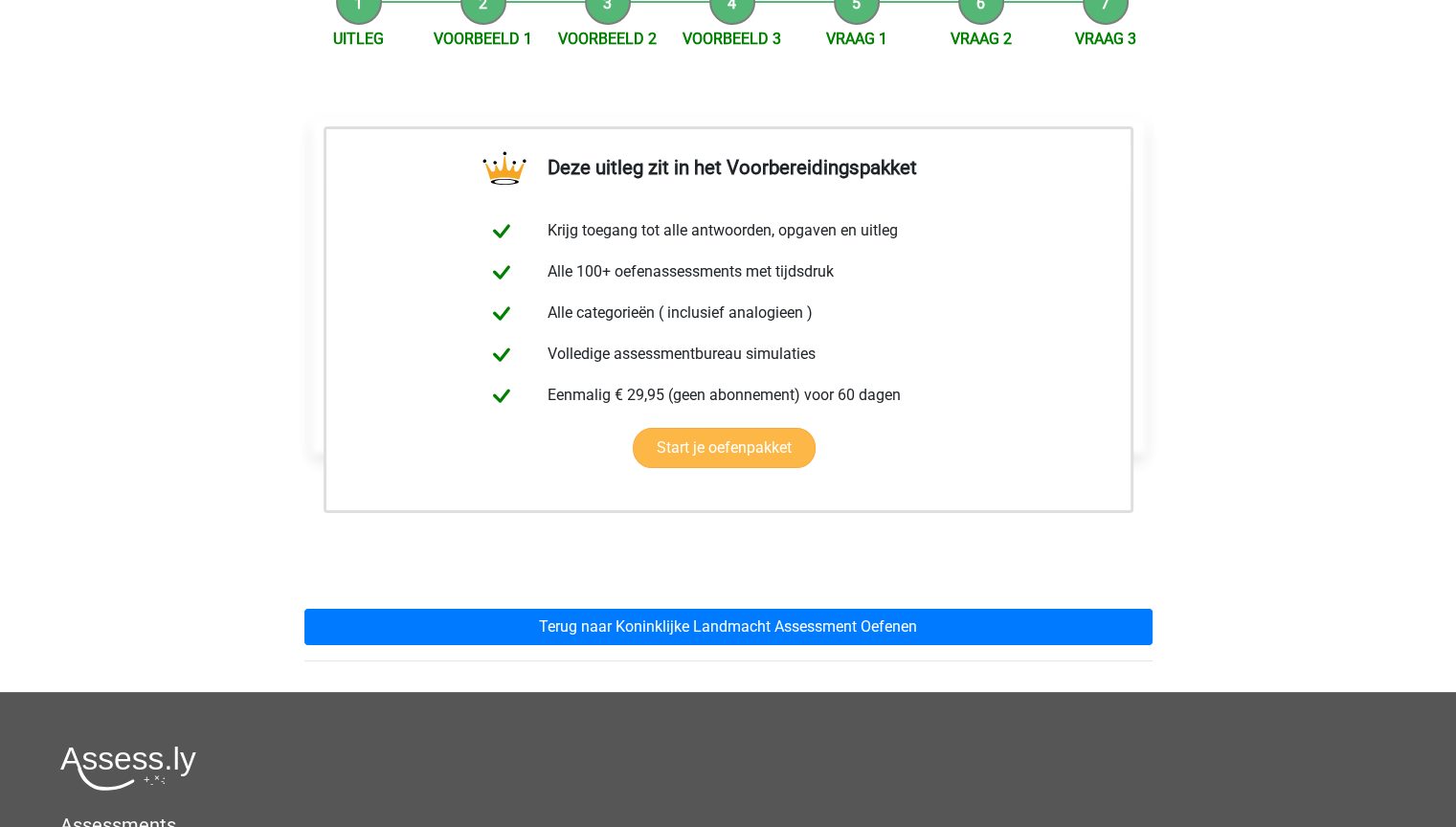scroll, scrollTop: 479, scrollLeft: 0, axis: vertical 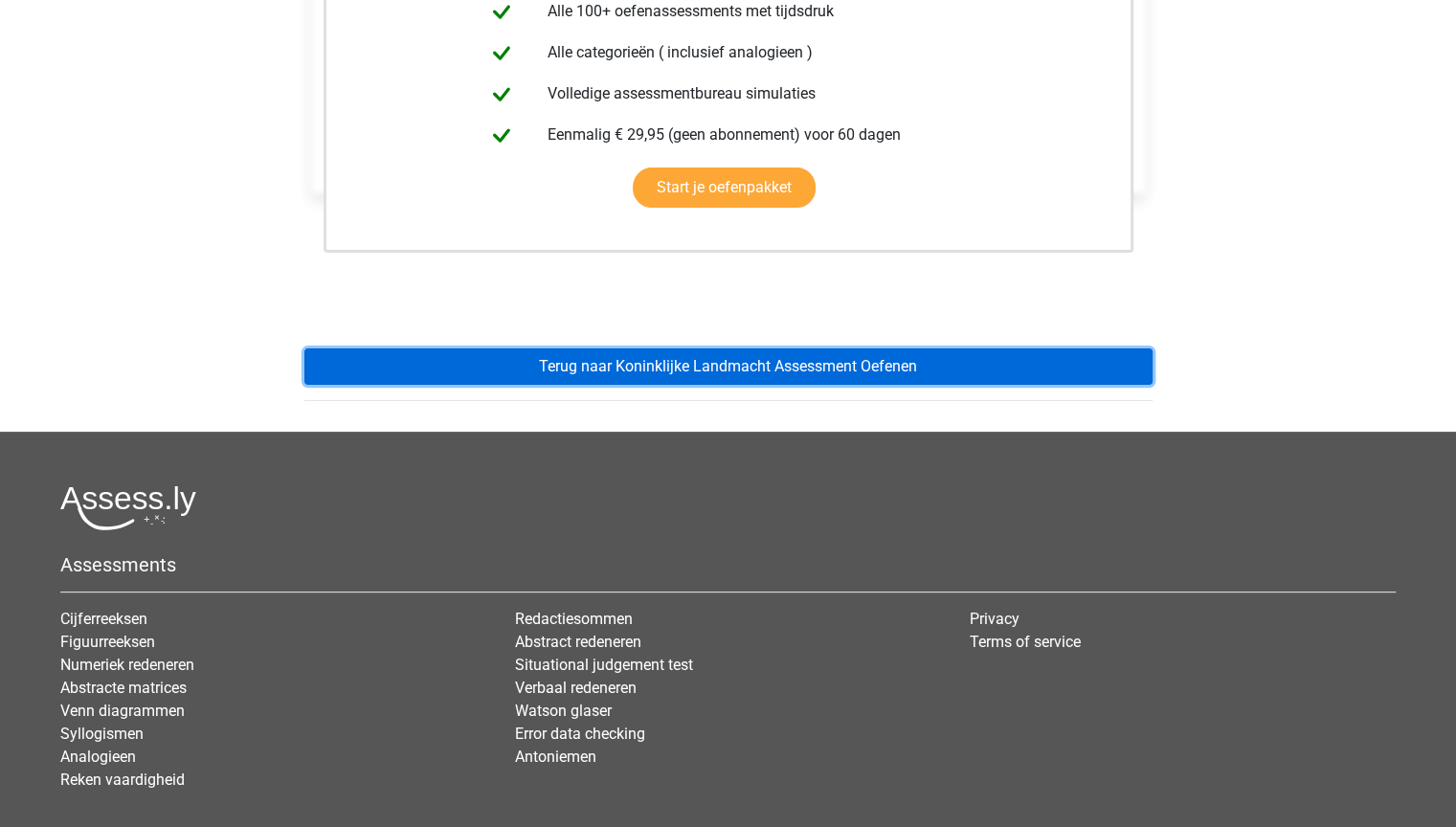 click on "Terug naar Koninklijke Landmacht Assessment Oefenen" at bounding box center (728, 367) 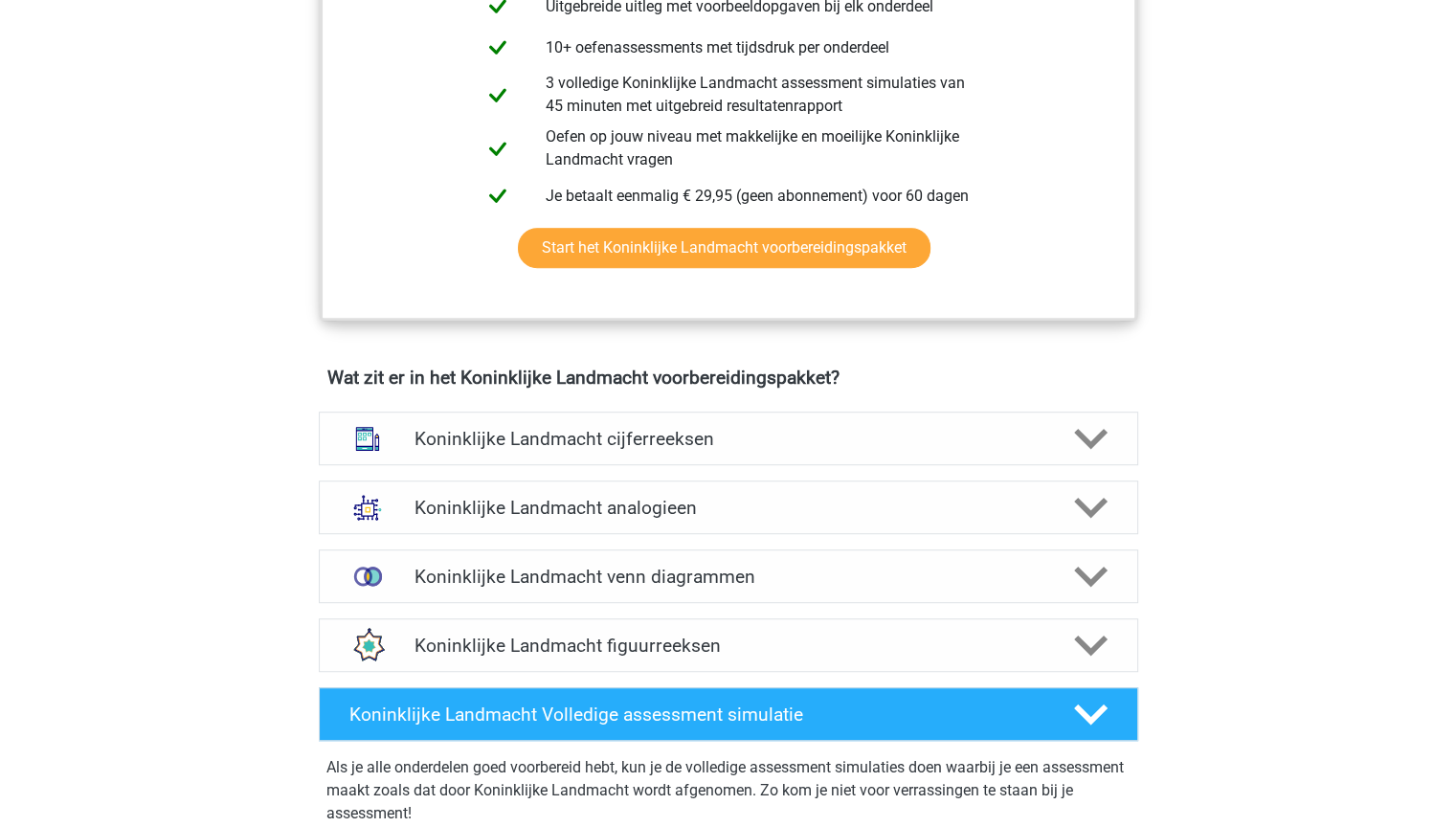 scroll, scrollTop: 1244, scrollLeft: 0, axis: vertical 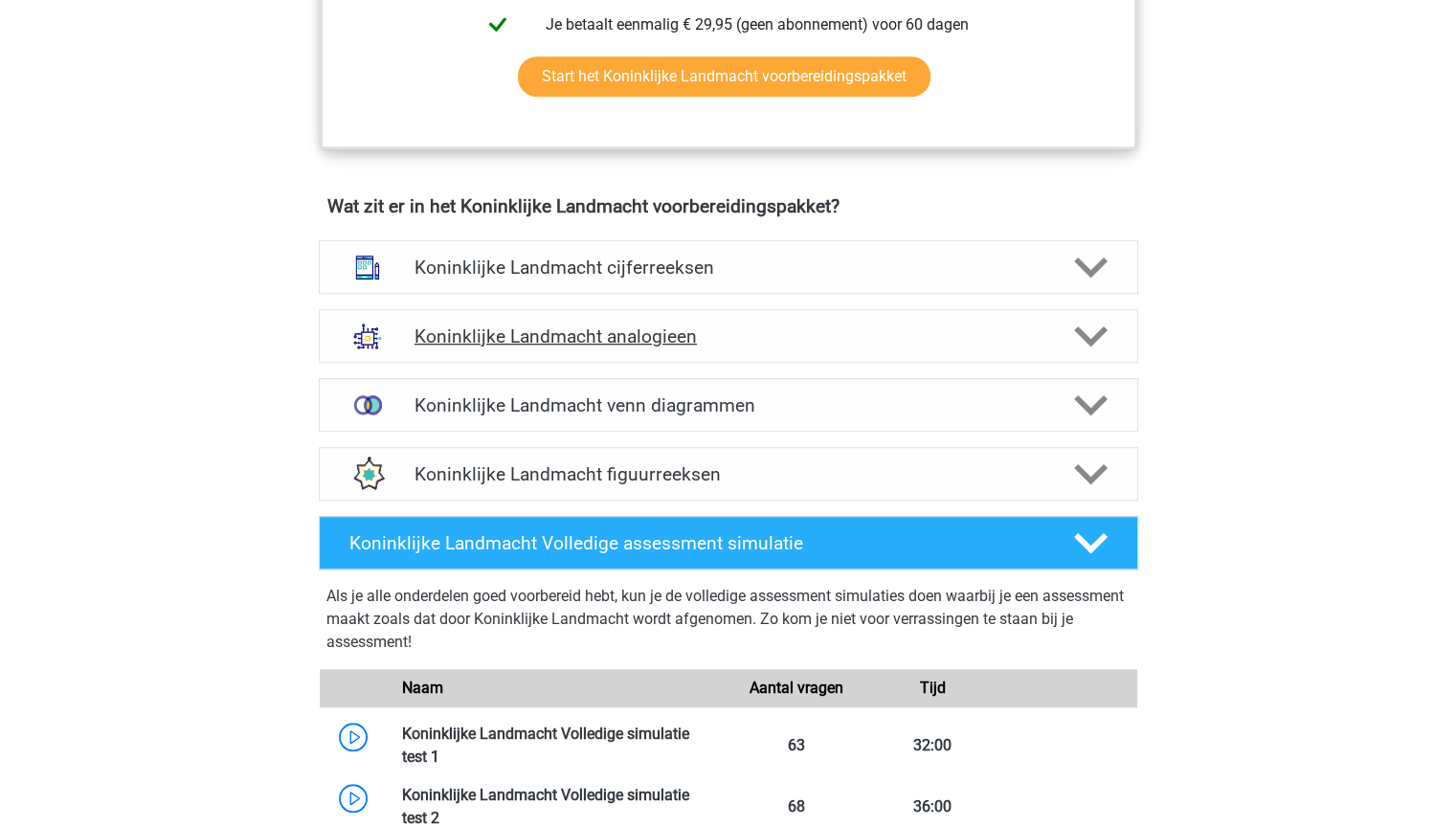 click on "Koninklijke Landmacht analogieen" at bounding box center [728, 336] 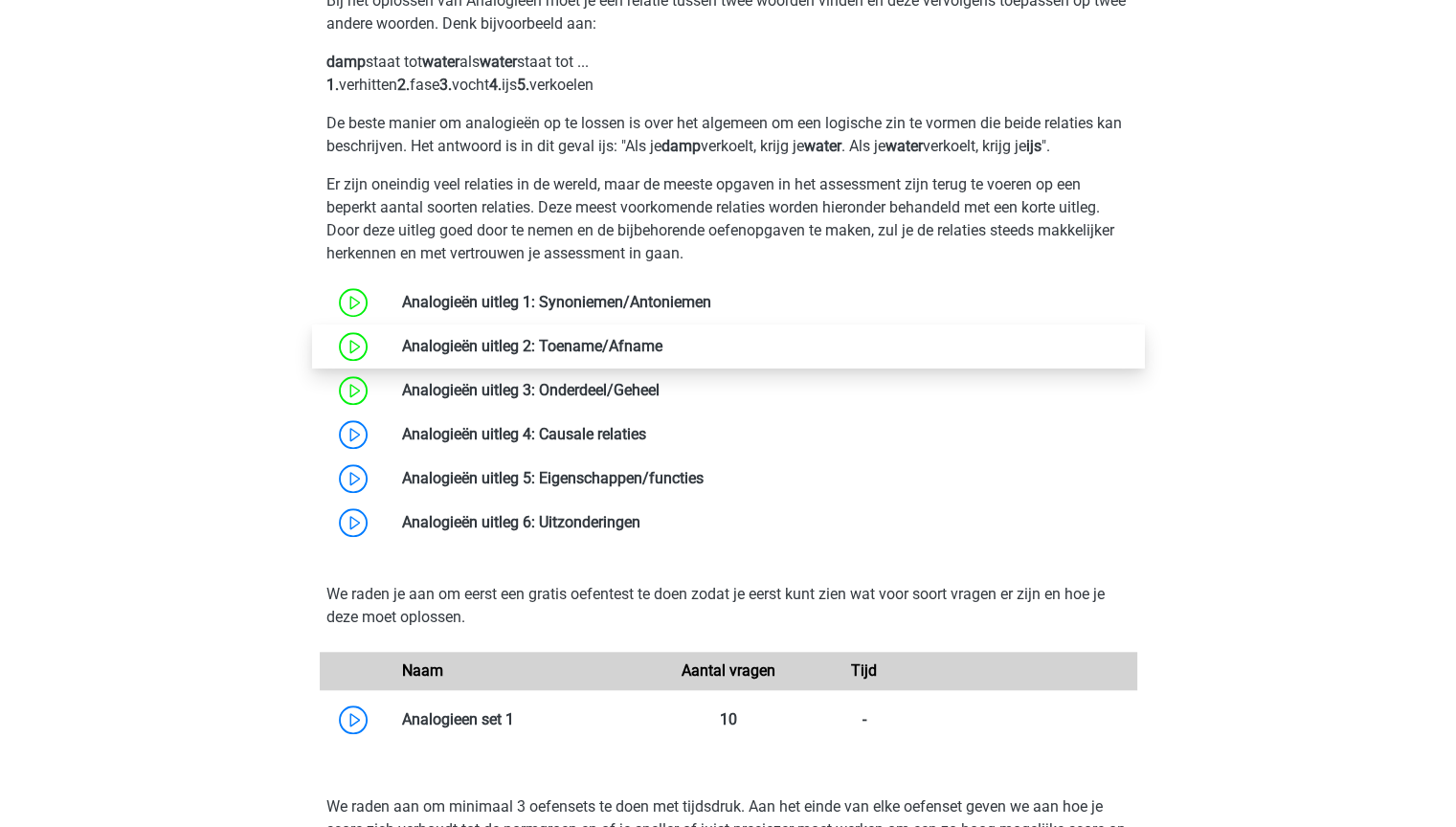 scroll, scrollTop: 1627, scrollLeft: 0, axis: vertical 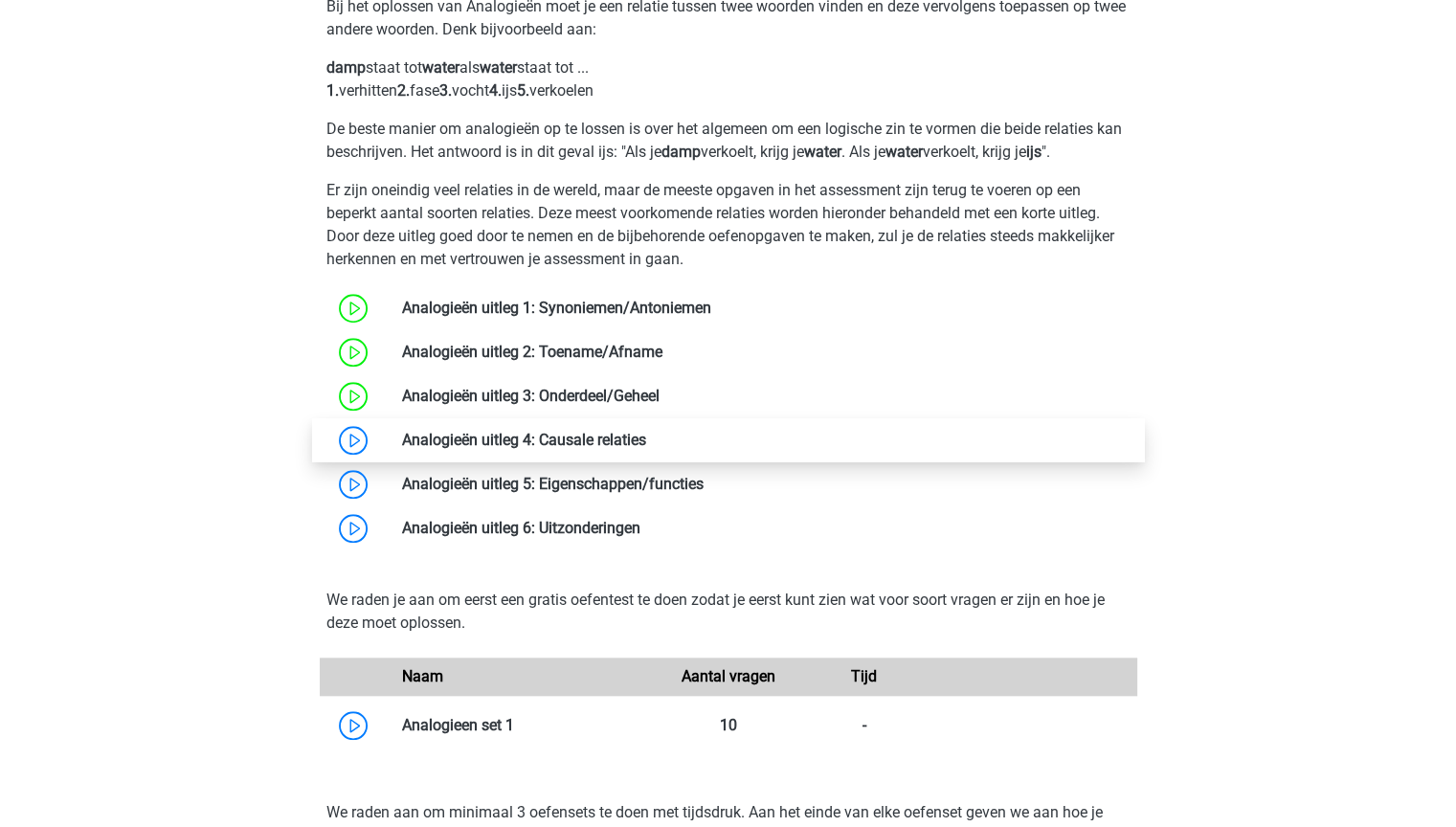 click at bounding box center [646, 439] 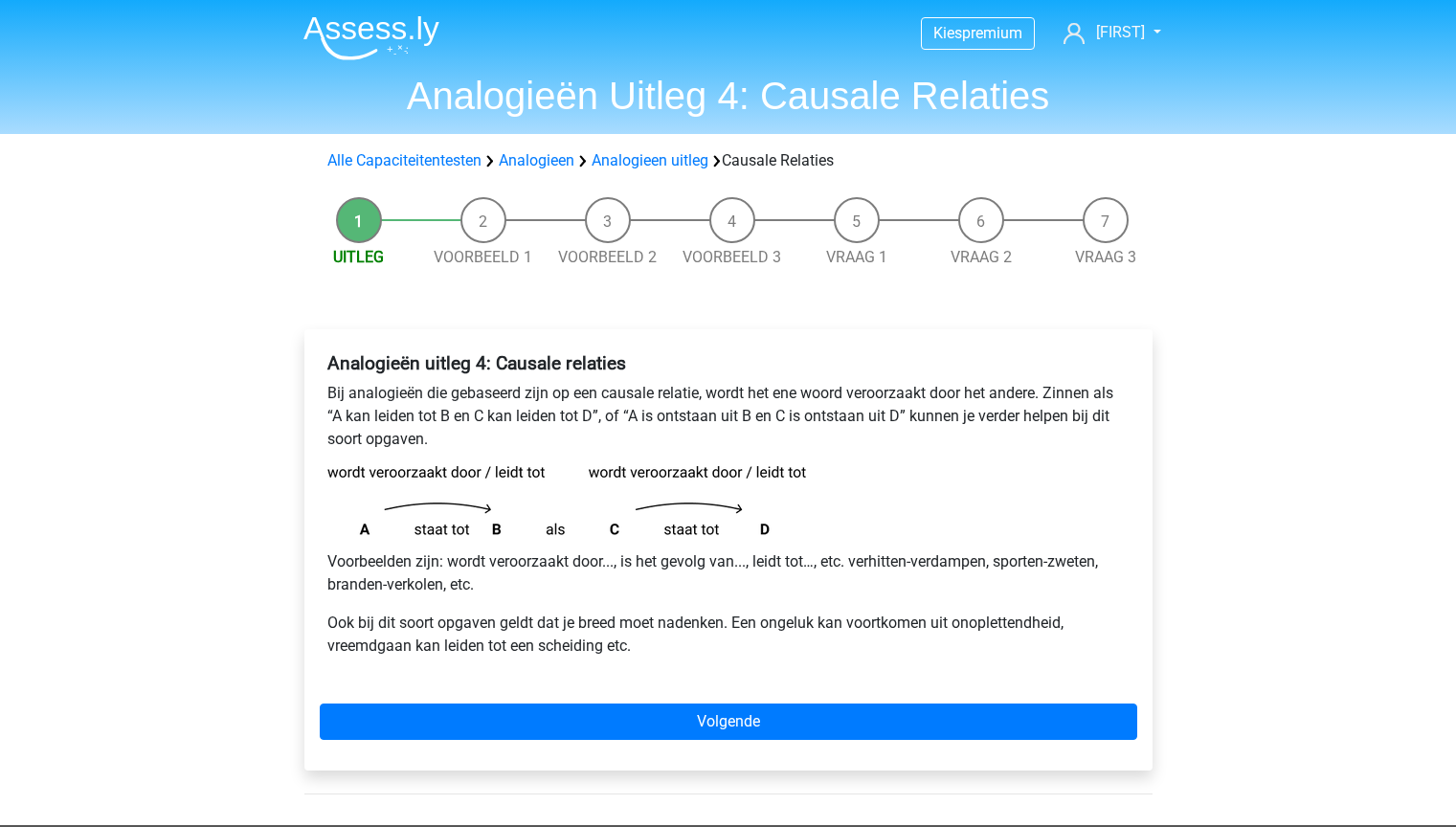 scroll, scrollTop: 0, scrollLeft: 0, axis: both 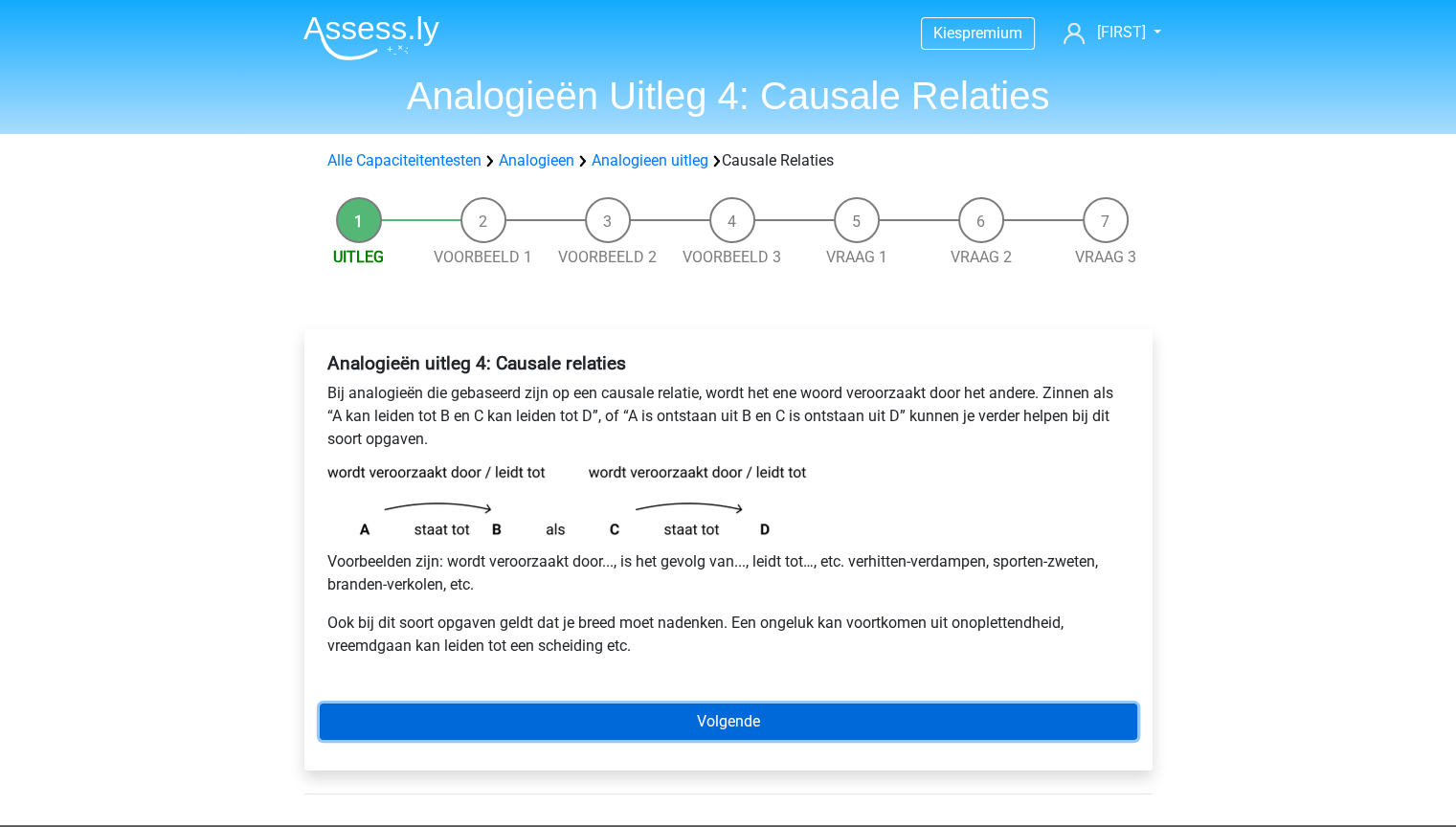 click on "Volgende" at bounding box center [728, 722] 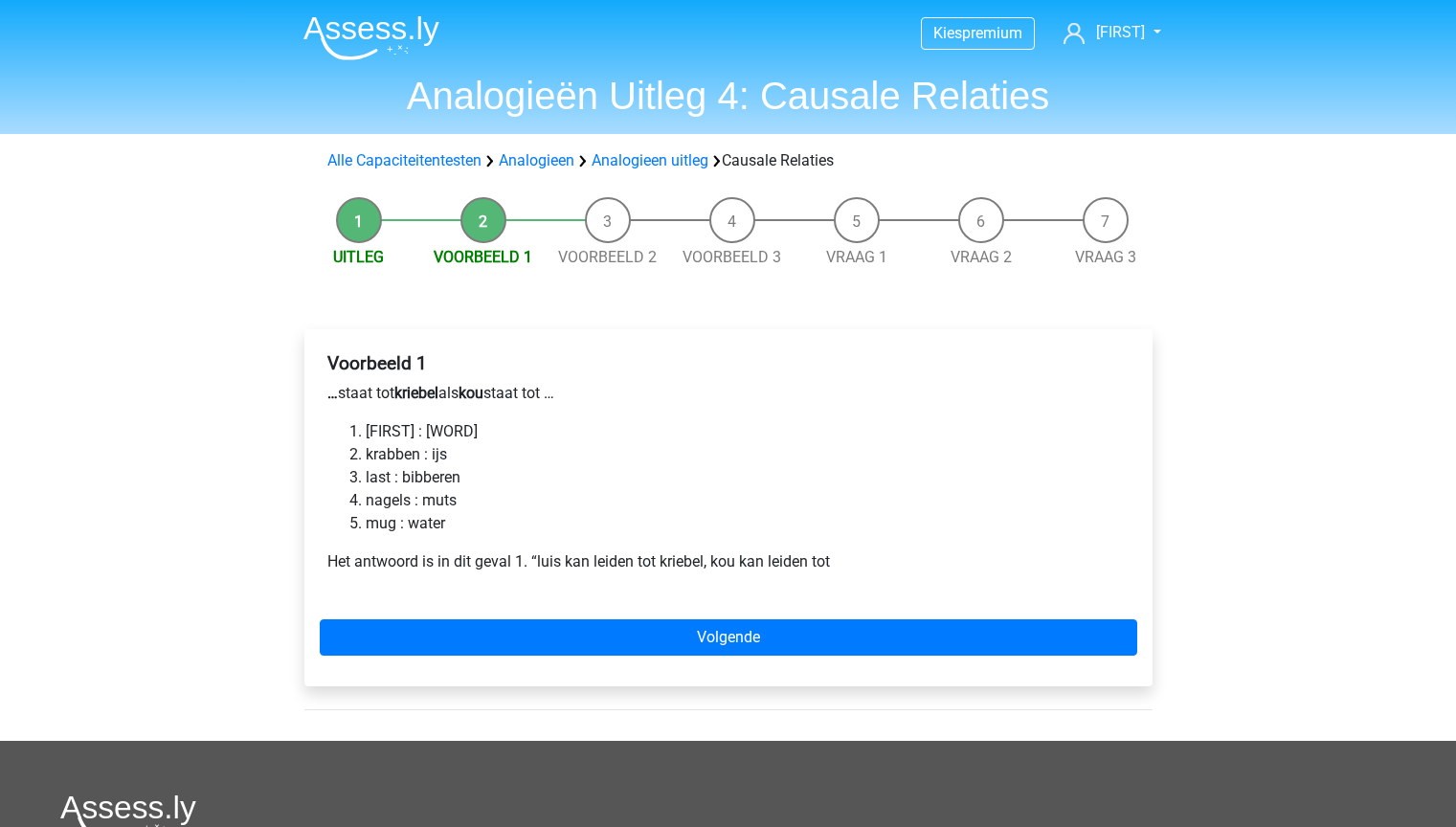 scroll, scrollTop: 0, scrollLeft: 0, axis: both 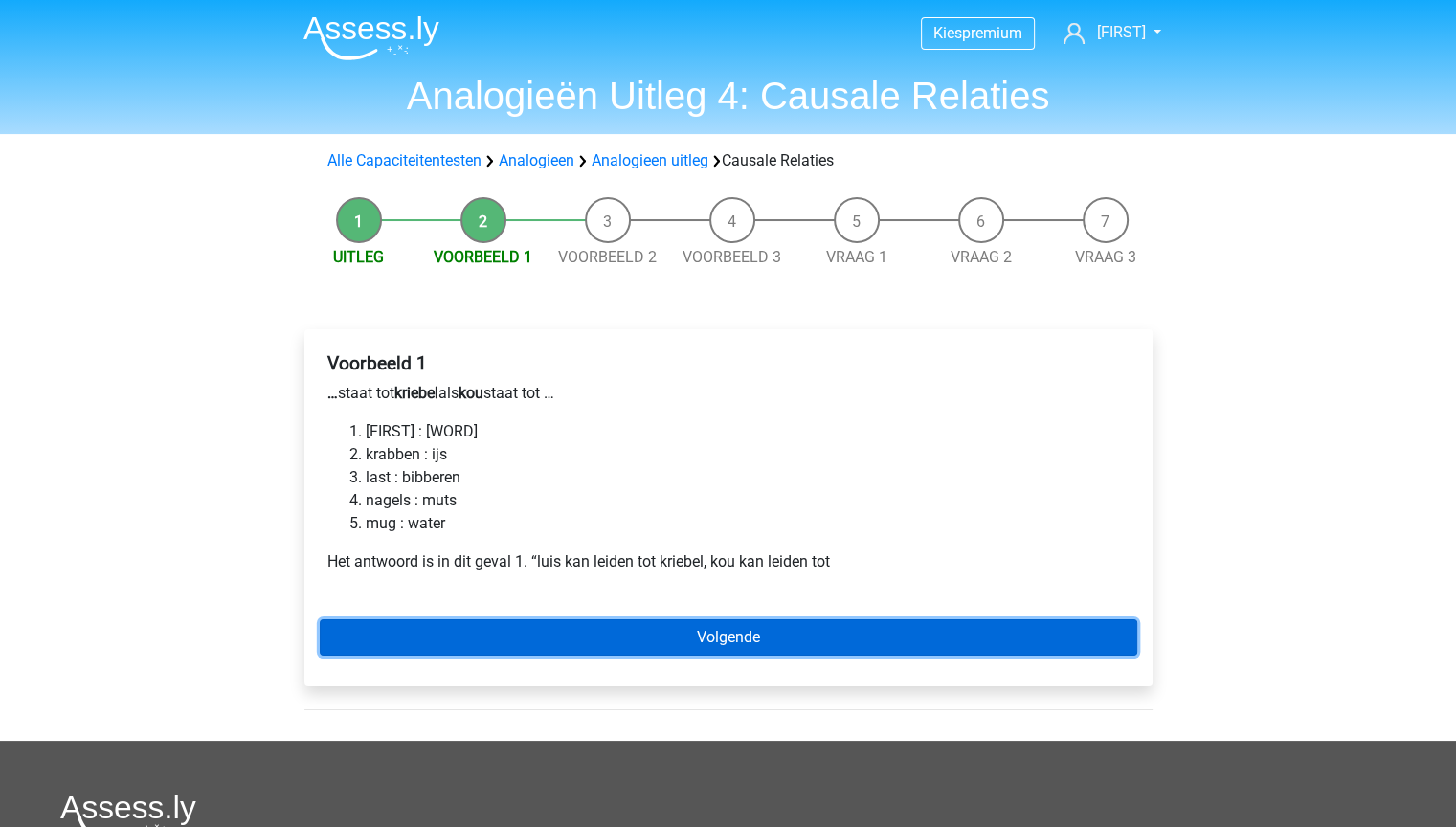 click on "Volgende" at bounding box center [728, 637] 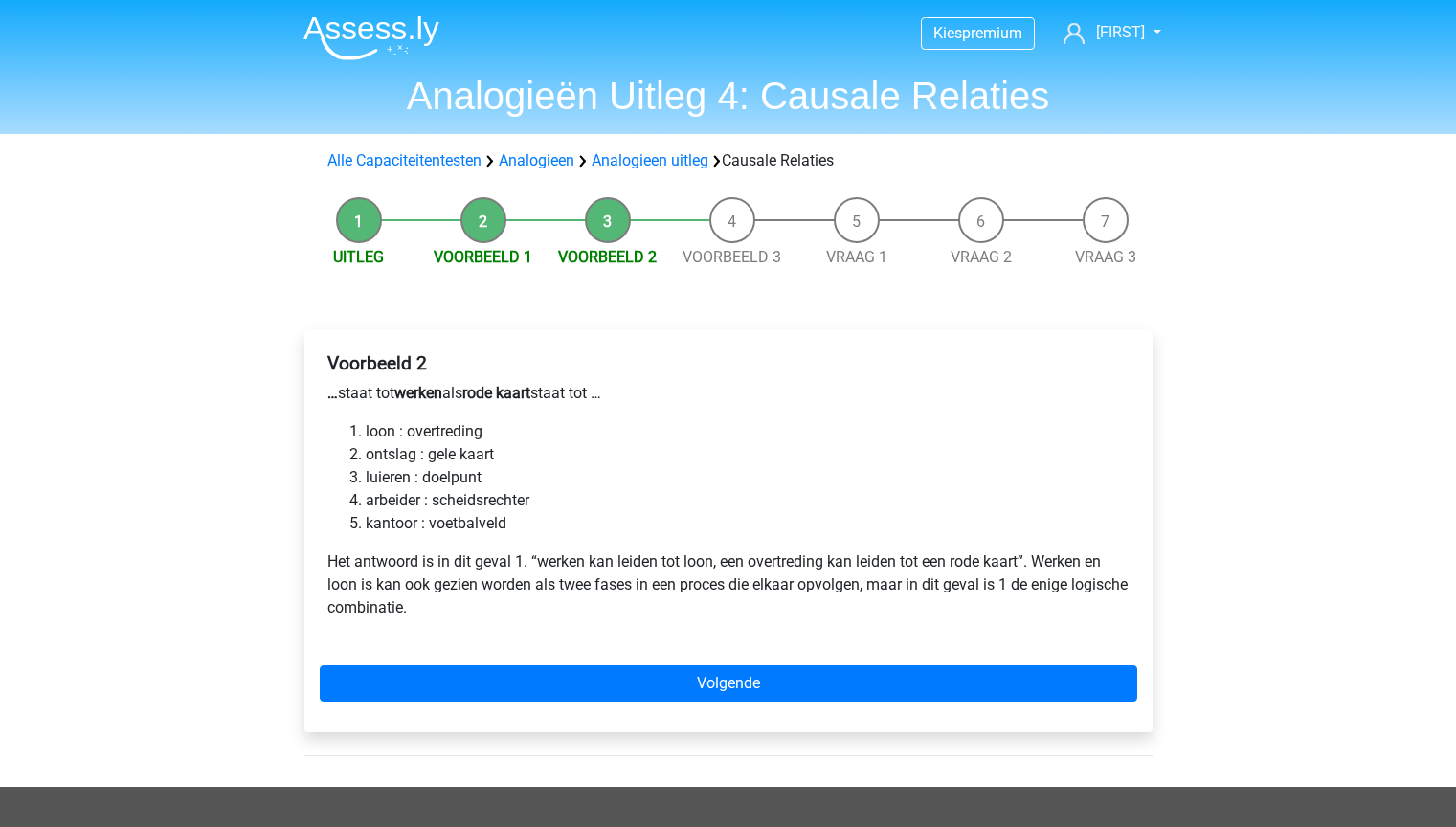 scroll, scrollTop: 0, scrollLeft: 0, axis: both 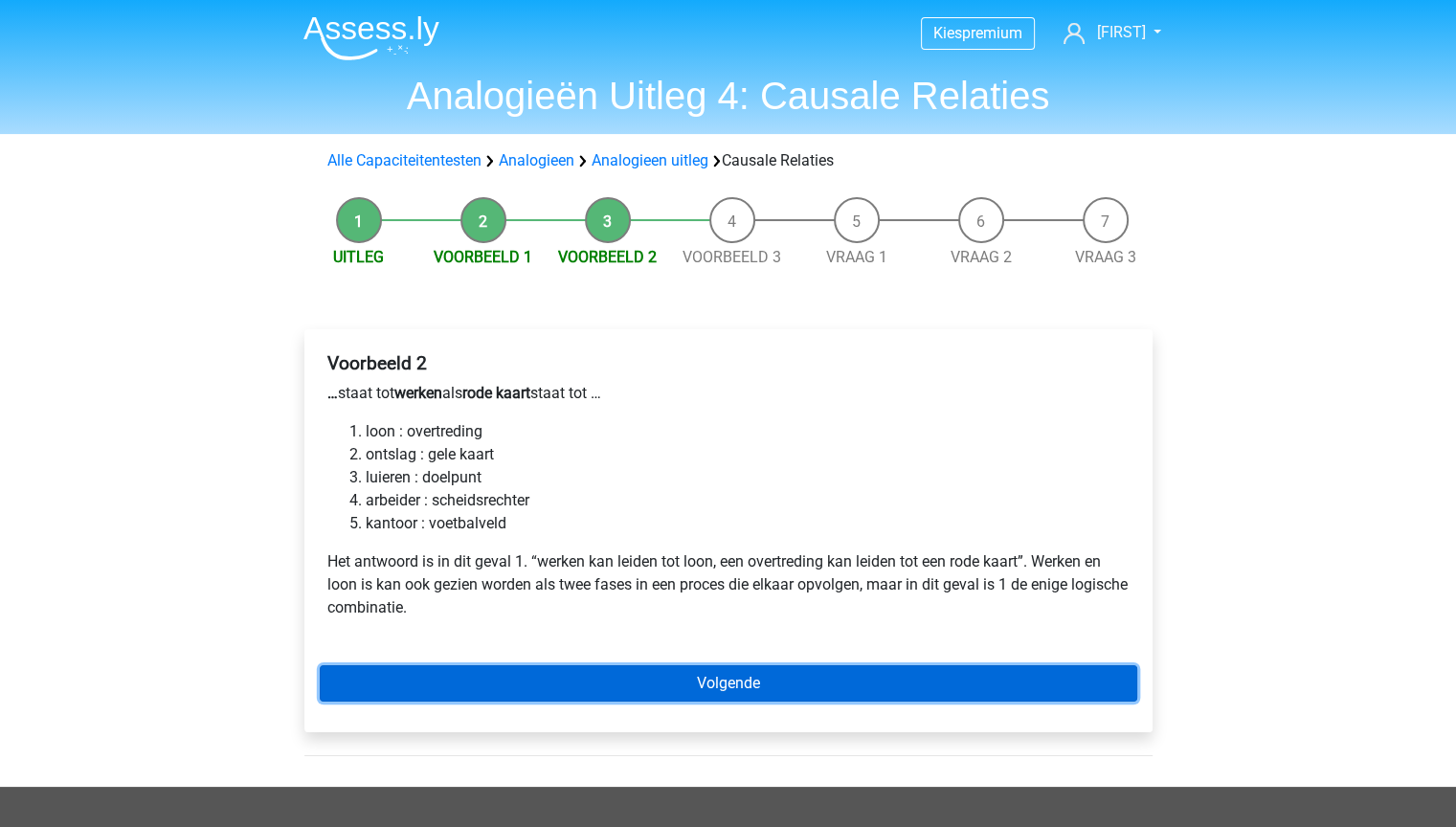 click on "Volgende" at bounding box center [728, 683] 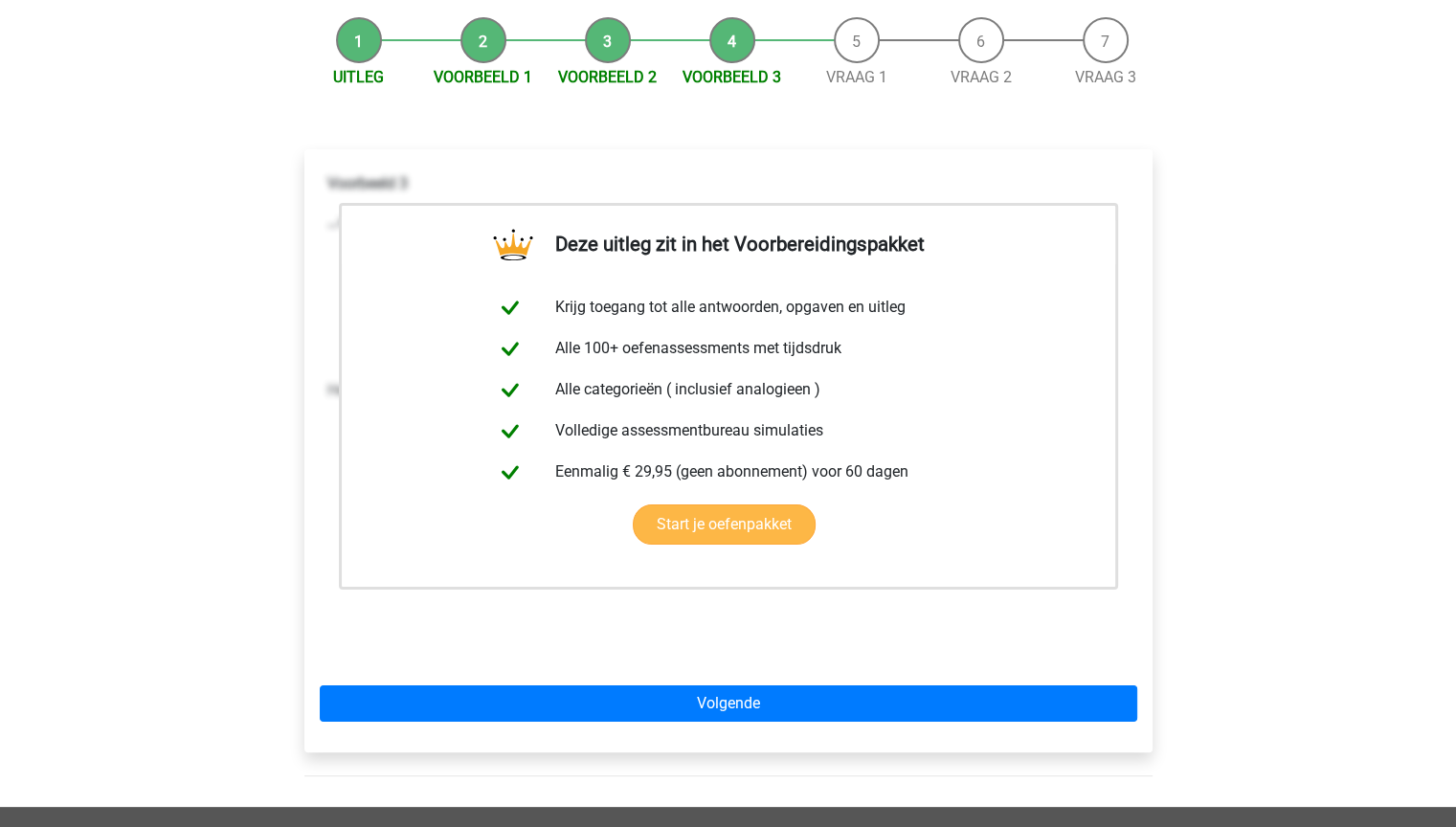 scroll, scrollTop: 479, scrollLeft: 0, axis: vertical 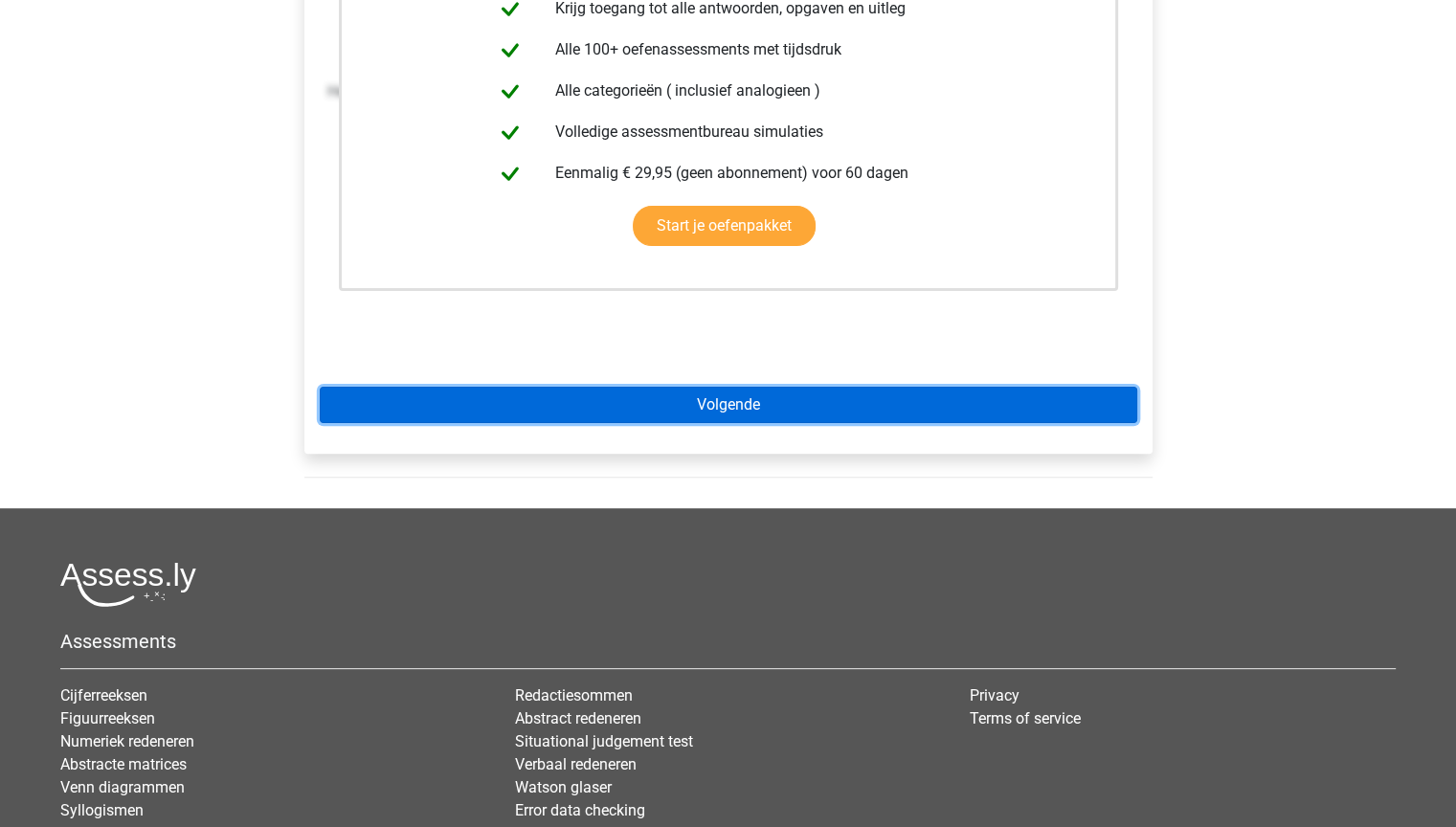 click on "Volgende" at bounding box center [728, 405] 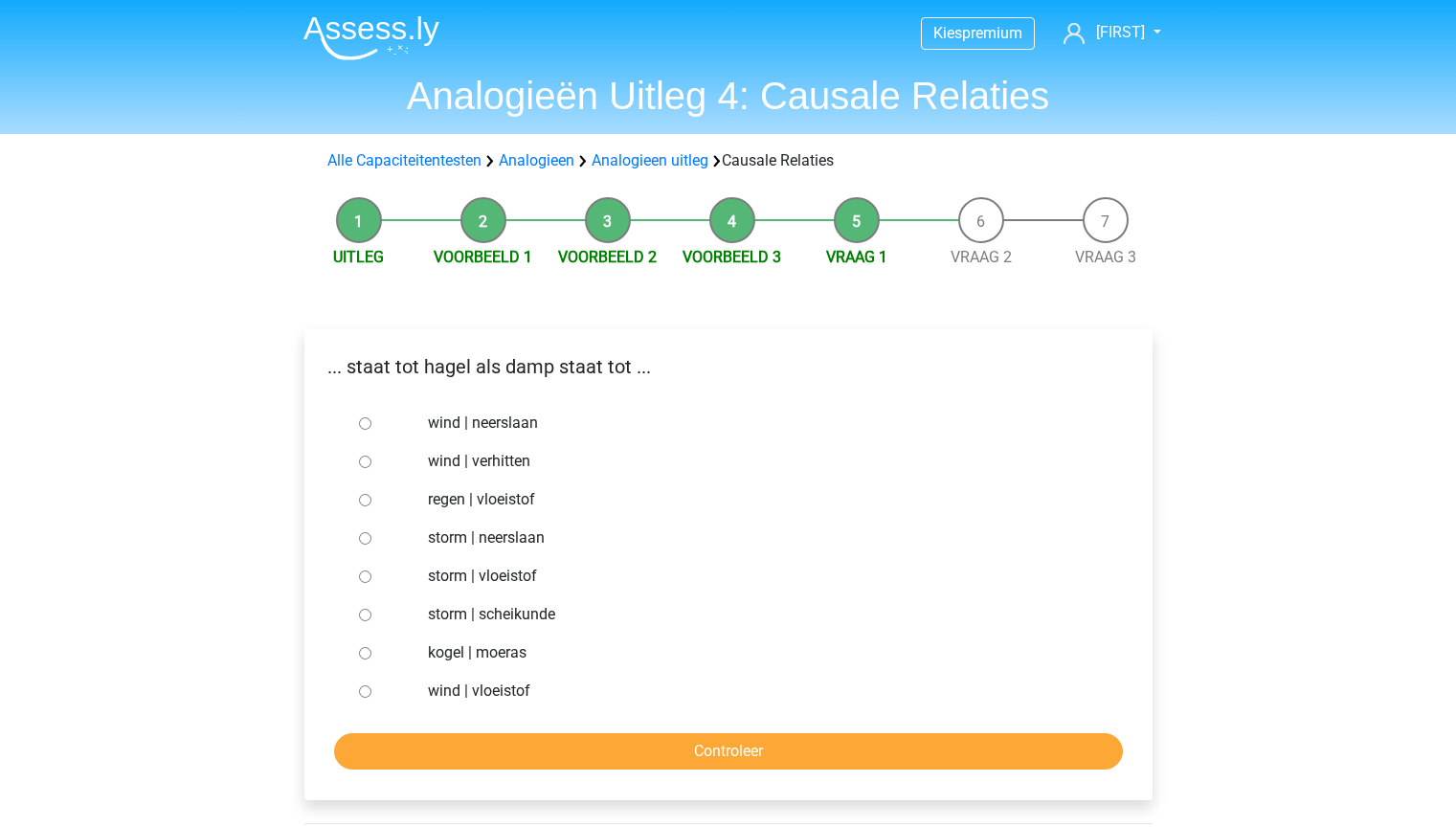 scroll, scrollTop: 0, scrollLeft: 0, axis: both 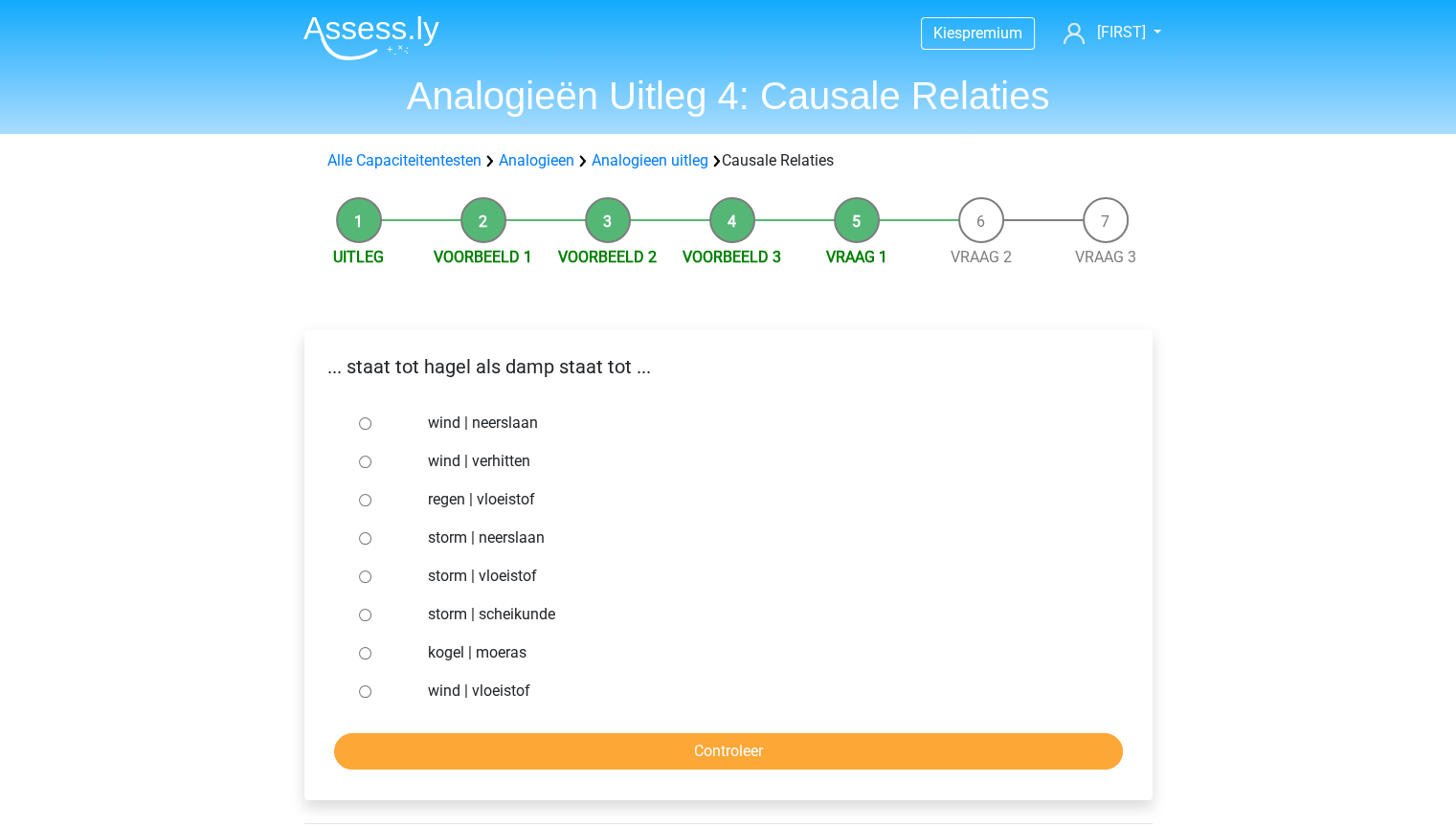 click at bounding box center (383, 461) 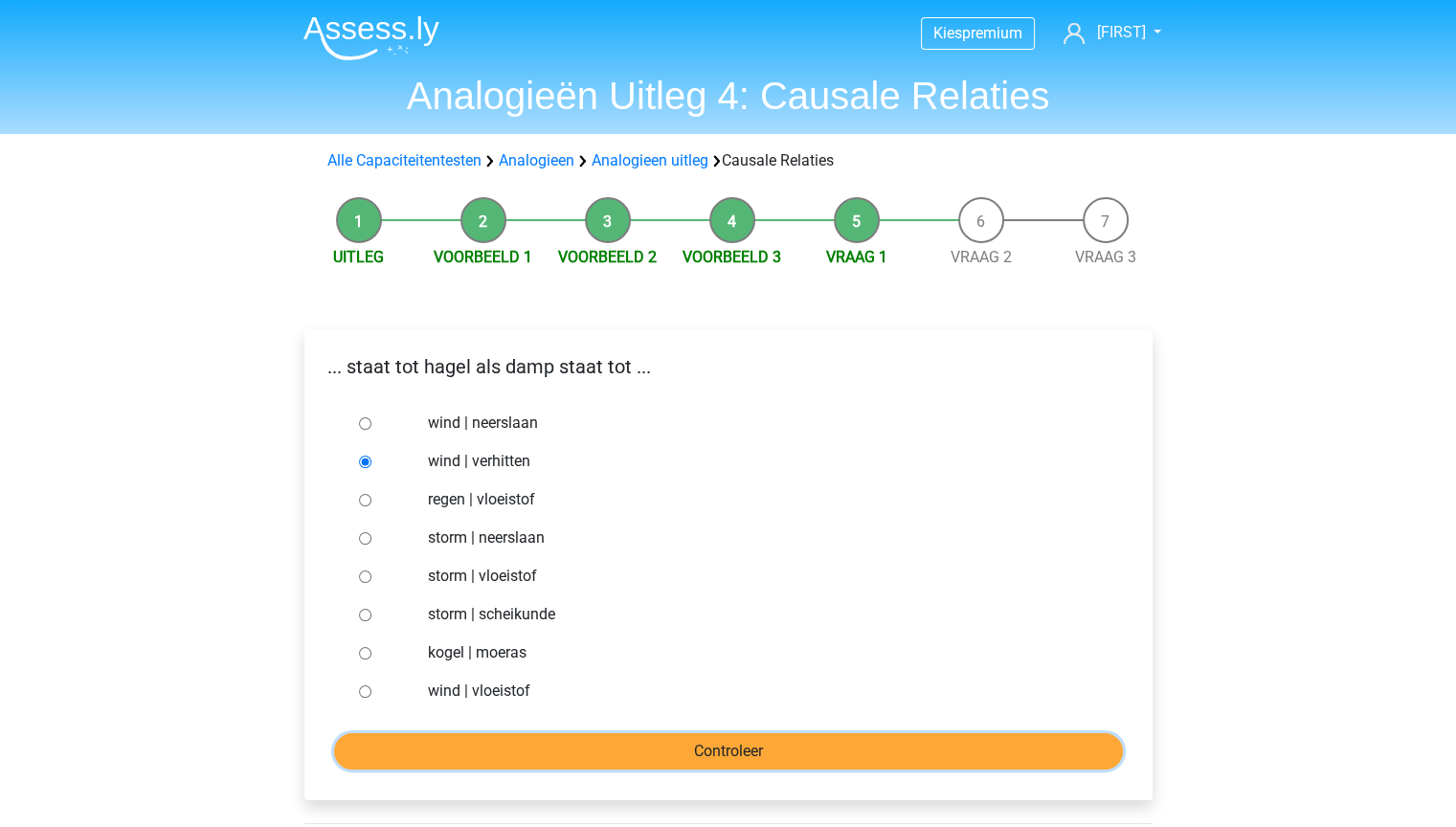 click on "Controleer" at bounding box center (728, 751) 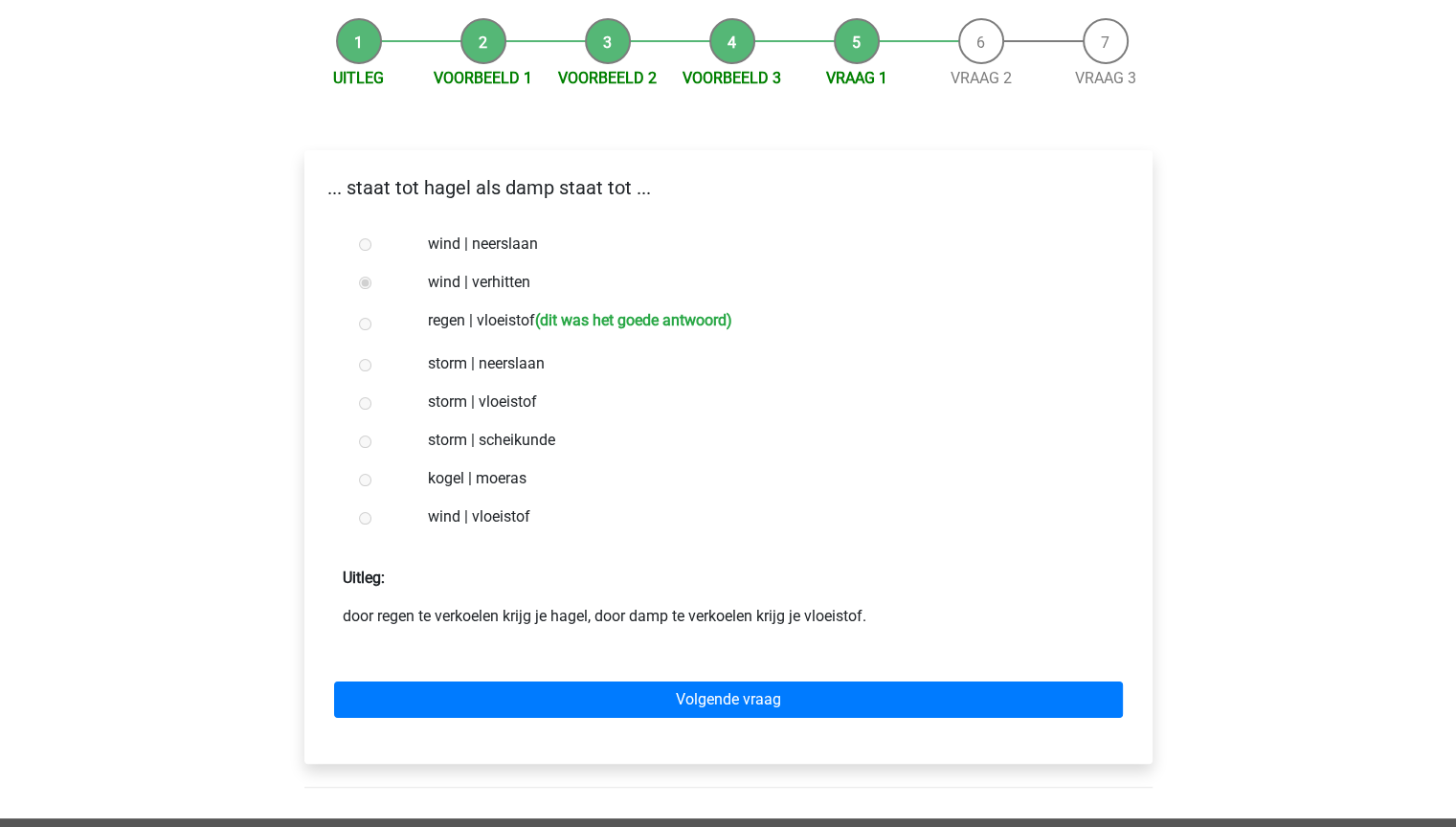scroll, scrollTop: 191, scrollLeft: 0, axis: vertical 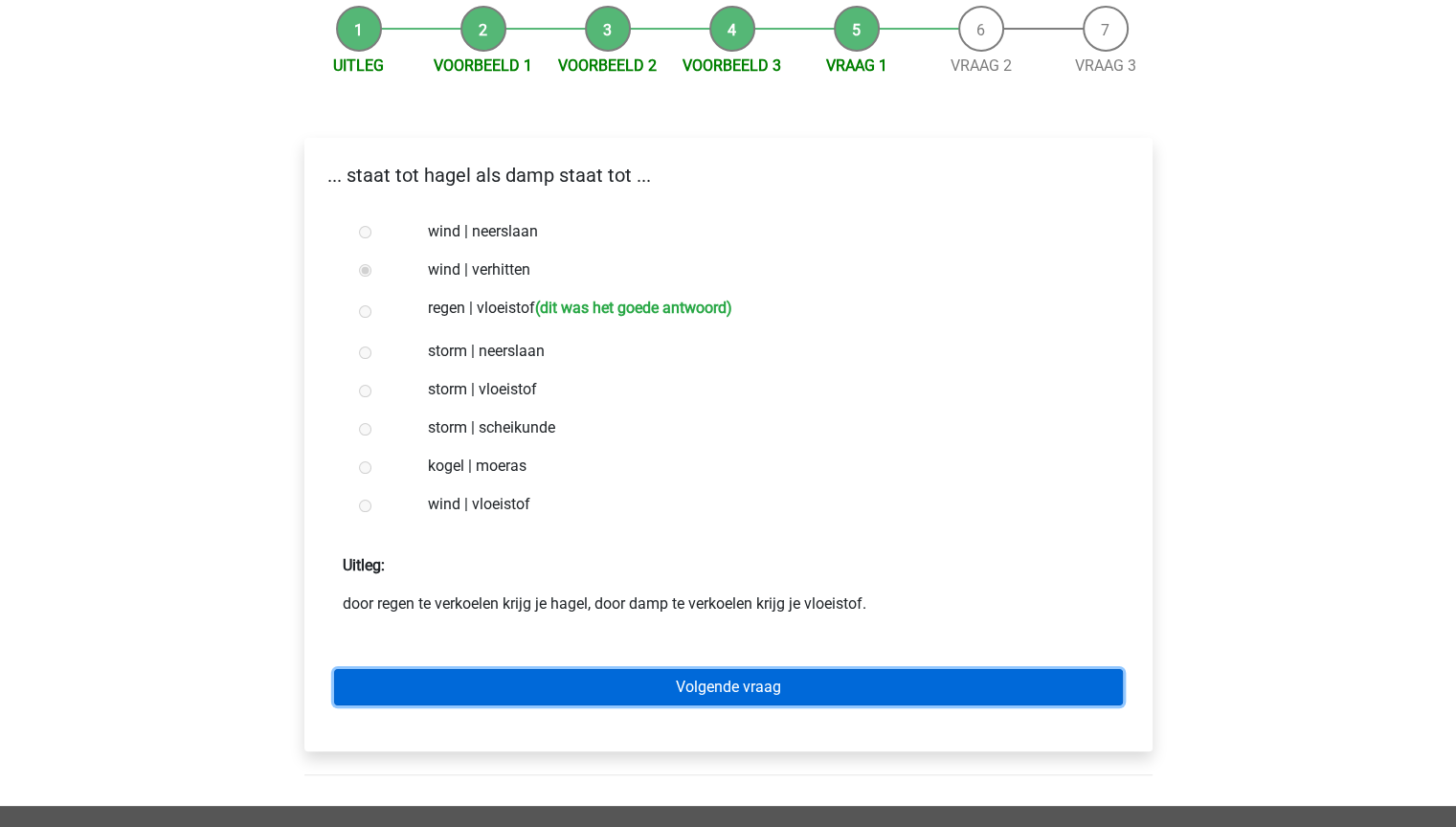 click on "Volgende vraag" at bounding box center [728, 687] 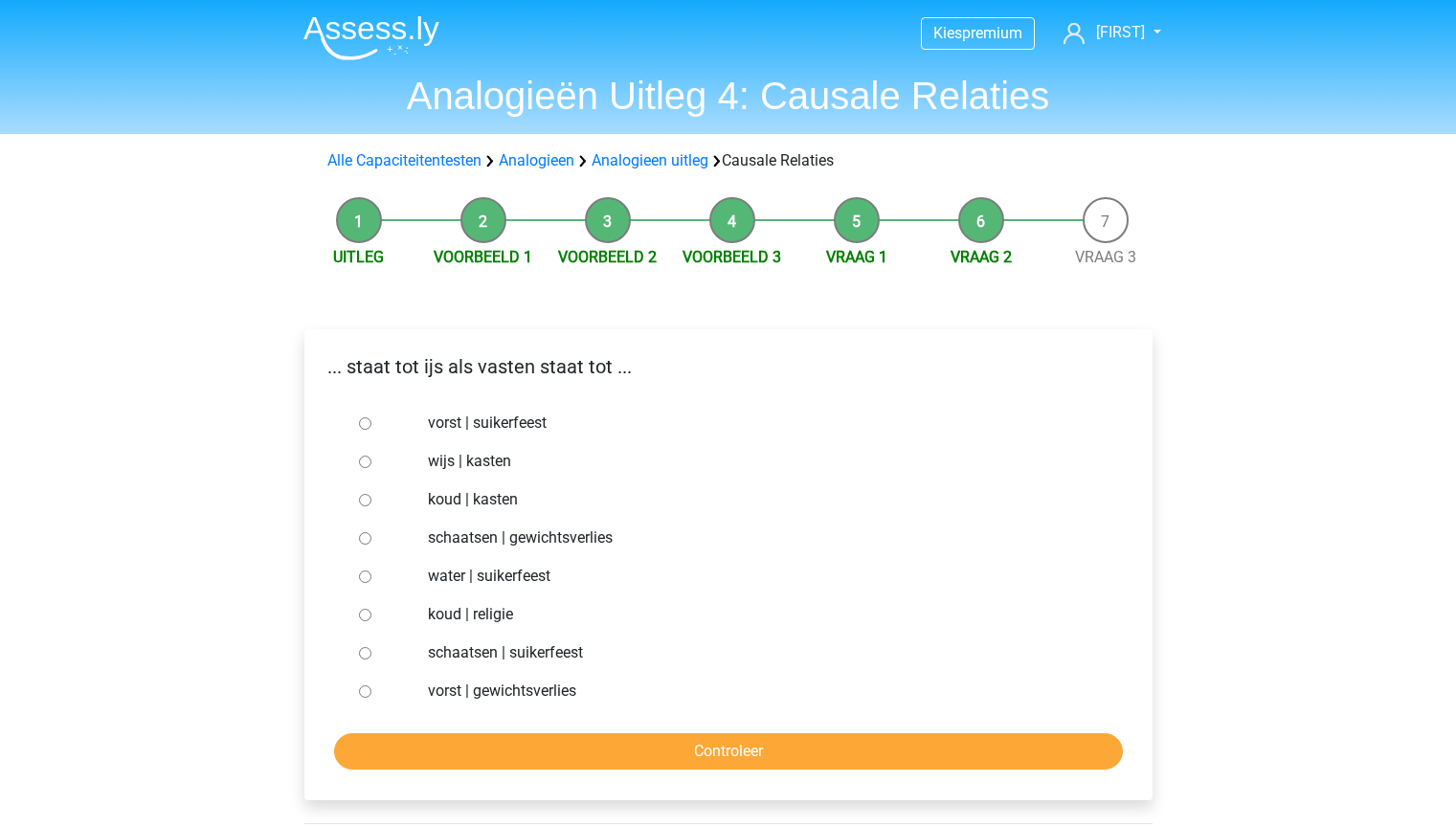 scroll, scrollTop: 0, scrollLeft: 0, axis: both 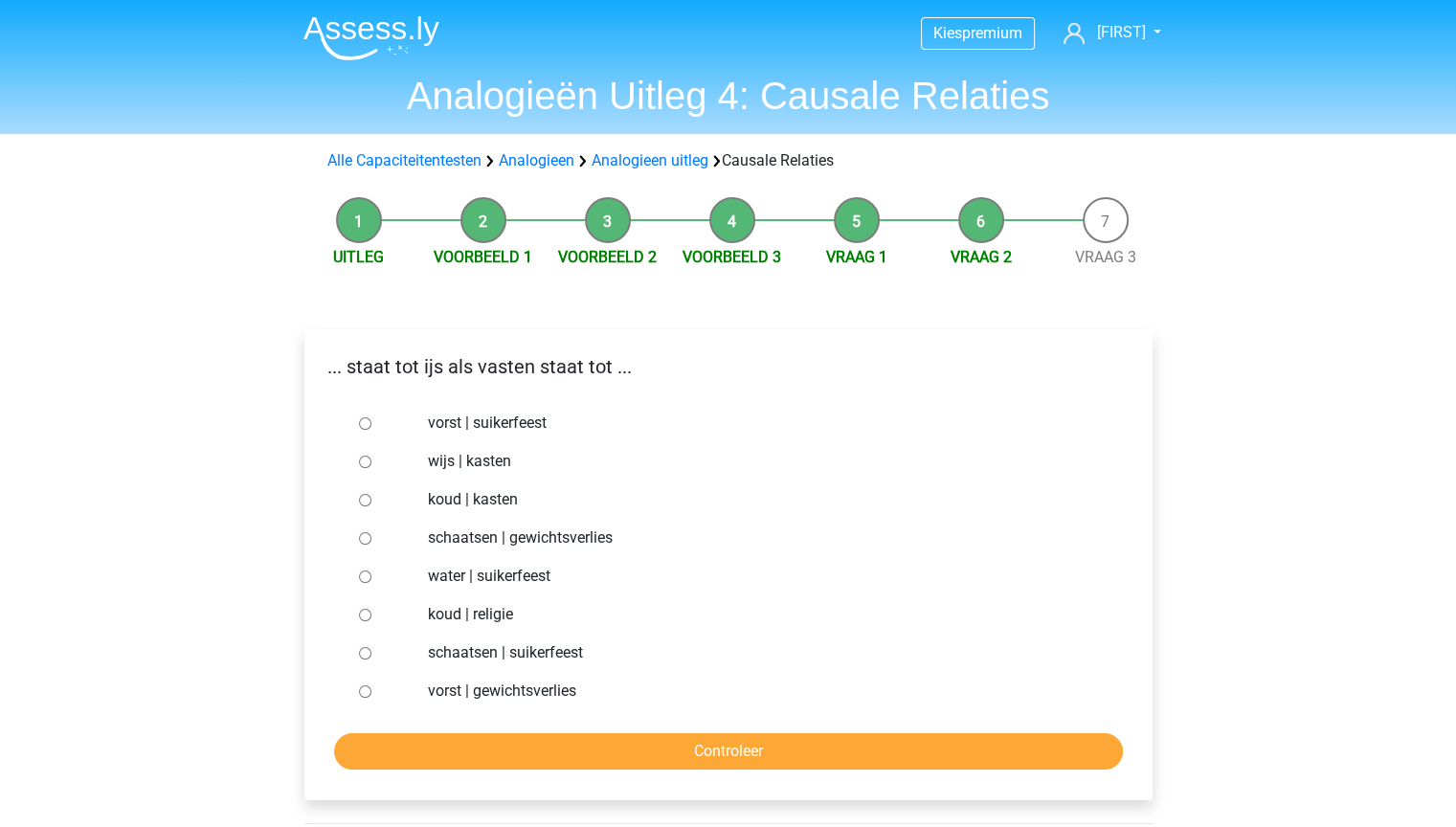 click on "vorst | suikerfeest" at bounding box center [365, 423] 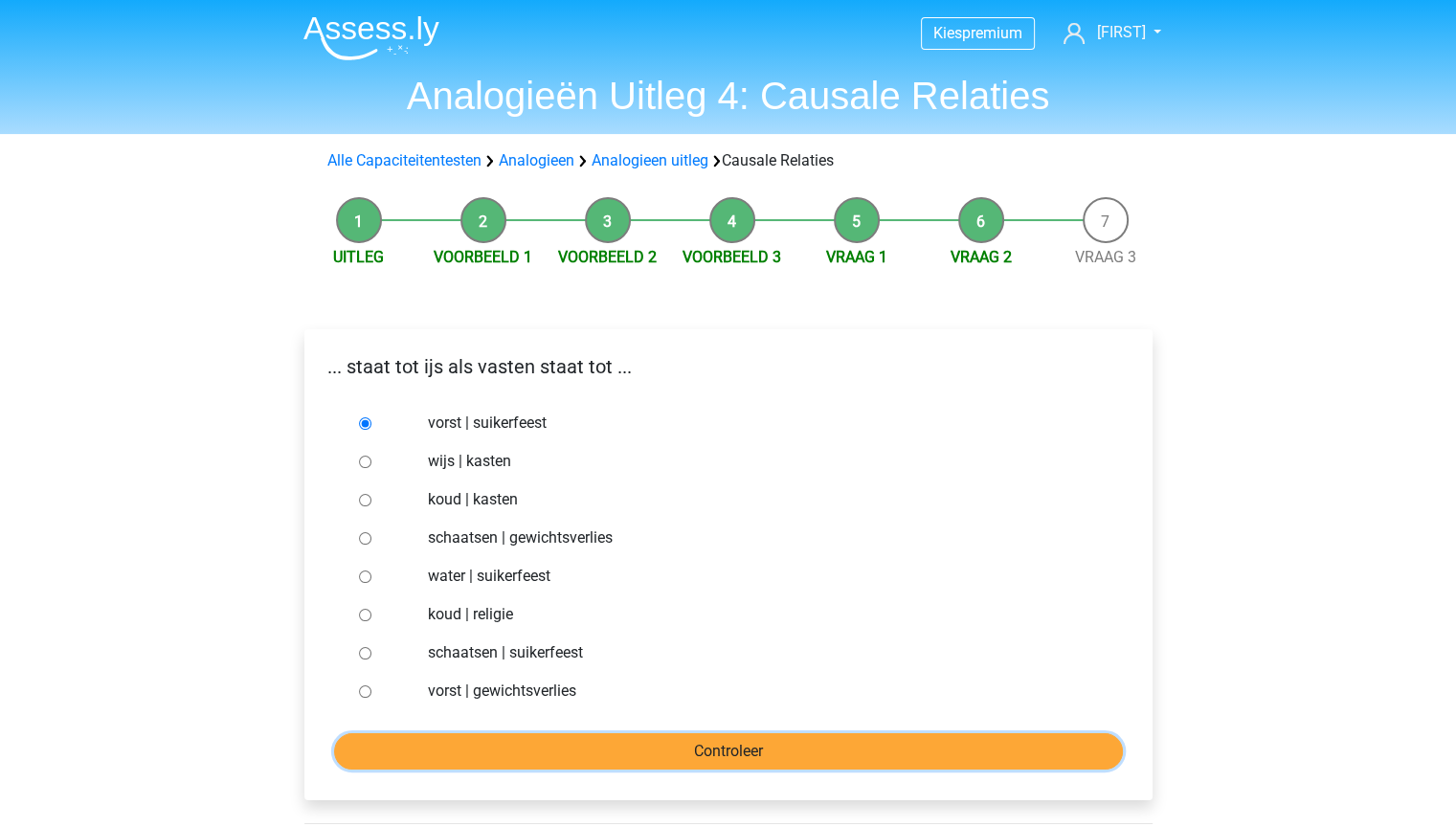 click on "Controleer" at bounding box center [728, 751] 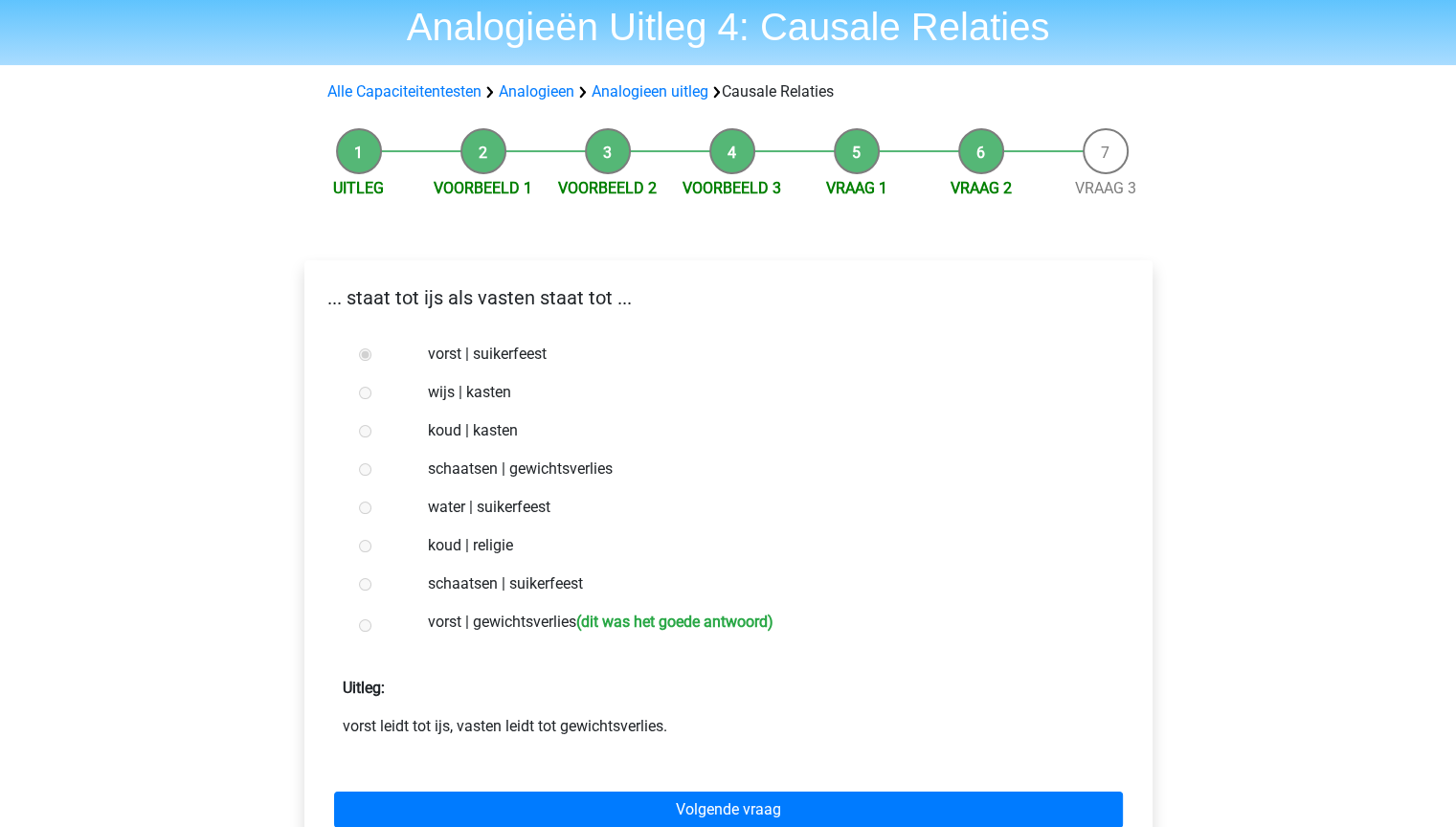scroll, scrollTop: 191, scrollLeft: 0, axis: vertical 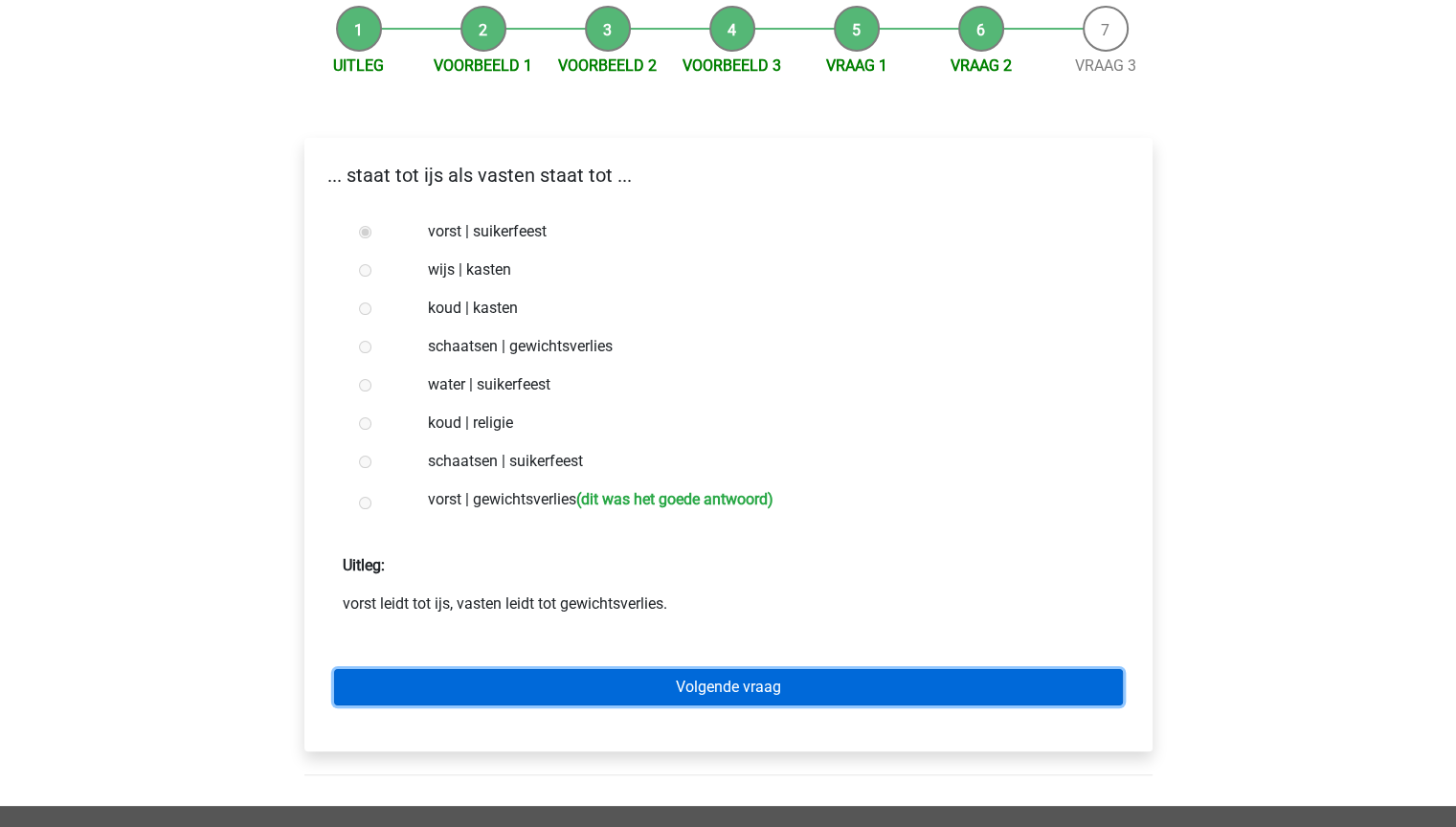 click on "Volgende vraag" at bounding box center [728, 687] 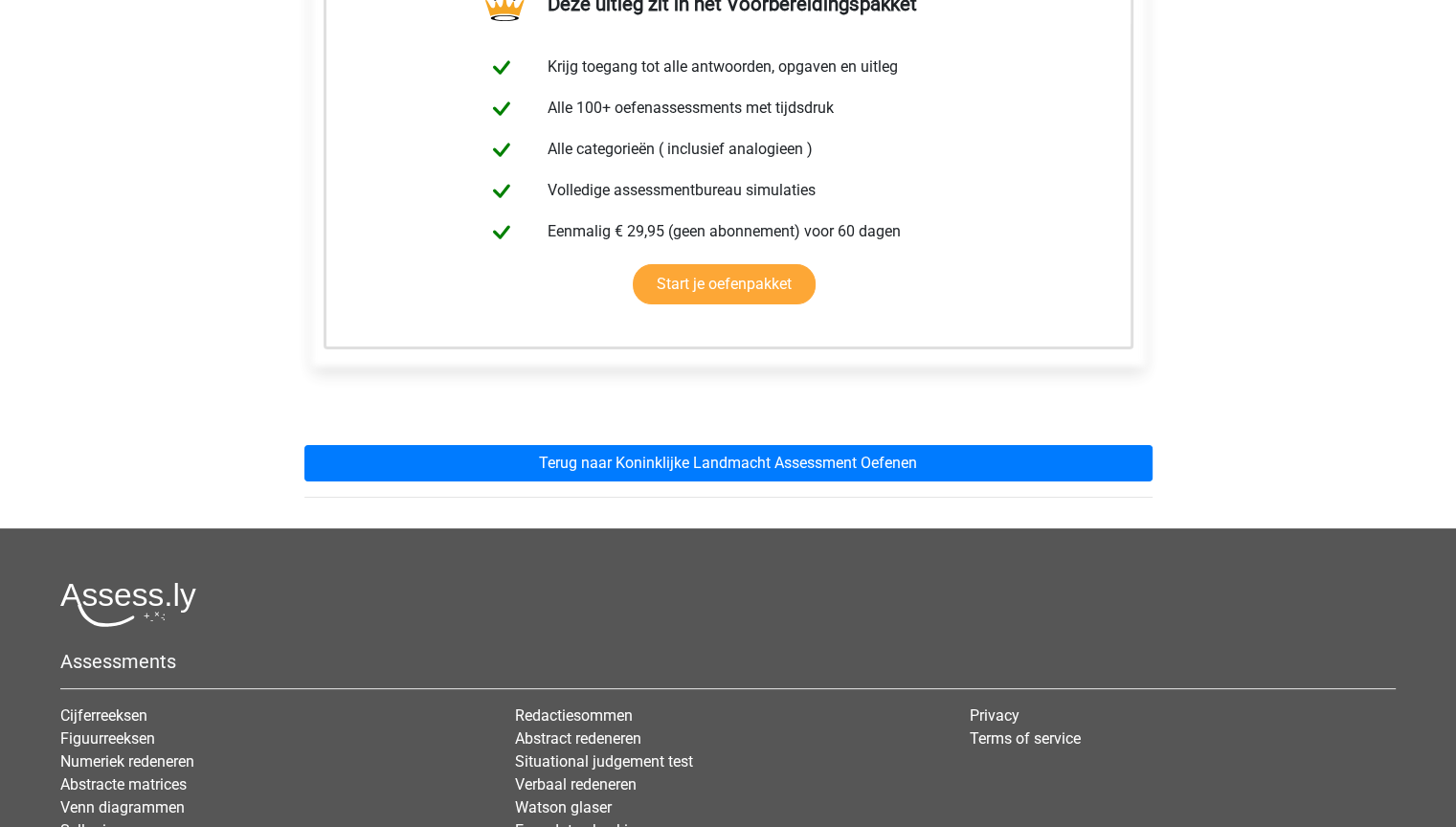 scroll, scrollTop: 383, scrollLeft: 0, axis: vertical 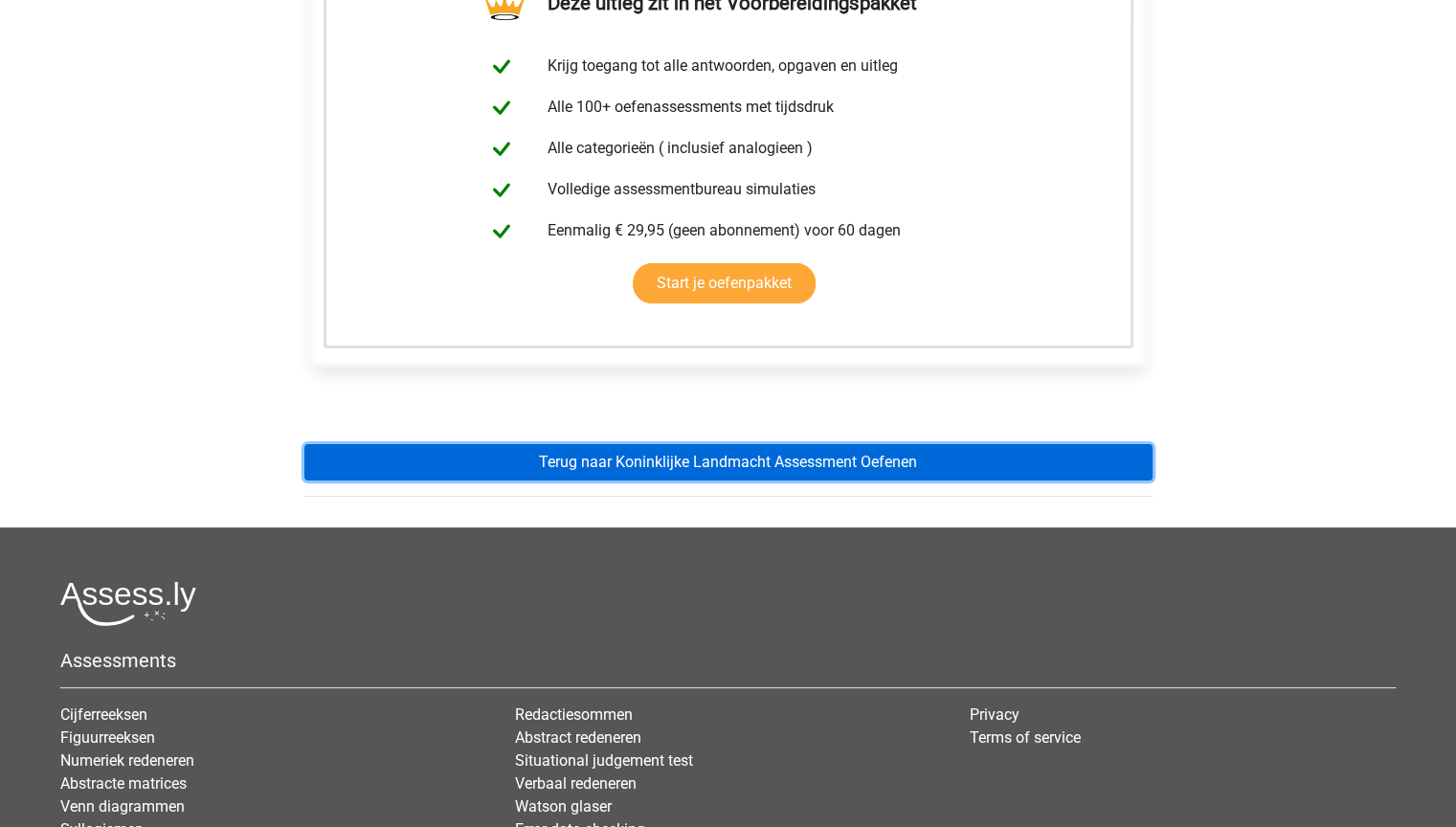 click on "Terug naar Koninklijke Landmacht Assessment Oefenen" at bounding box center [728, 462] 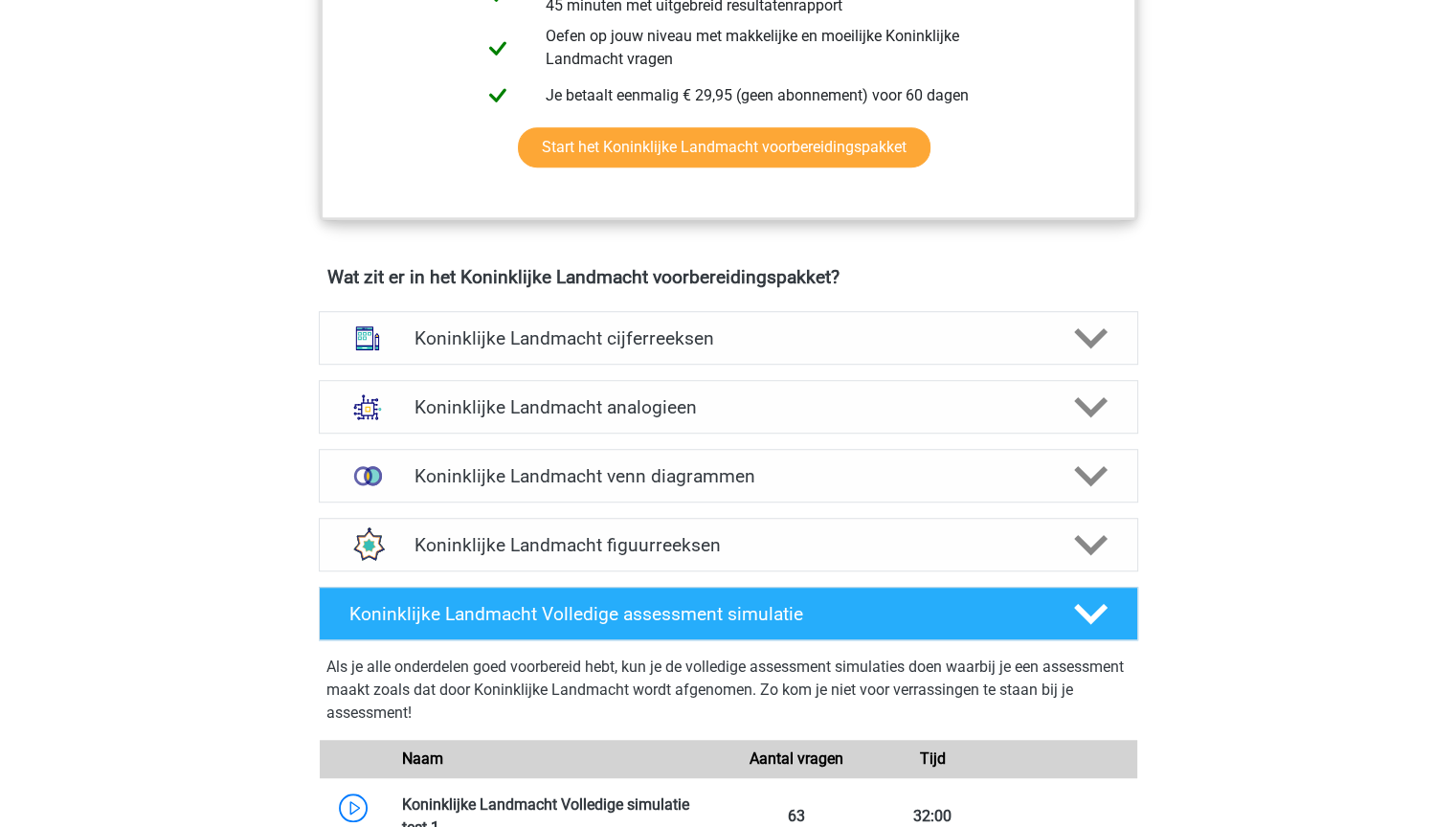 scroll, scrollTop: 1244, scrollLeft: 0, axis: vertical 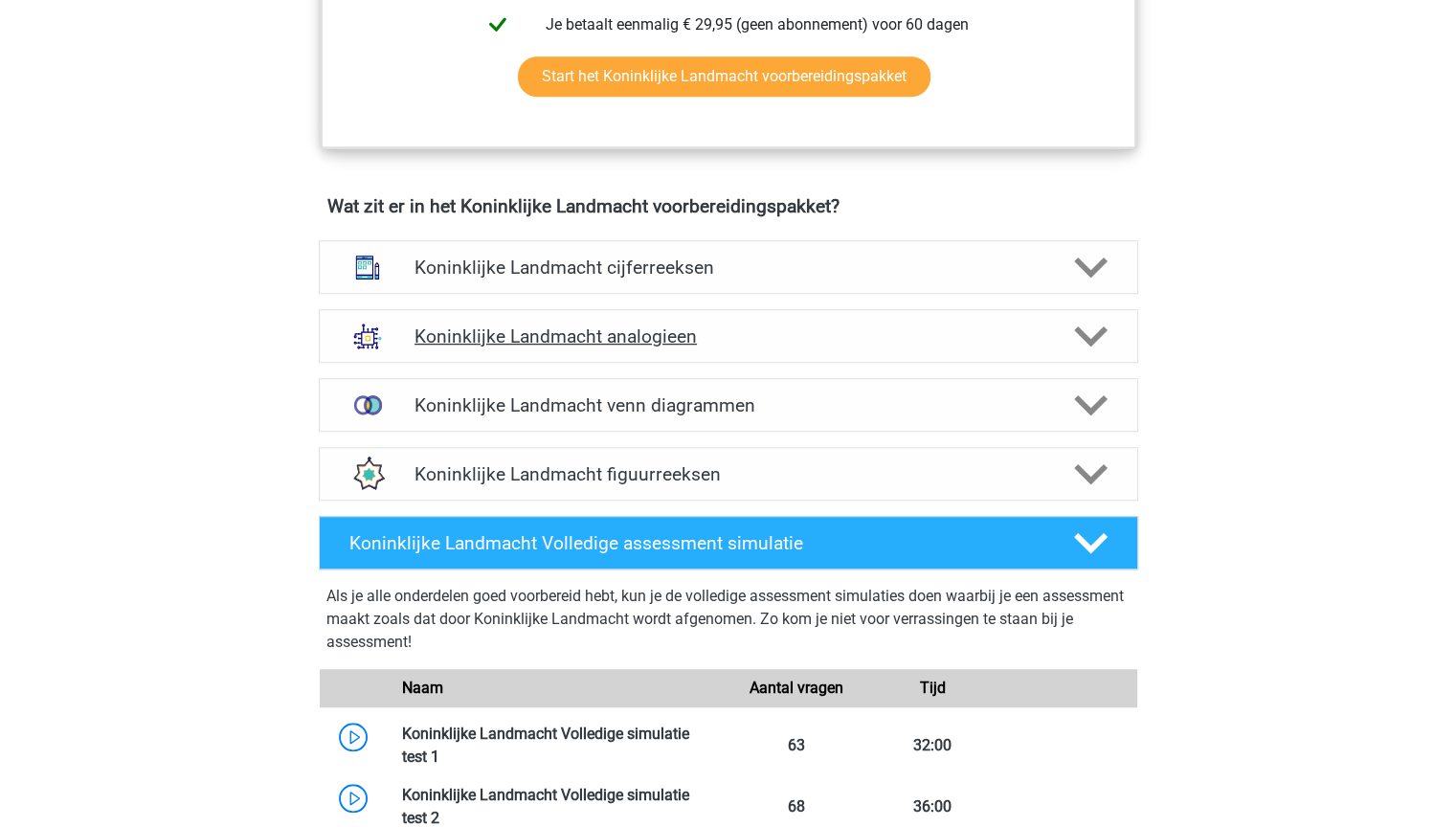 click on "Koninklijke Landmacht analogieen" at bounding box center (728, 336) 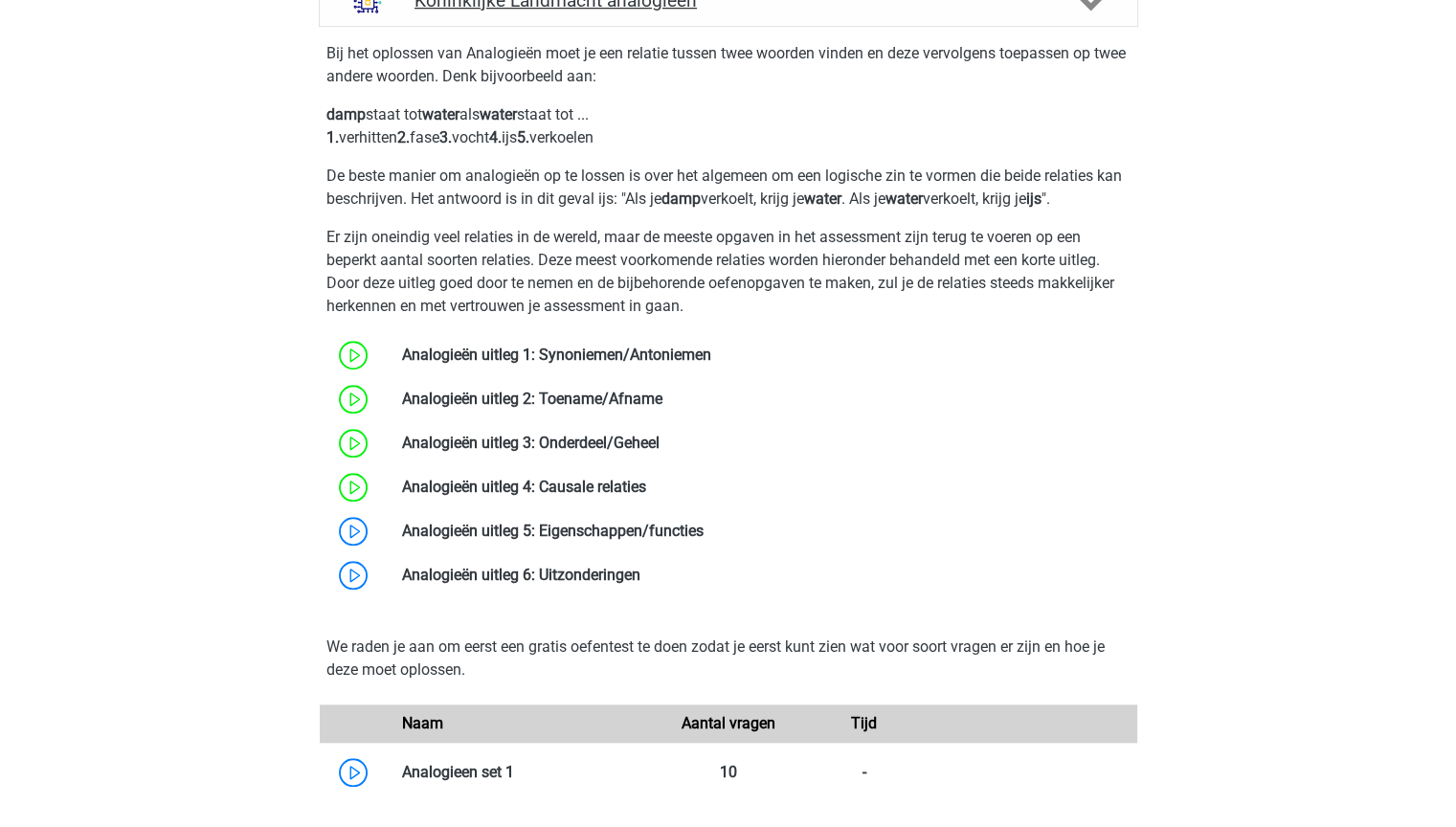 scroll, scrollTop: 1627, scrollLeft: 0, axis: vertical 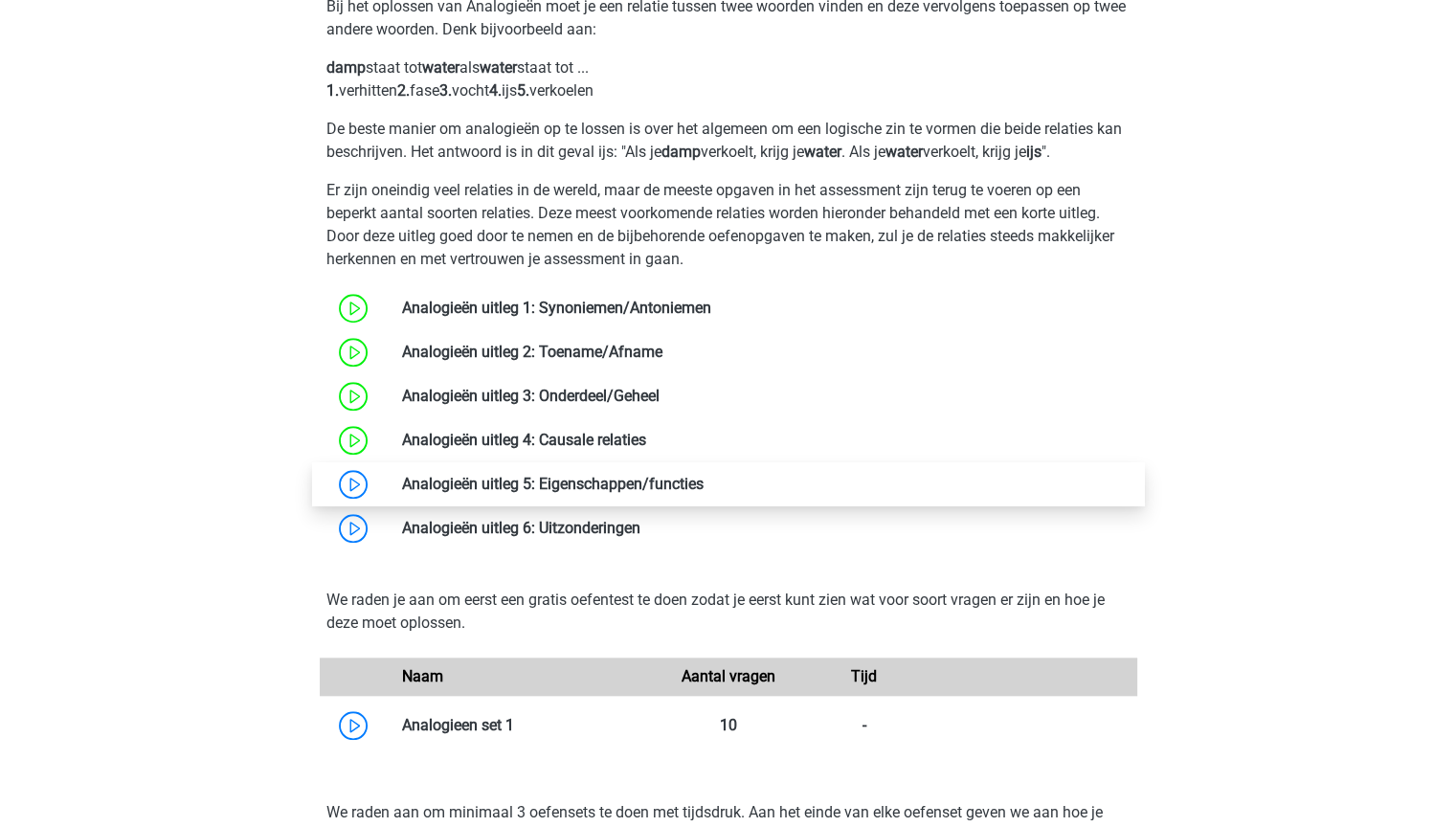 click at bounding box center [704, 483] 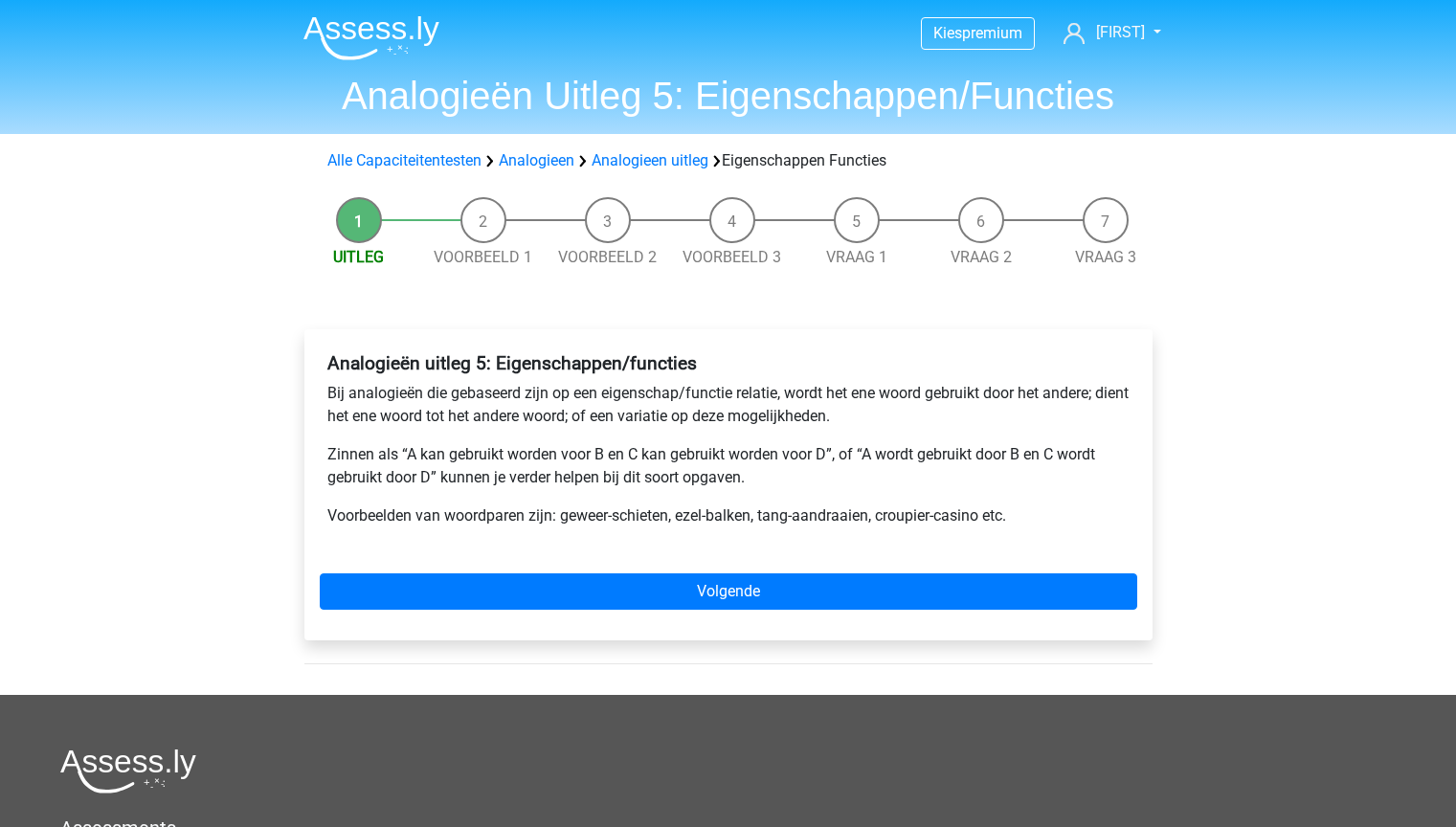 scroll, scrollTop: 0, scrollLeft: 0, axis: both 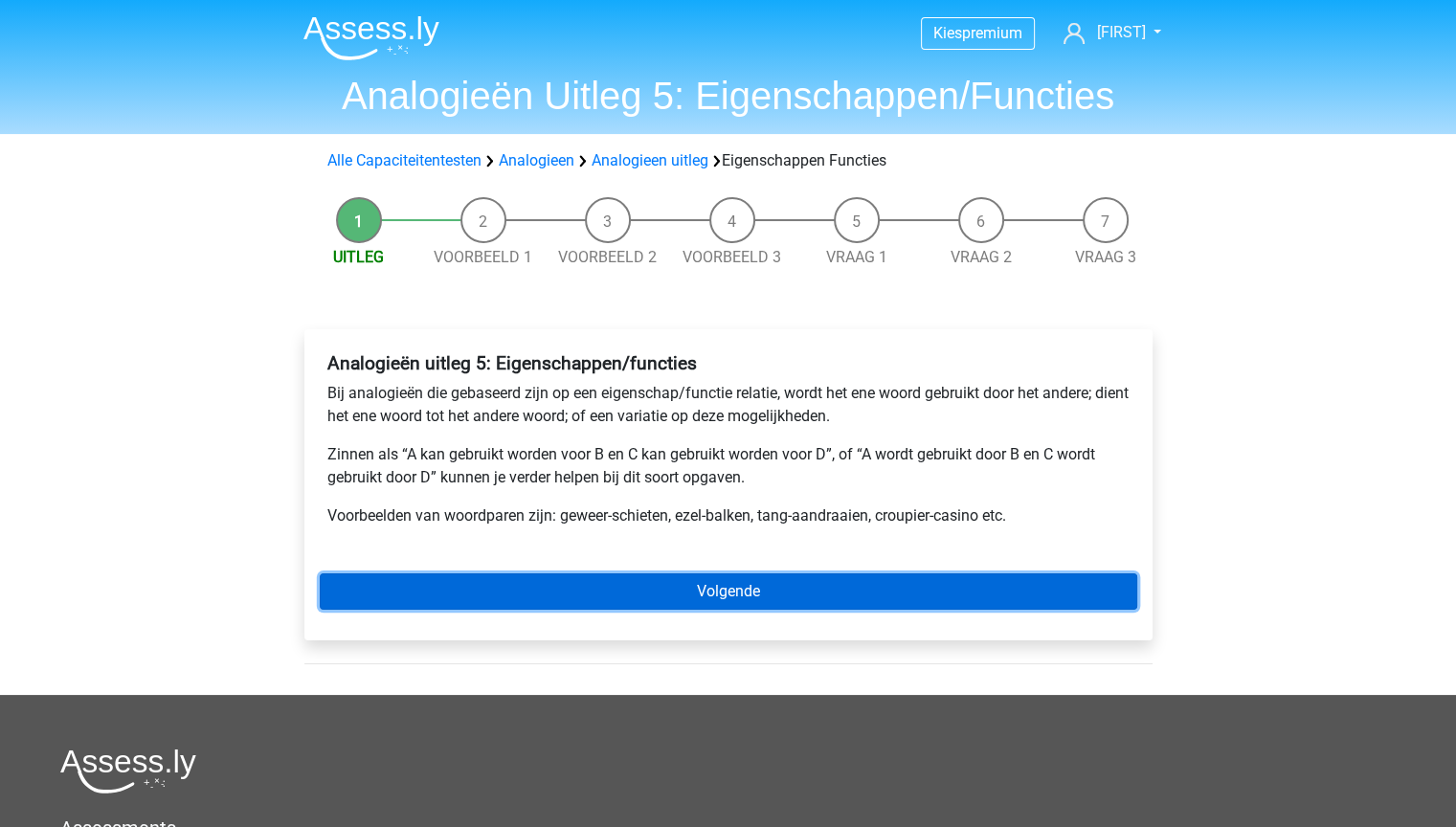 click on "Volgende" at bounding box center (728, 592) 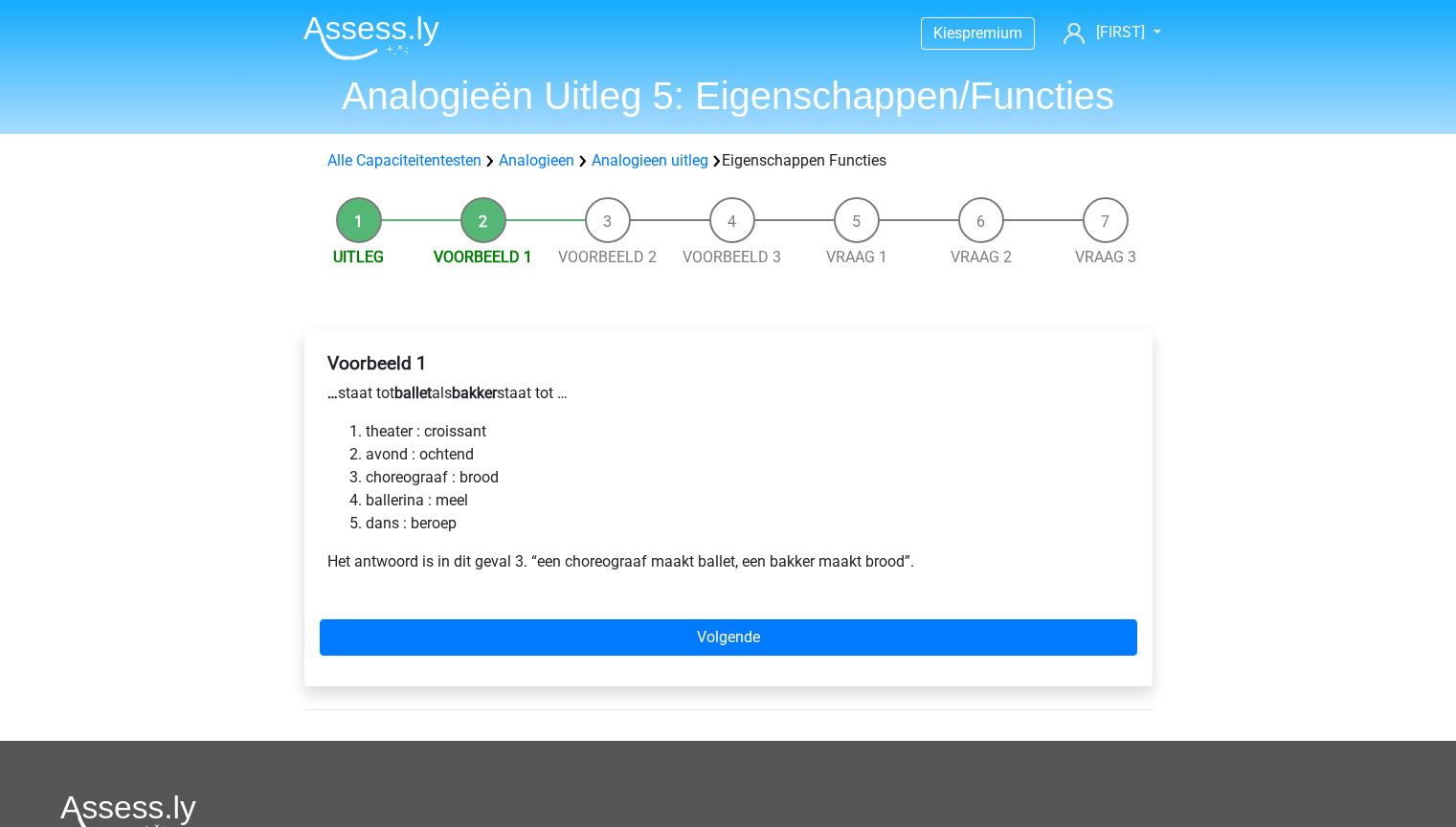 scroll, scrollTop: 0, scrollLeft: 0, axis: both 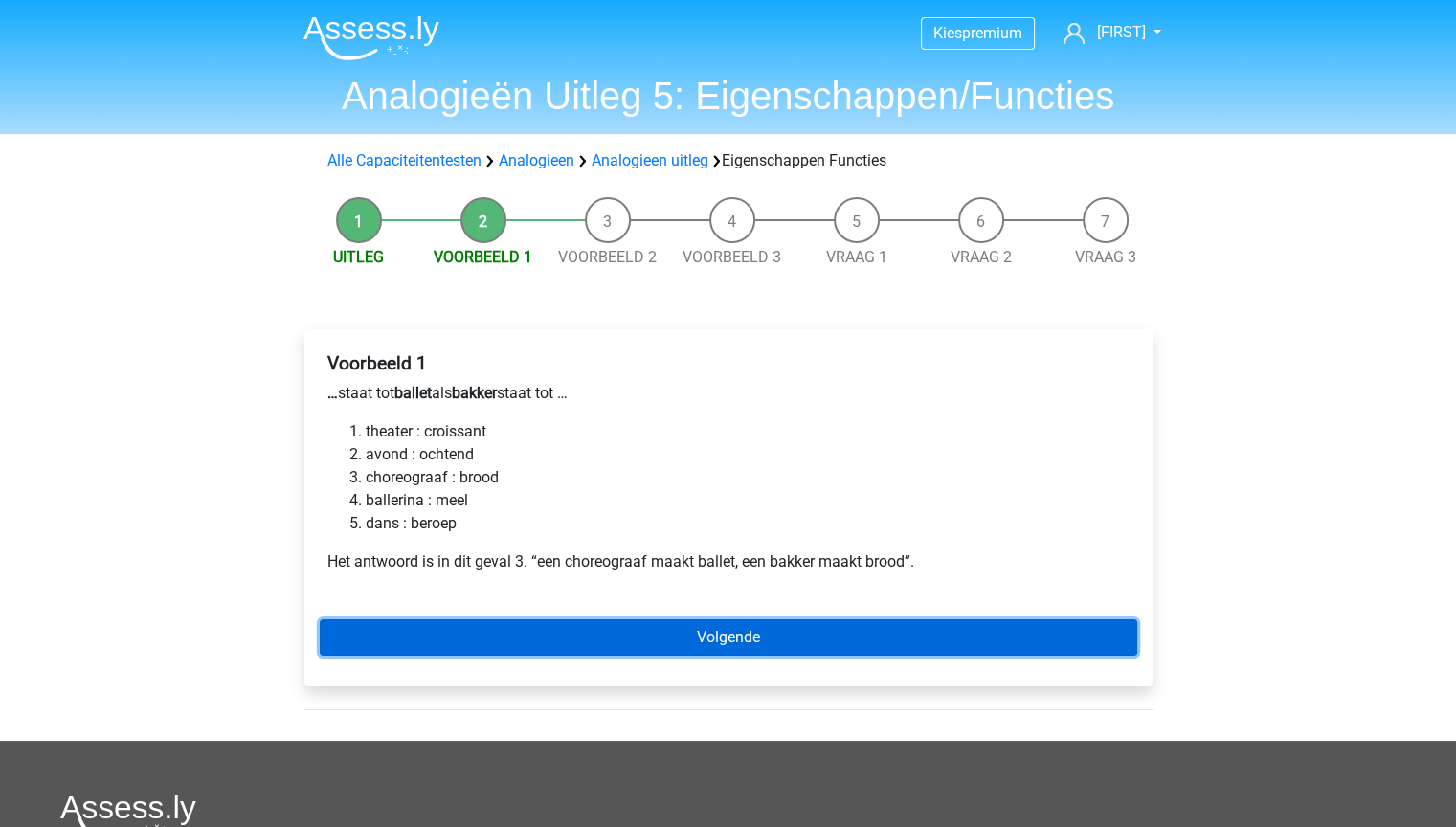 click on "Volgende" at bounding box center (728, 637) 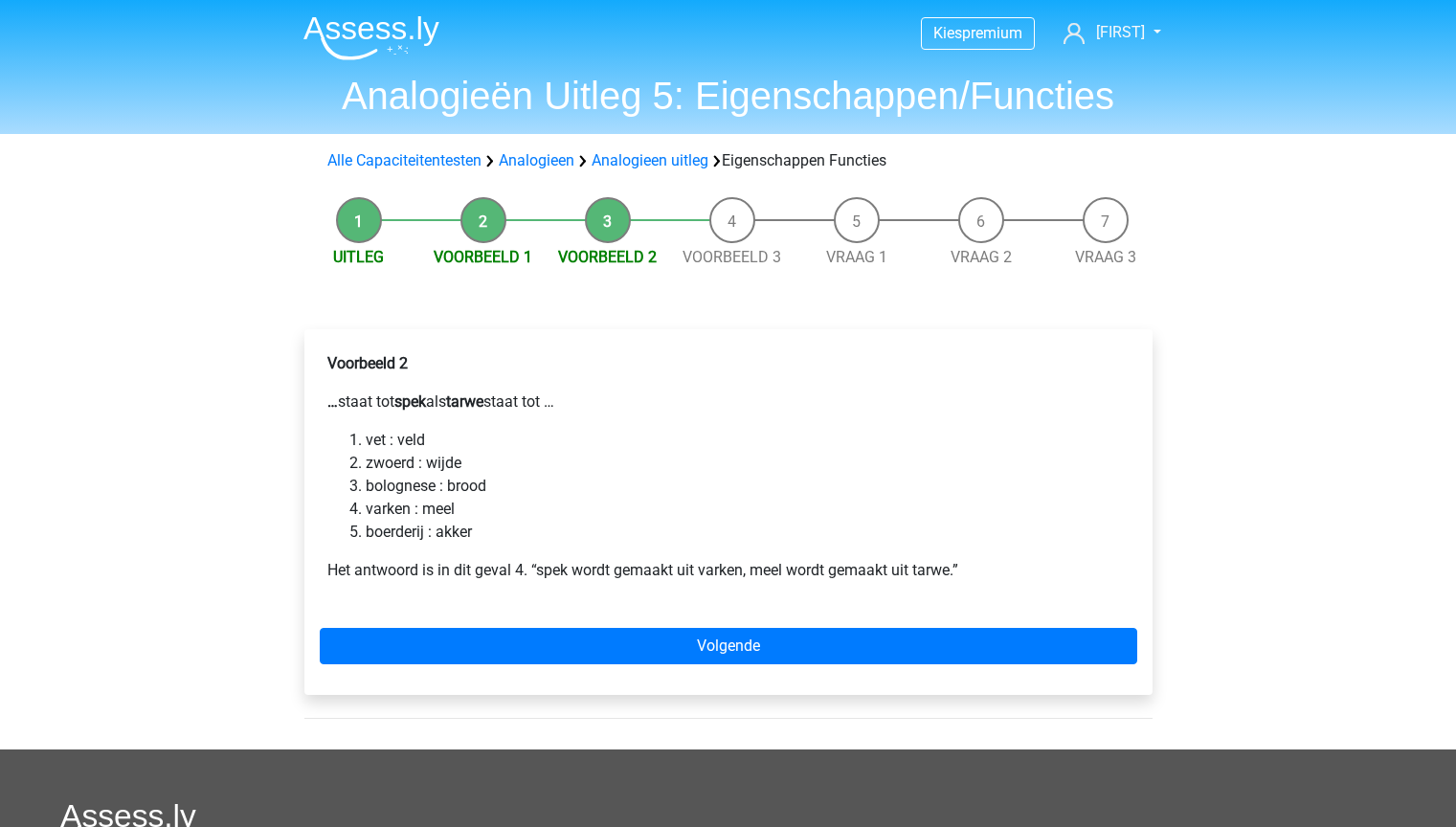 scroll, scrollTop: 0, scrollLeft: 0, axis: both 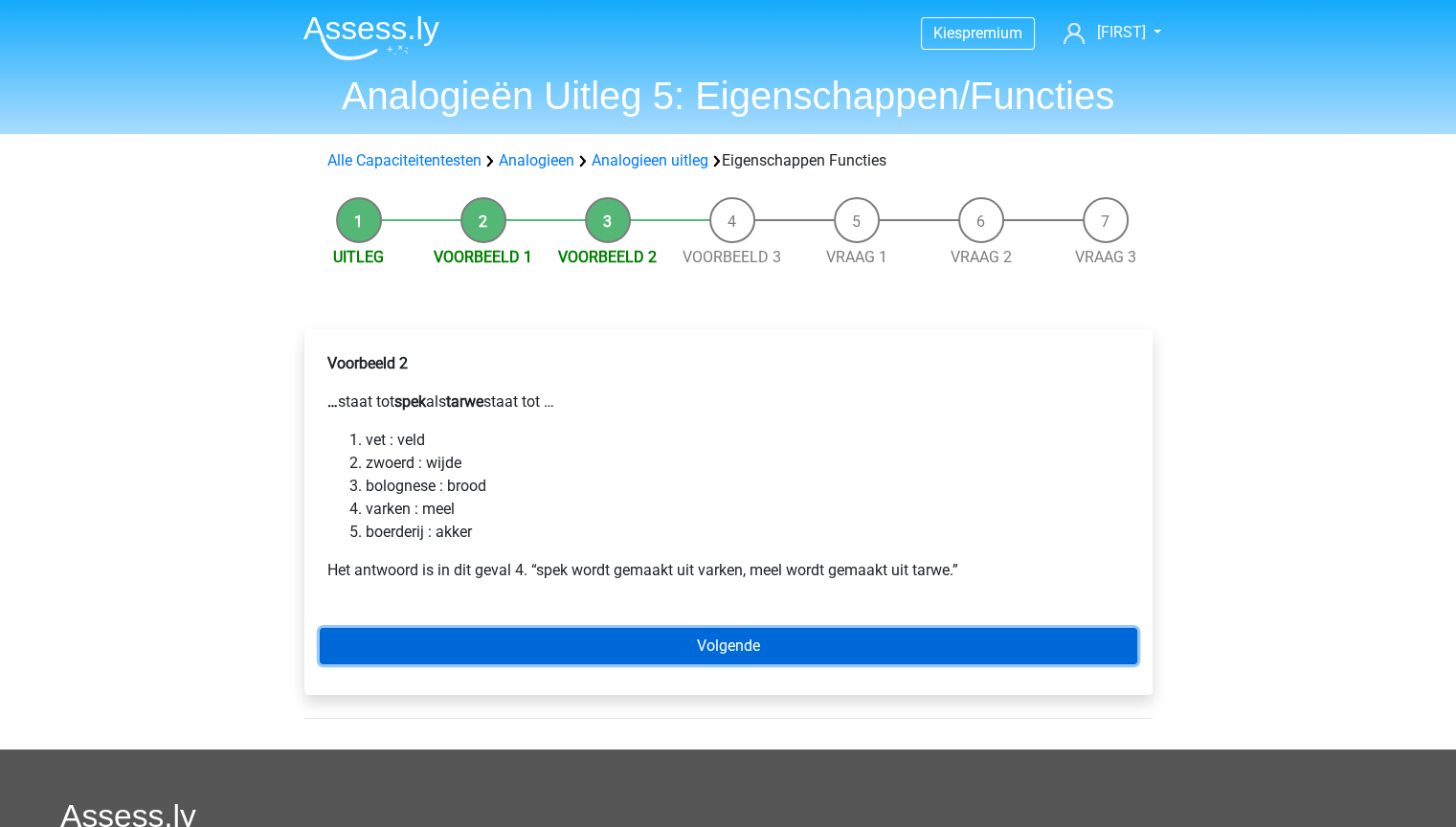click on "Volgende" at bounding box center [728, 646] 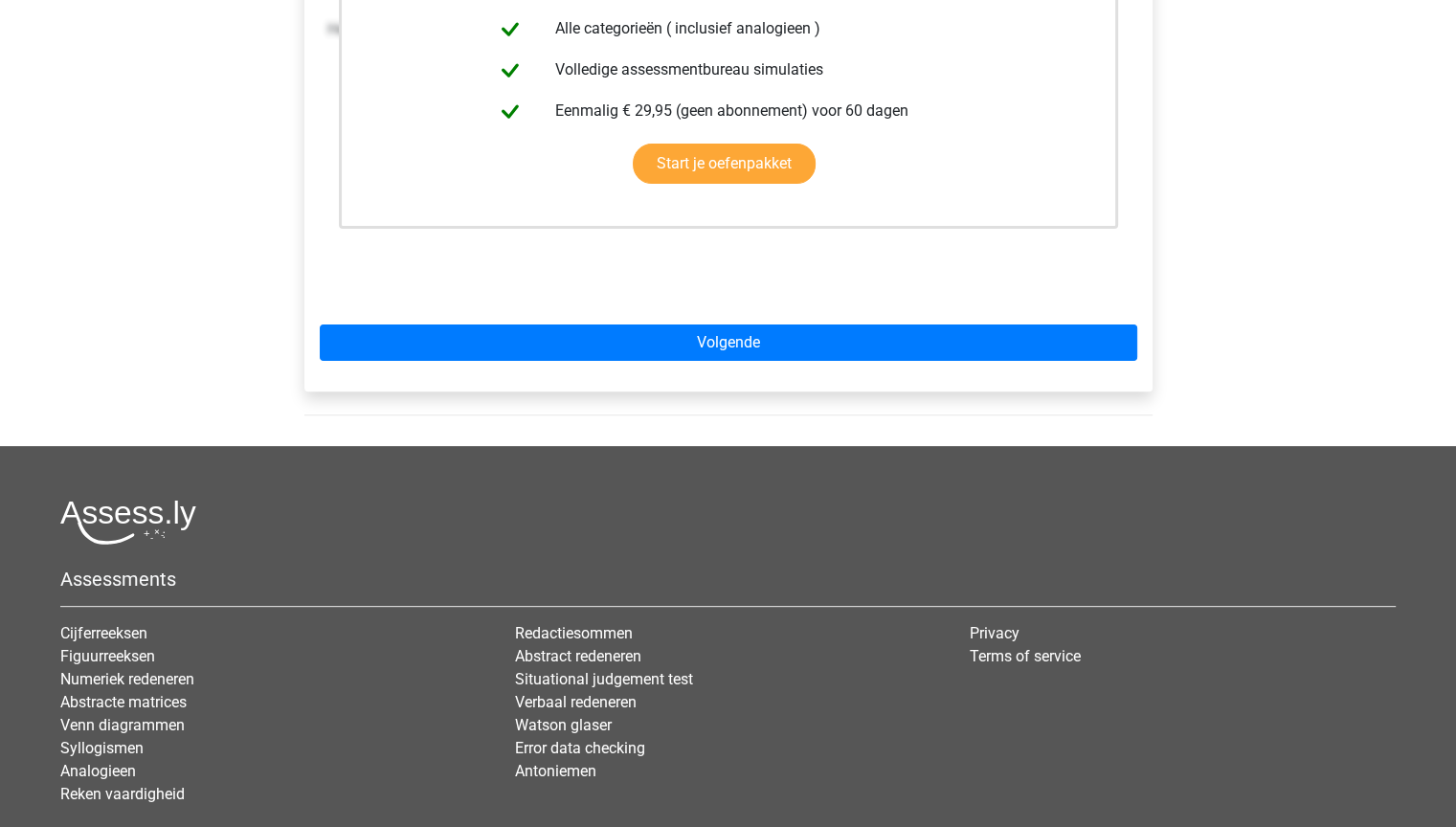scroll, scrollTop: 664, scrollLeft: 0, axis: vertical 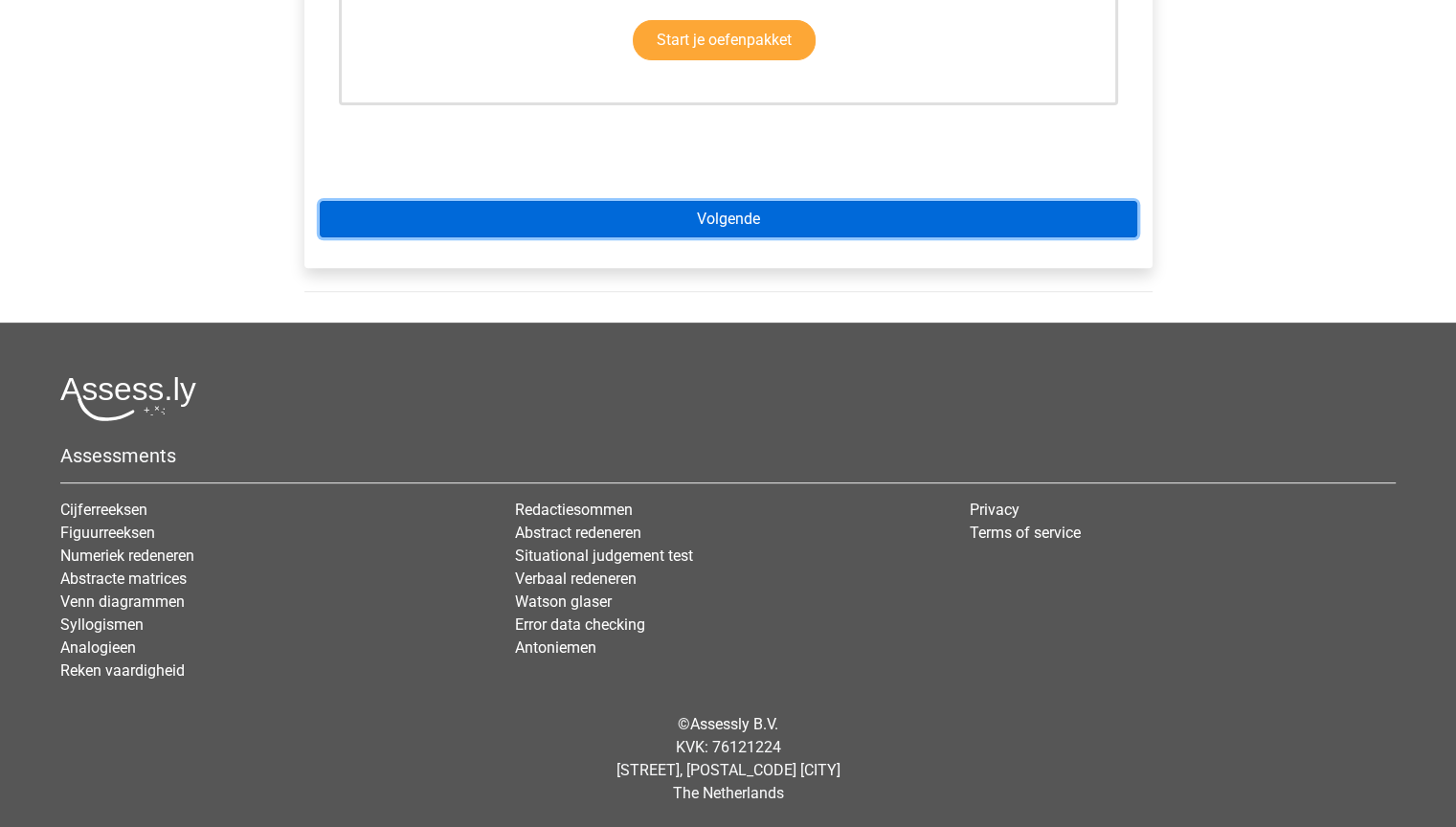click on "Volgende" at bounding box center [728, 219] 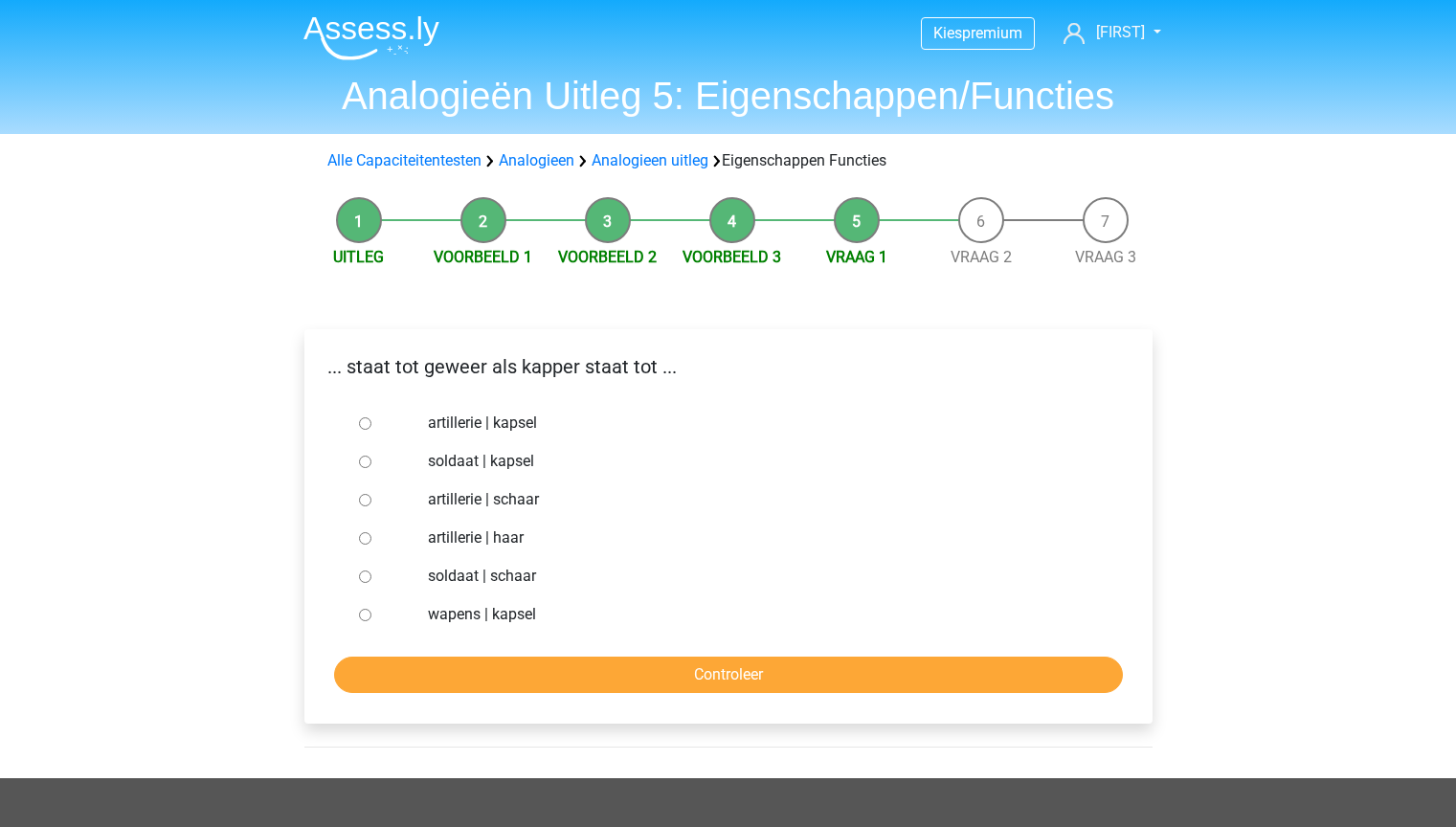 scroll, scrollTop: 0, scrollLeft: 0, axis: both 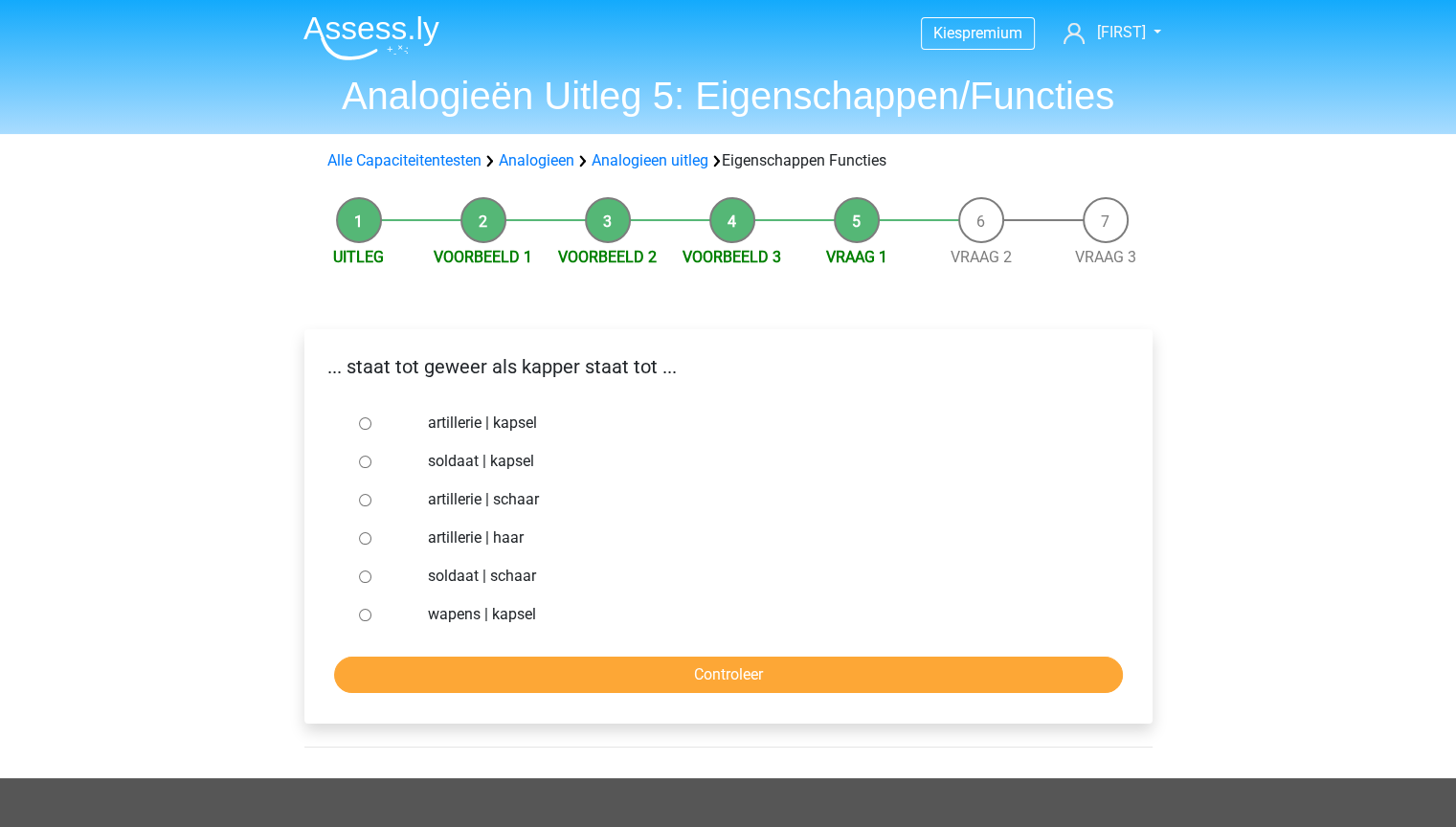 click on "wapens | kapsel" at bounding box center (759, 615) 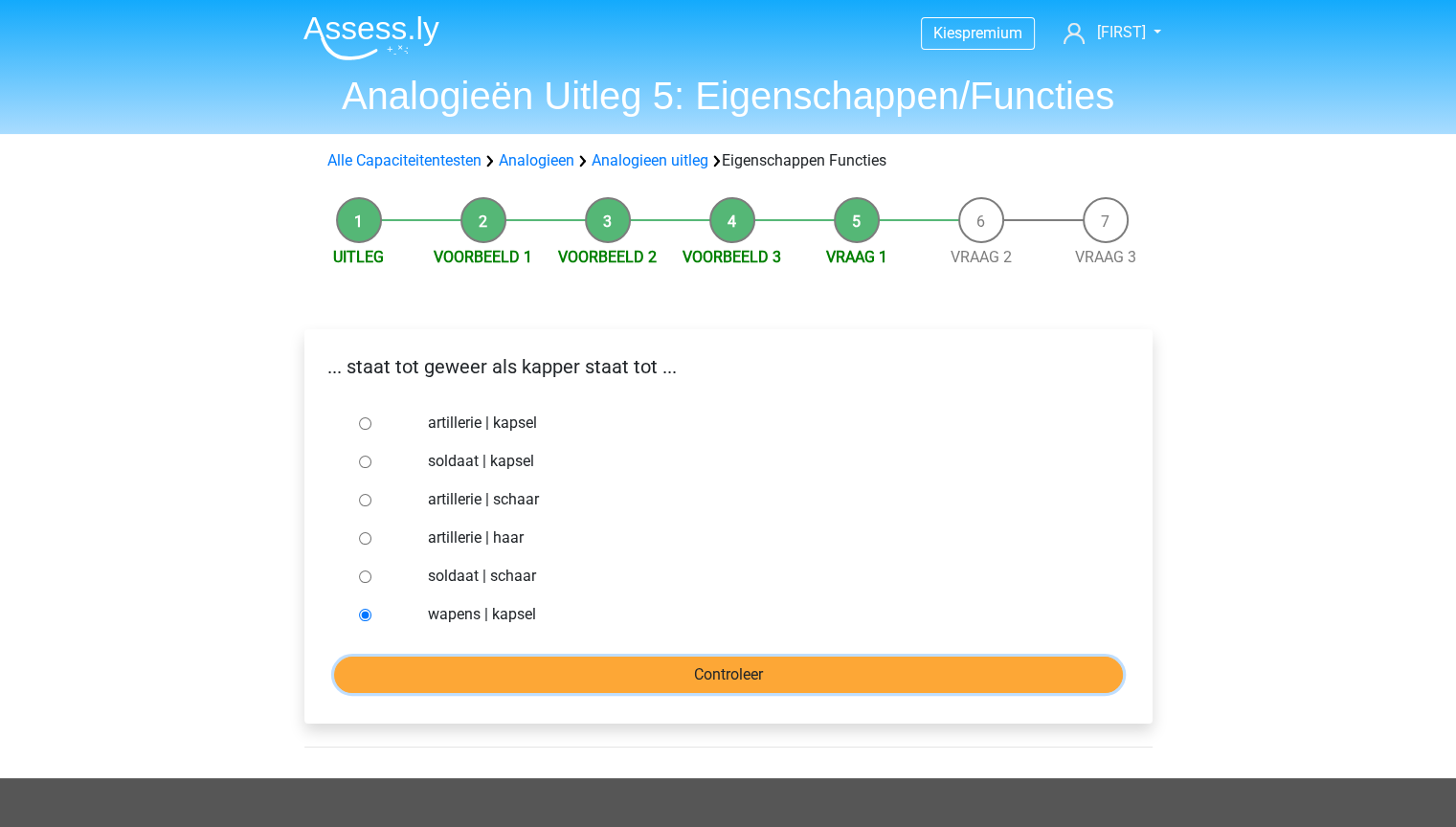 click on "Controleer" at bounding box center [728, 675] 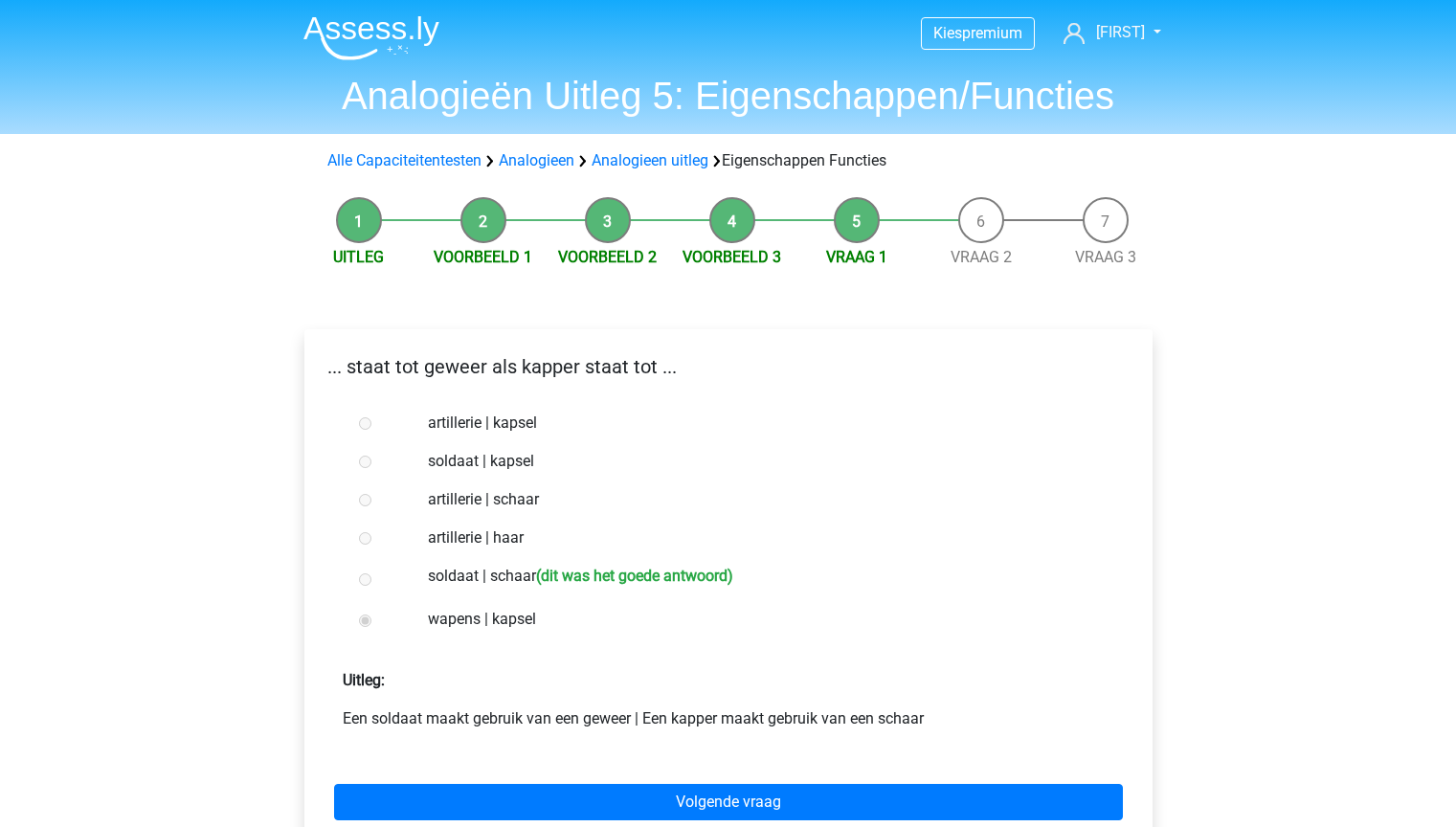 scroll, scrollTop: 0, scrollLeft: 0, axis: both 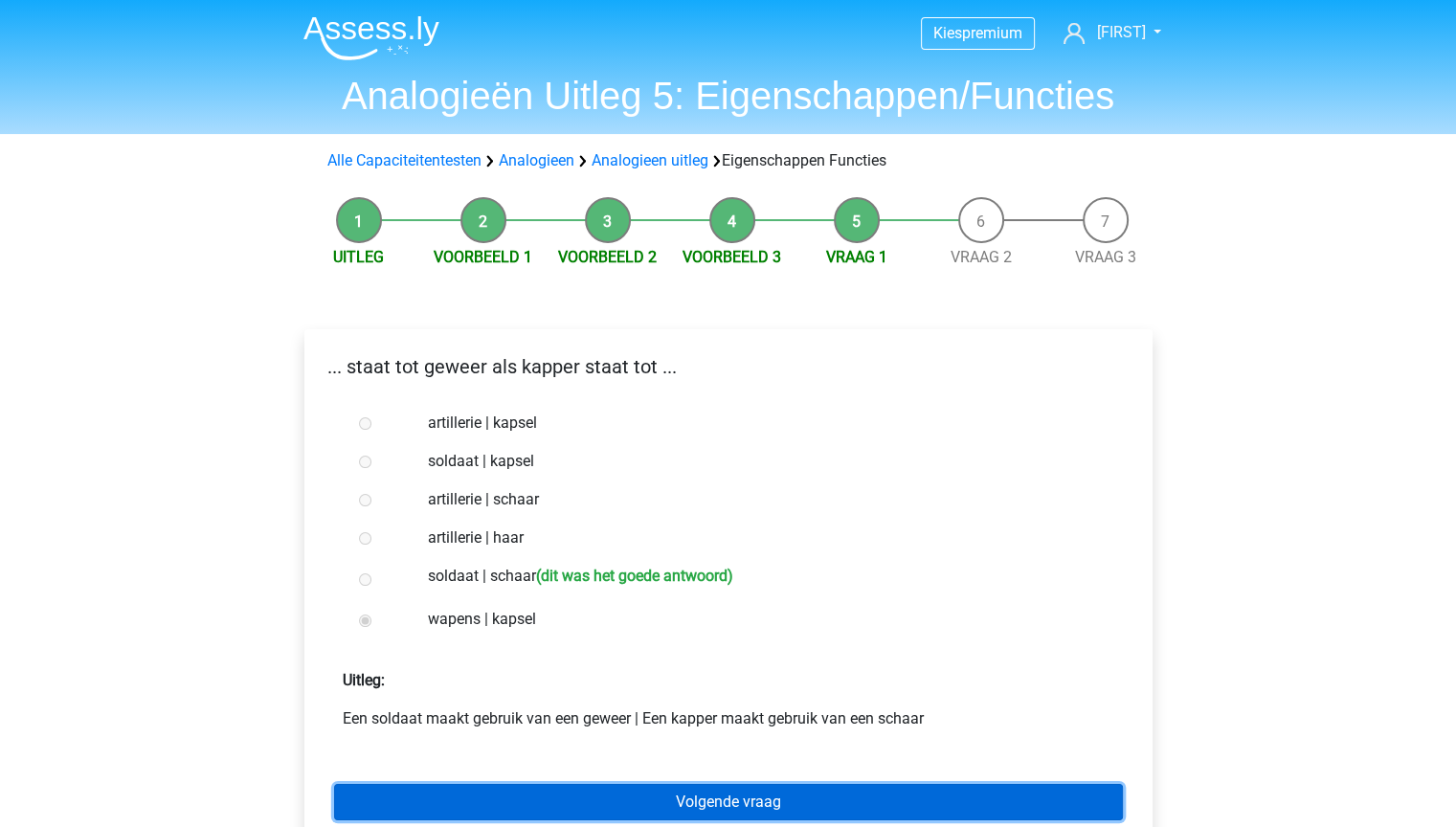 click on "Volgende vraag" at bounding box center [728, 802] 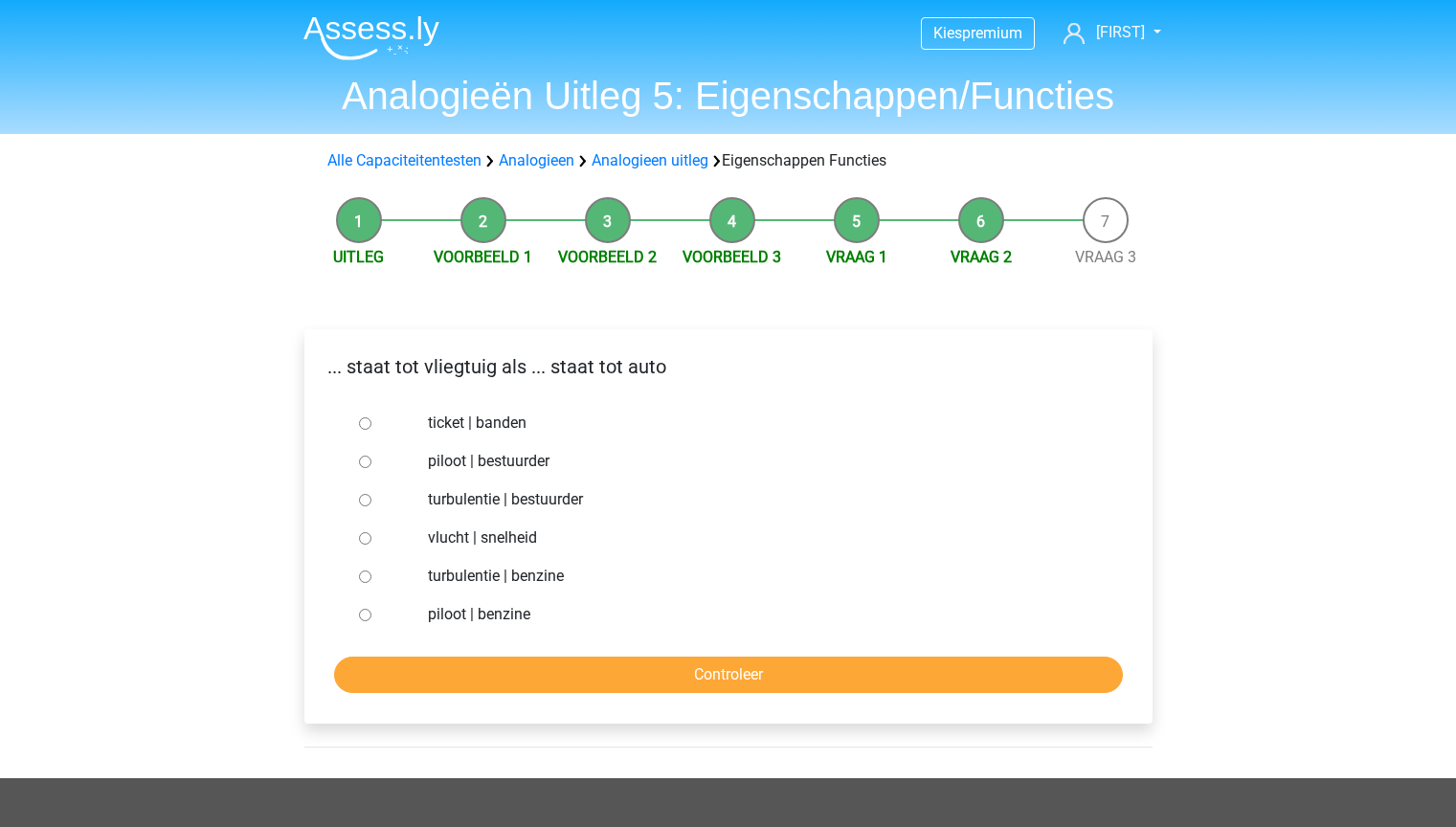 scroll, scrollTop: 0, scrollLeft: 0, axis: both 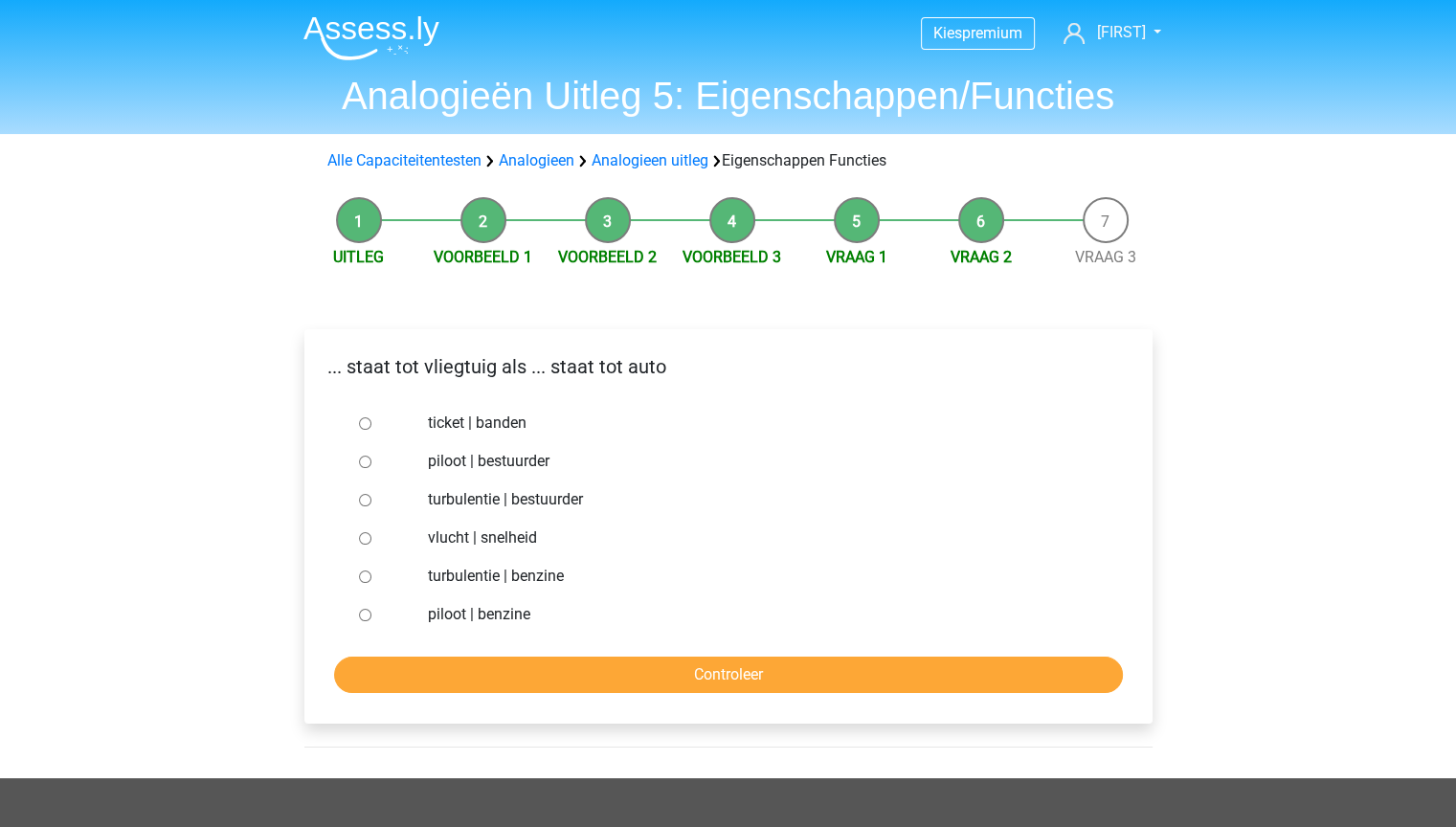 click on "piloot | bestuurder" at bounding box center (759, 461) 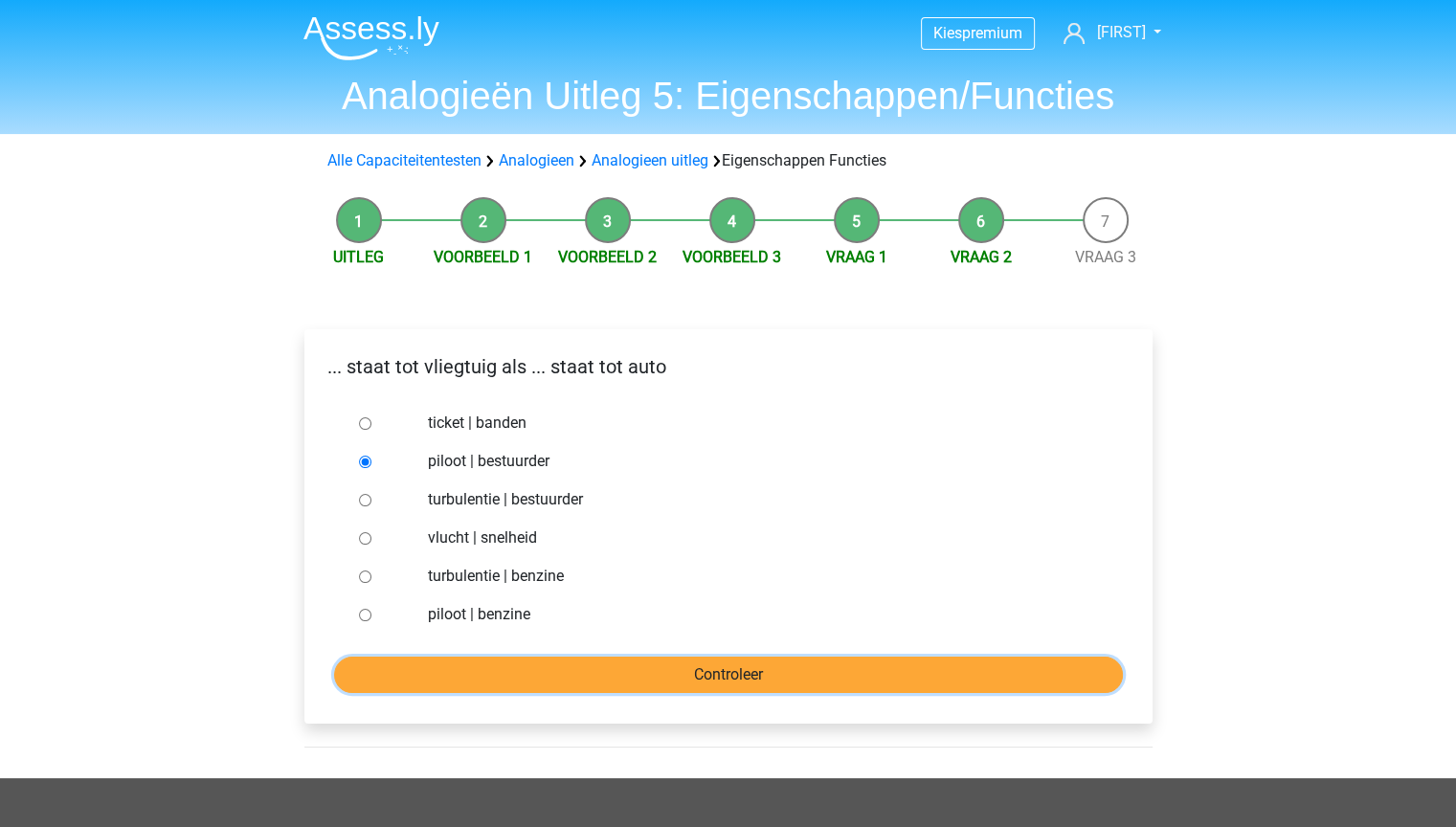 click on "Controleer" at bounding box center (728, 675) 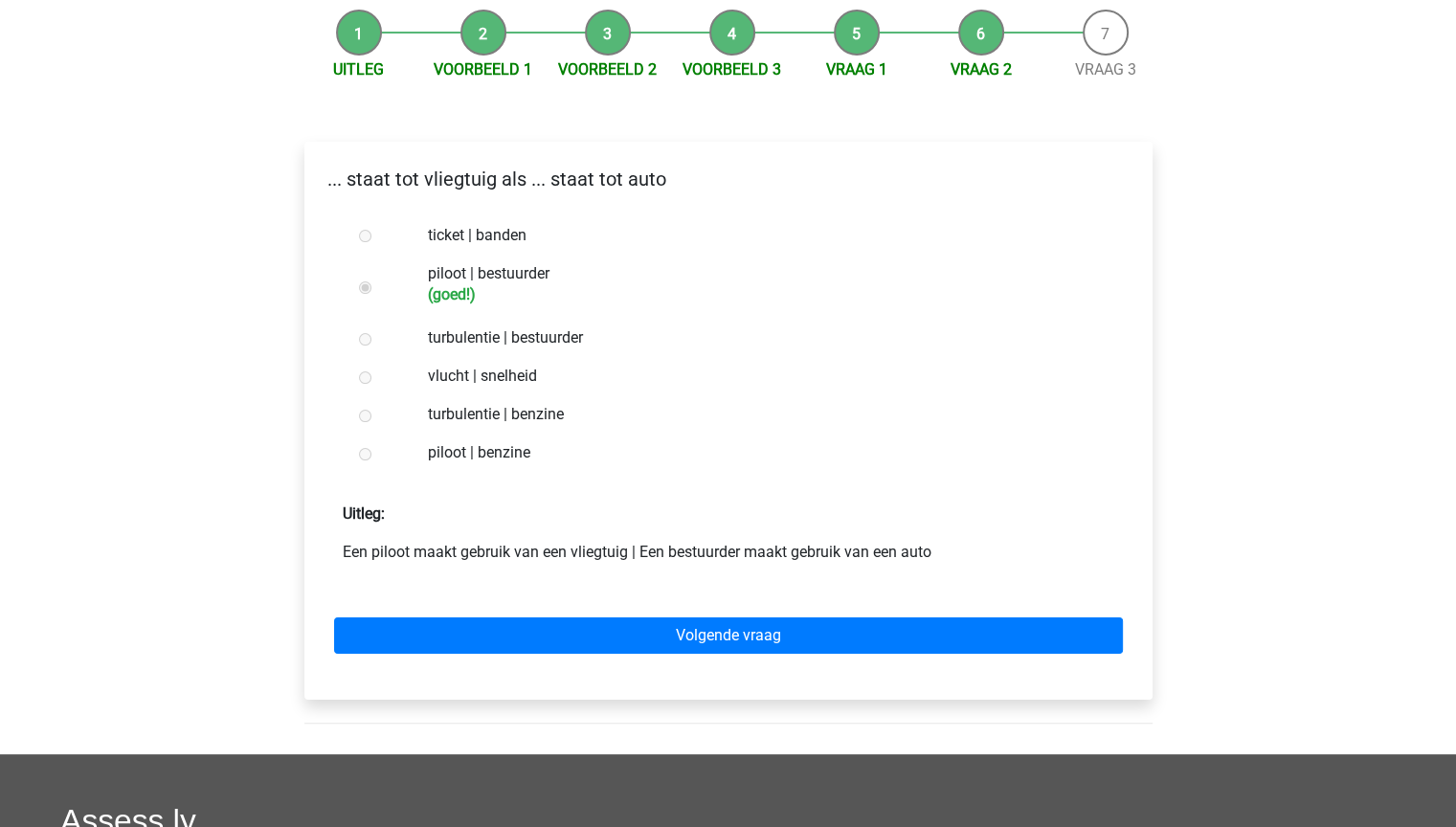 scroll, scrollTop: 191, scrollLeft: 0, axis: vertical 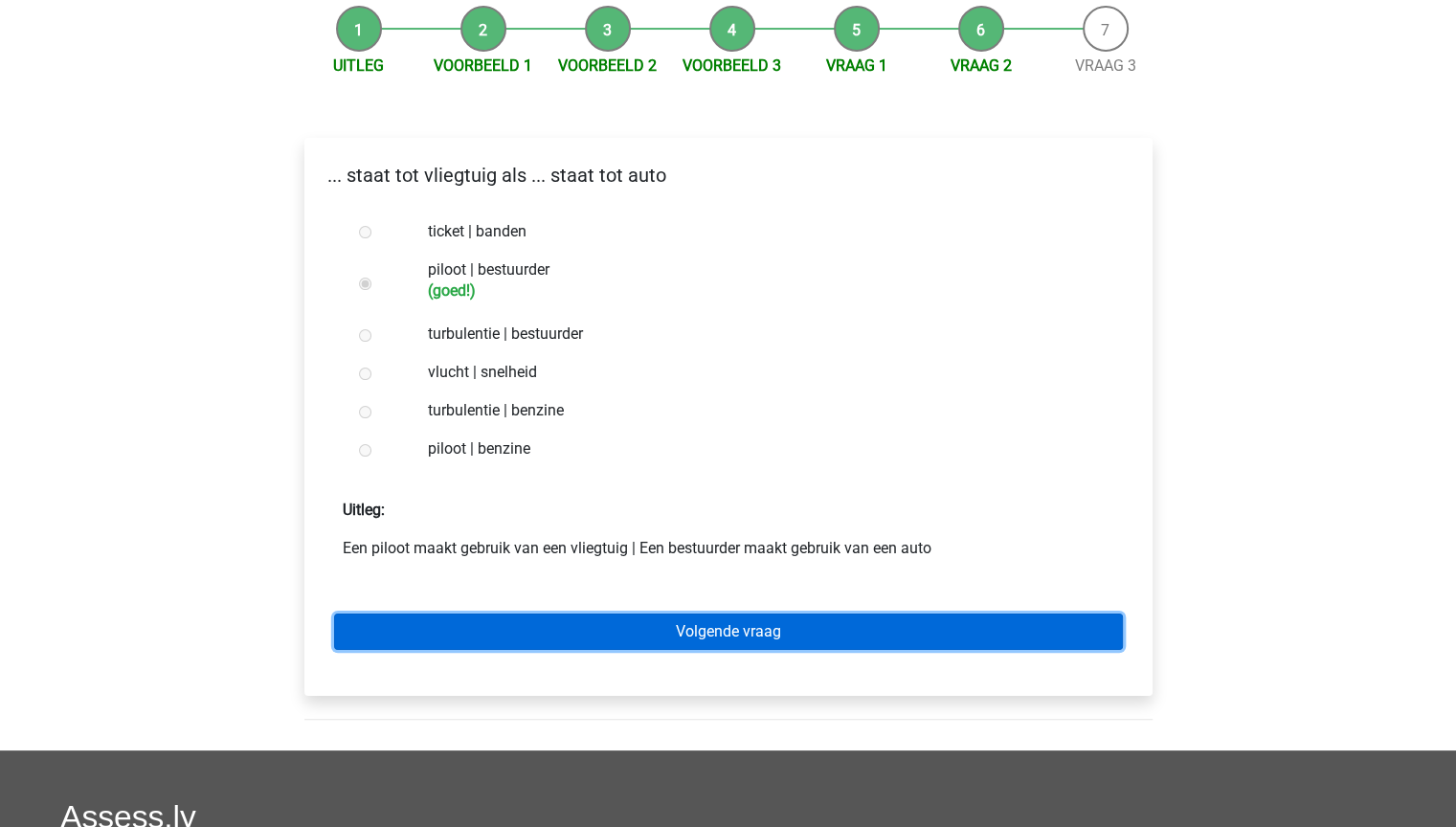click on "Volgende vraag" at bounding box center (728, 632) 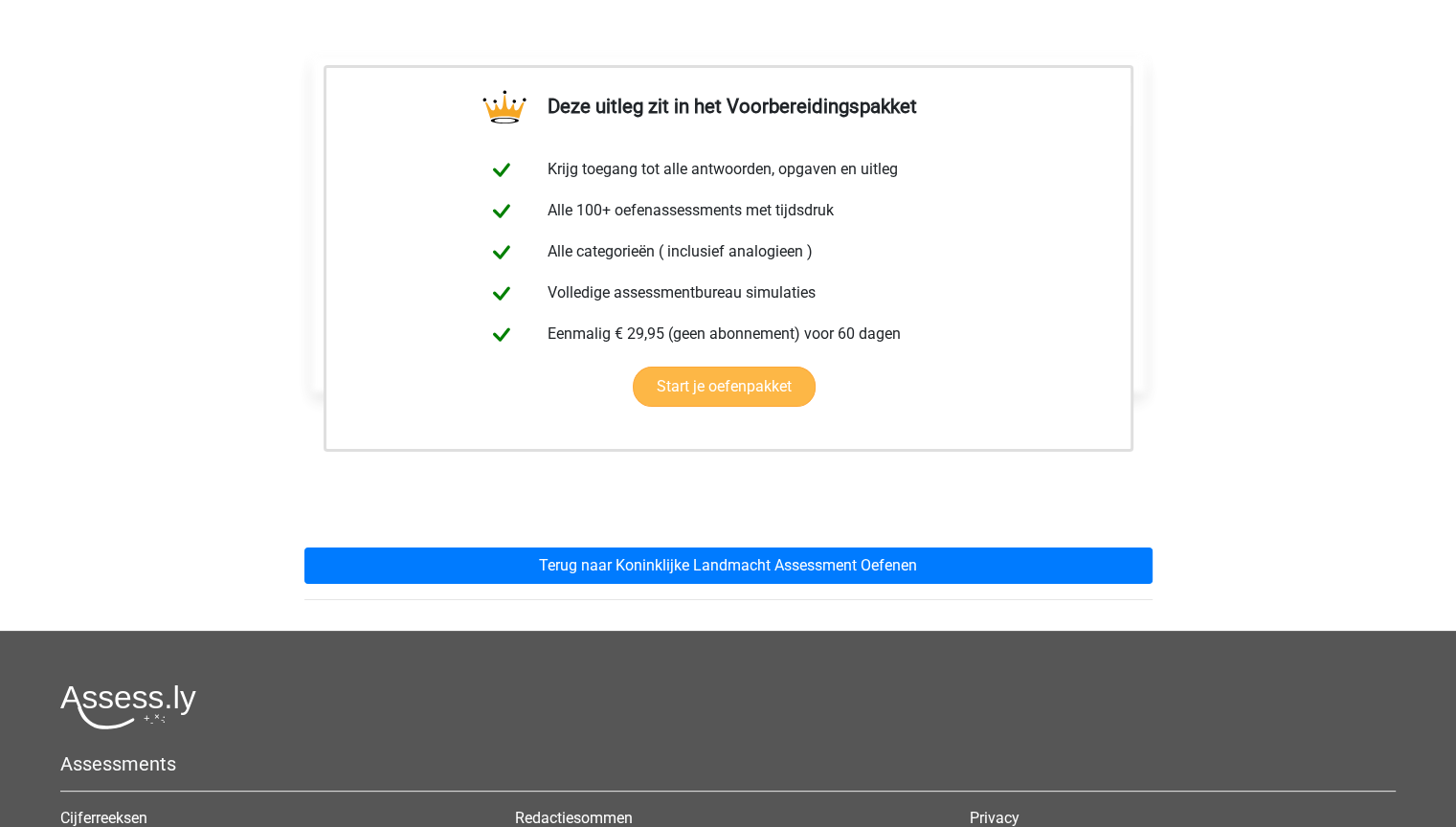 scroll, scrollTop: 287, scrollLeft: 0, axis: vertical 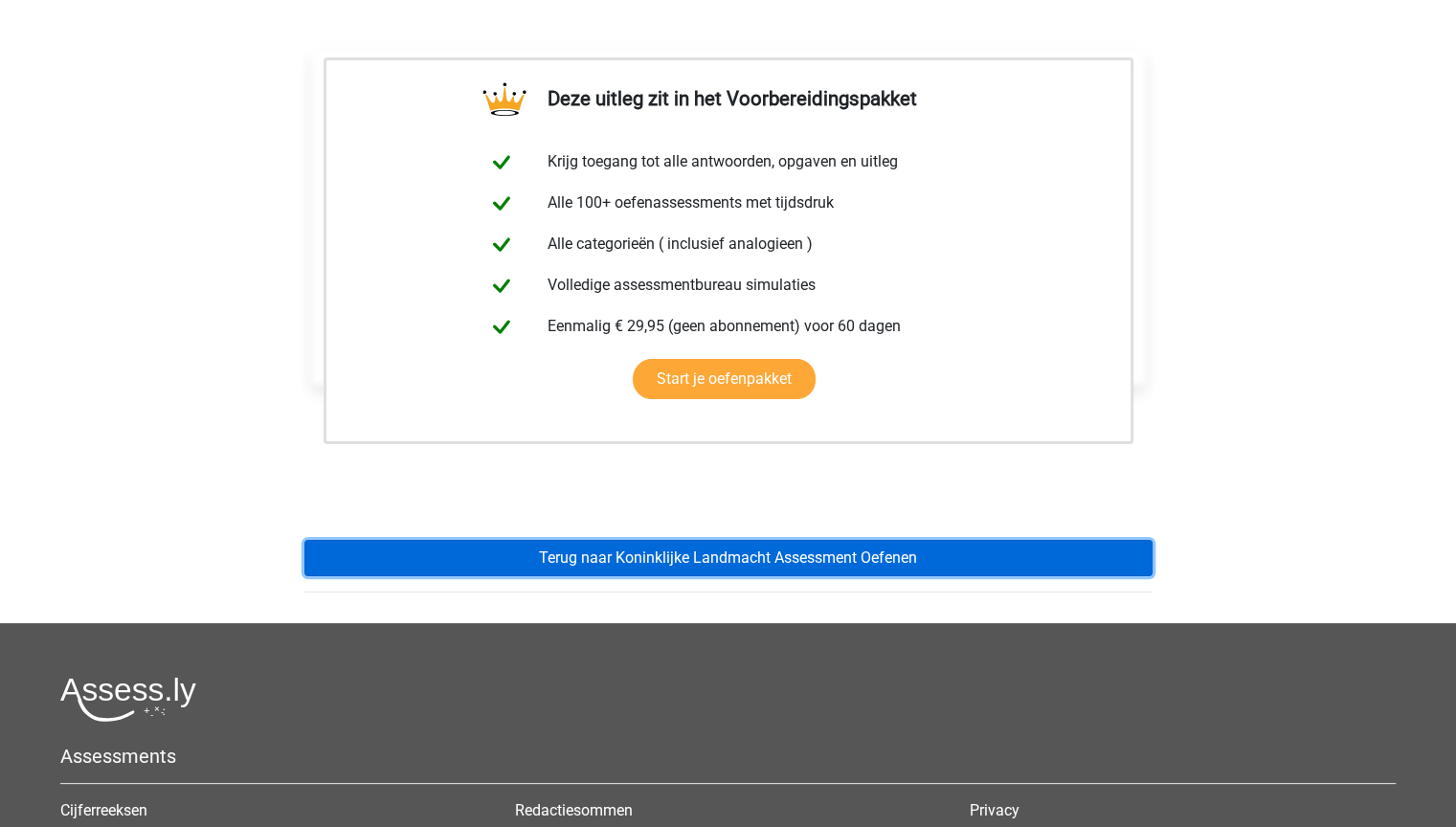 click on "Terug naar Koninklijke Landmacht Assessment Oefenen" at bounding box center (728, 558) 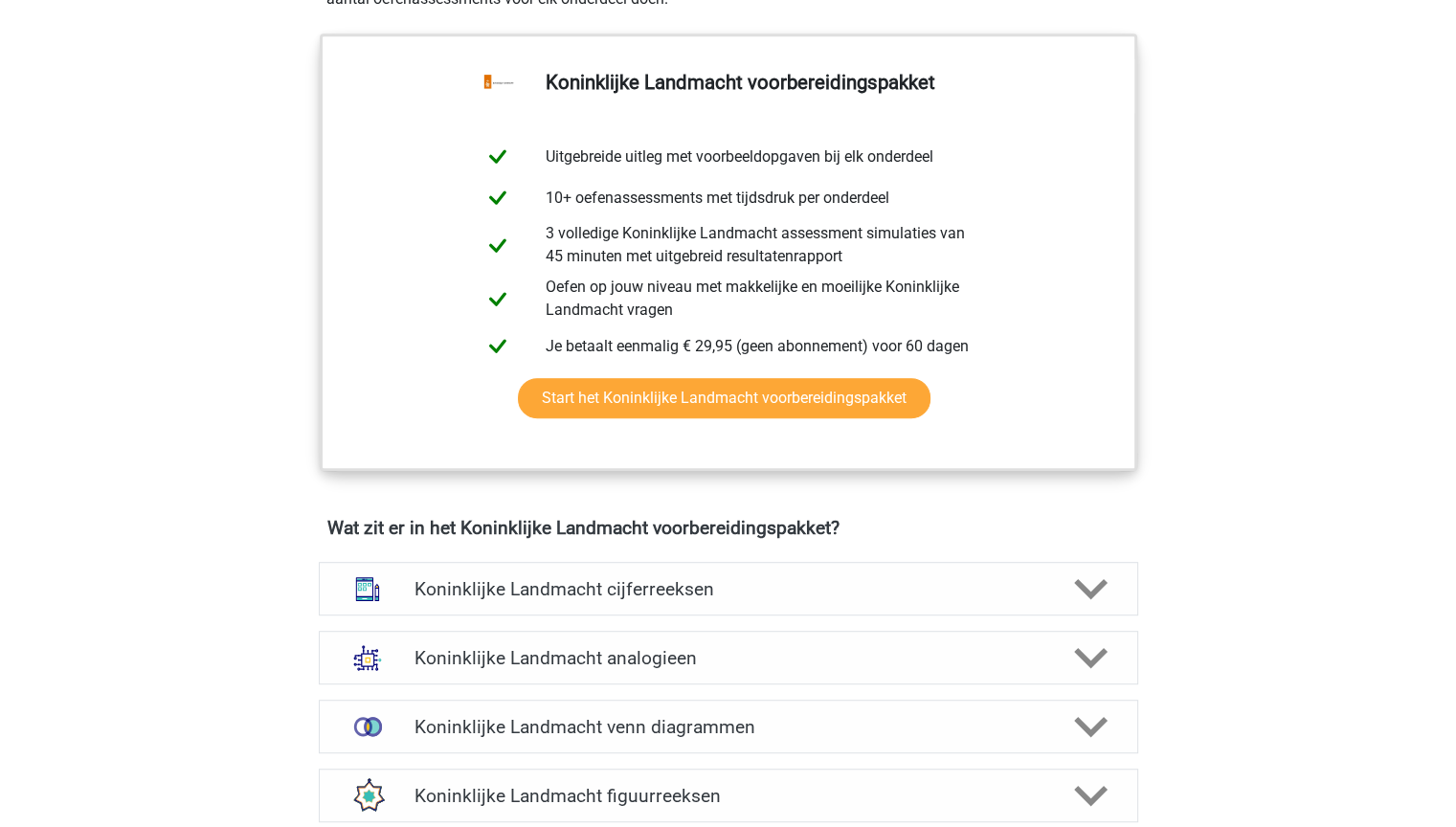scroll, scrollTop: 1053, scrollLeft: 0, axis: vertical 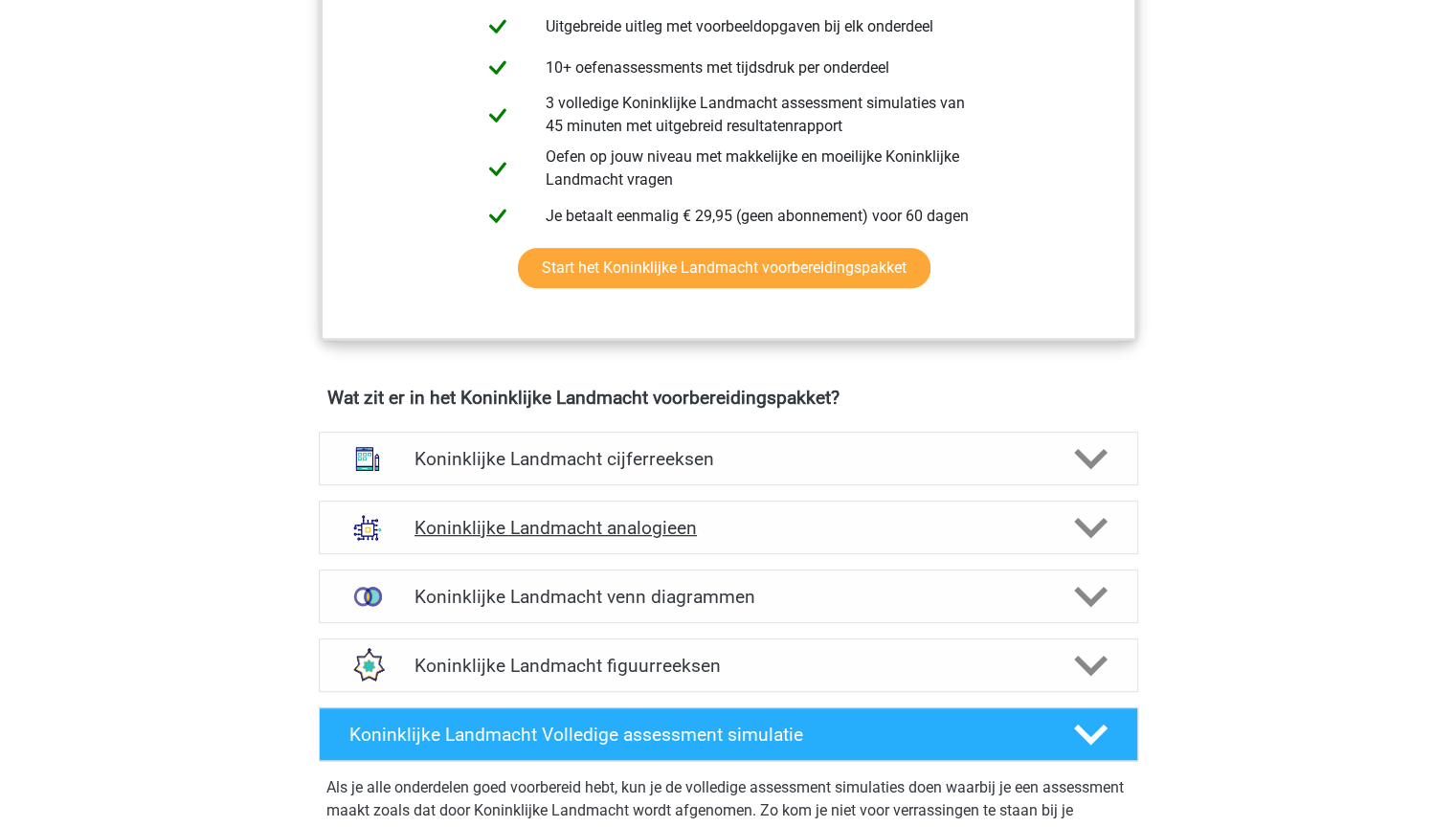 click on "Koninklijke Landmacht analogieen" at bounding box center (728, 527) 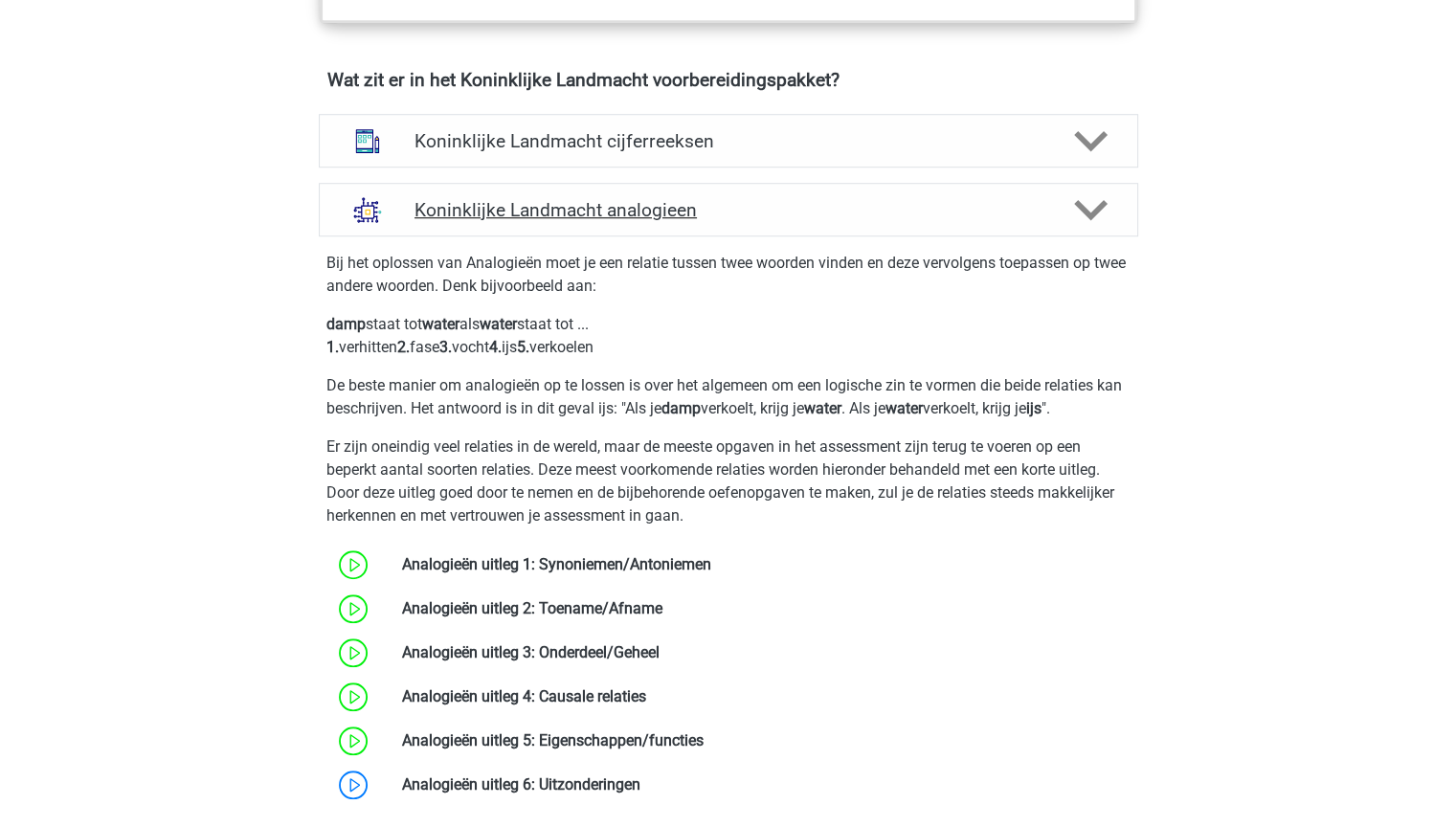 scroll, scrollTop: 1531, scrollLeft: 0, axis: vertical 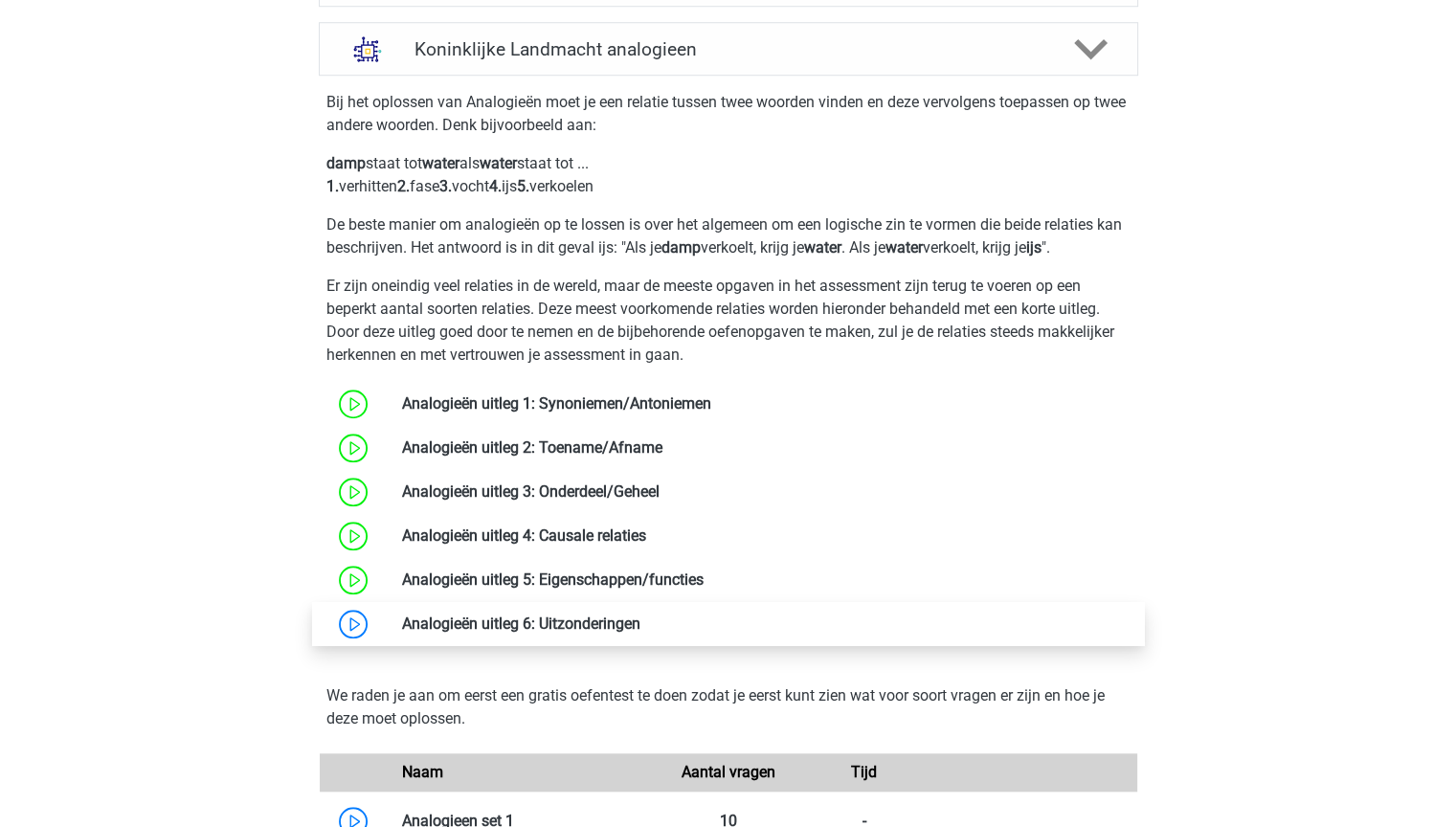 click at bounding box center [640, 623] 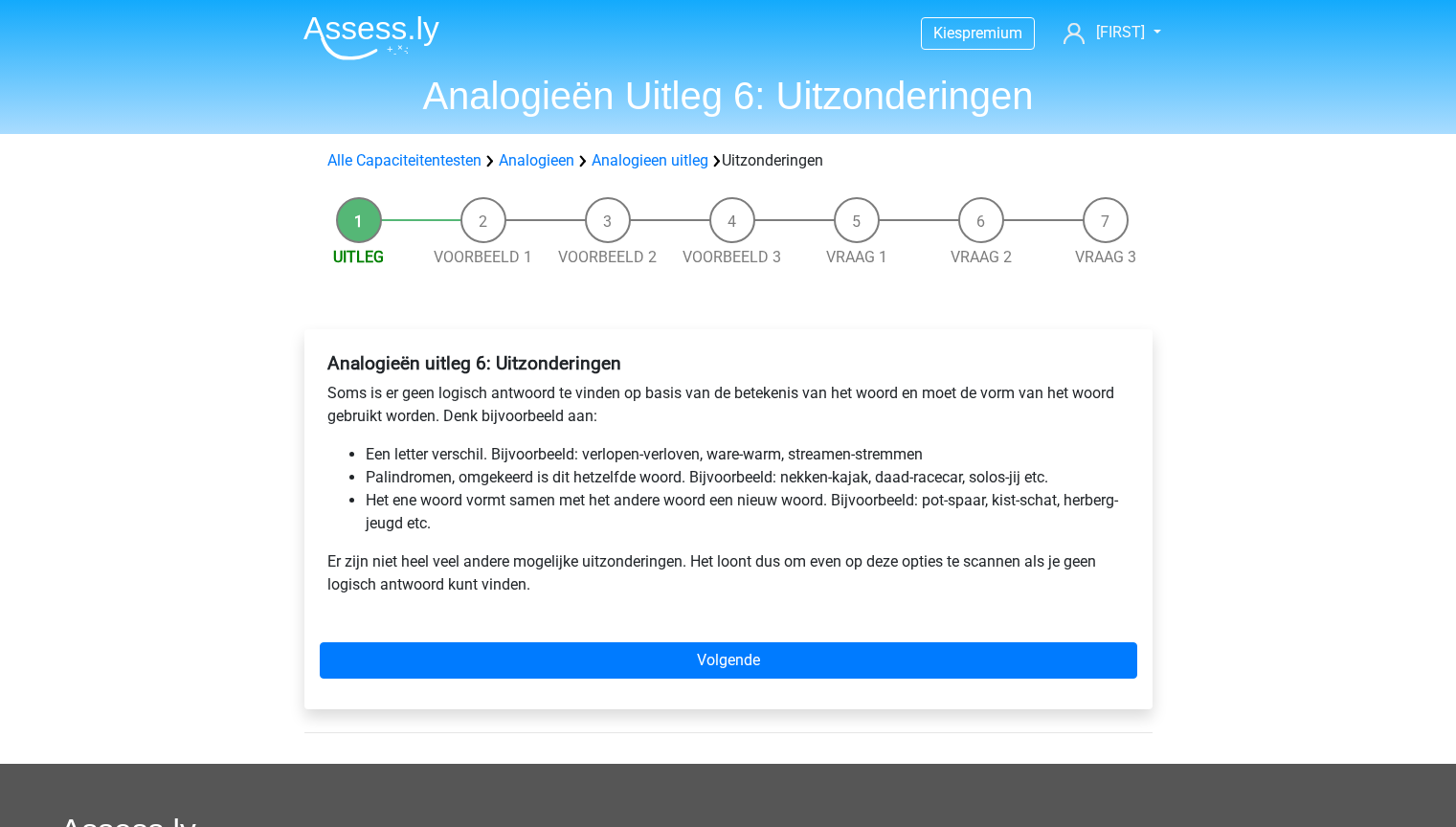 scroll, scrollTop: 0, scrollLeft: 0, axis: both 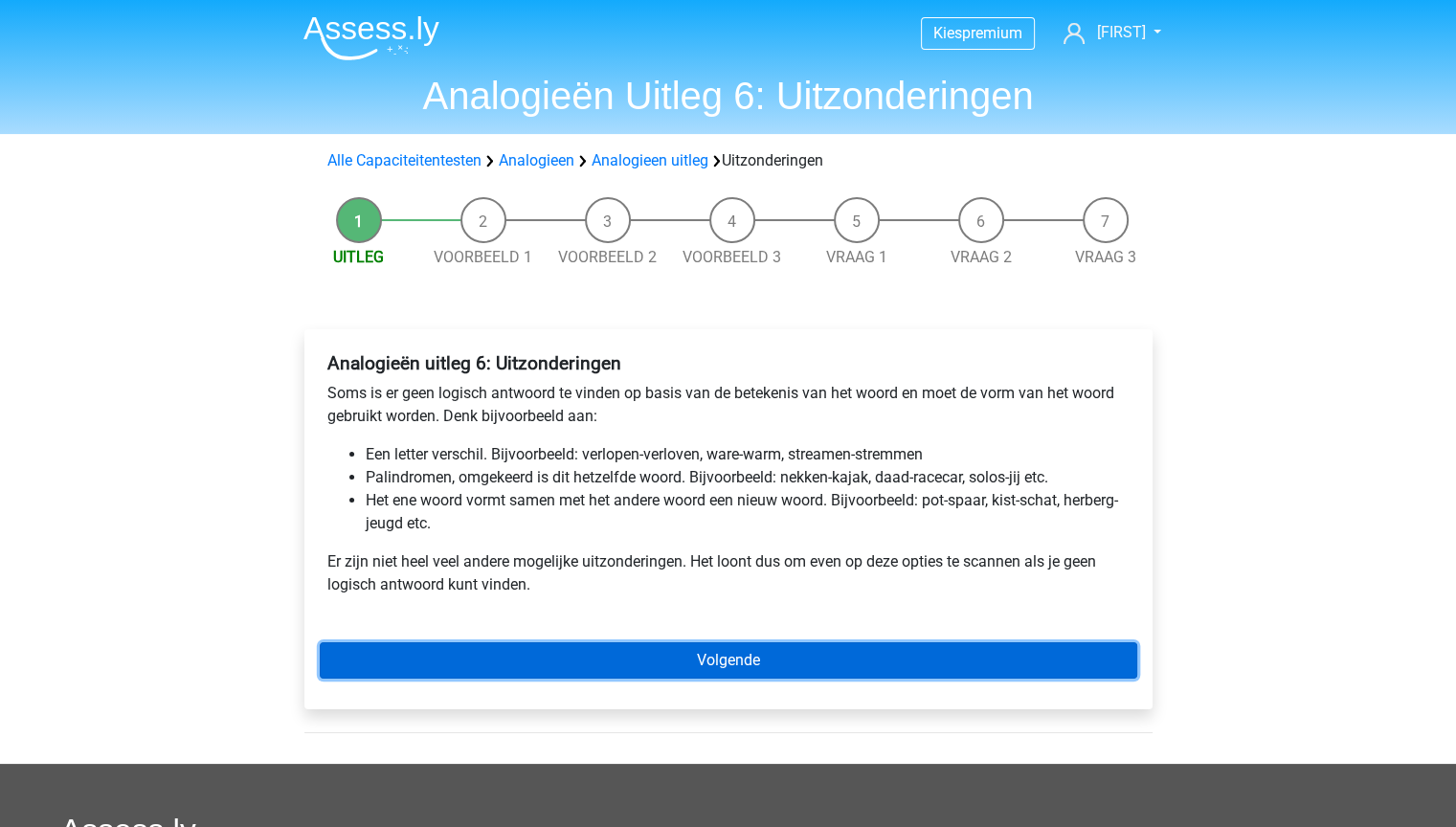 click on "Volgende" at bounding box center [728, 660] 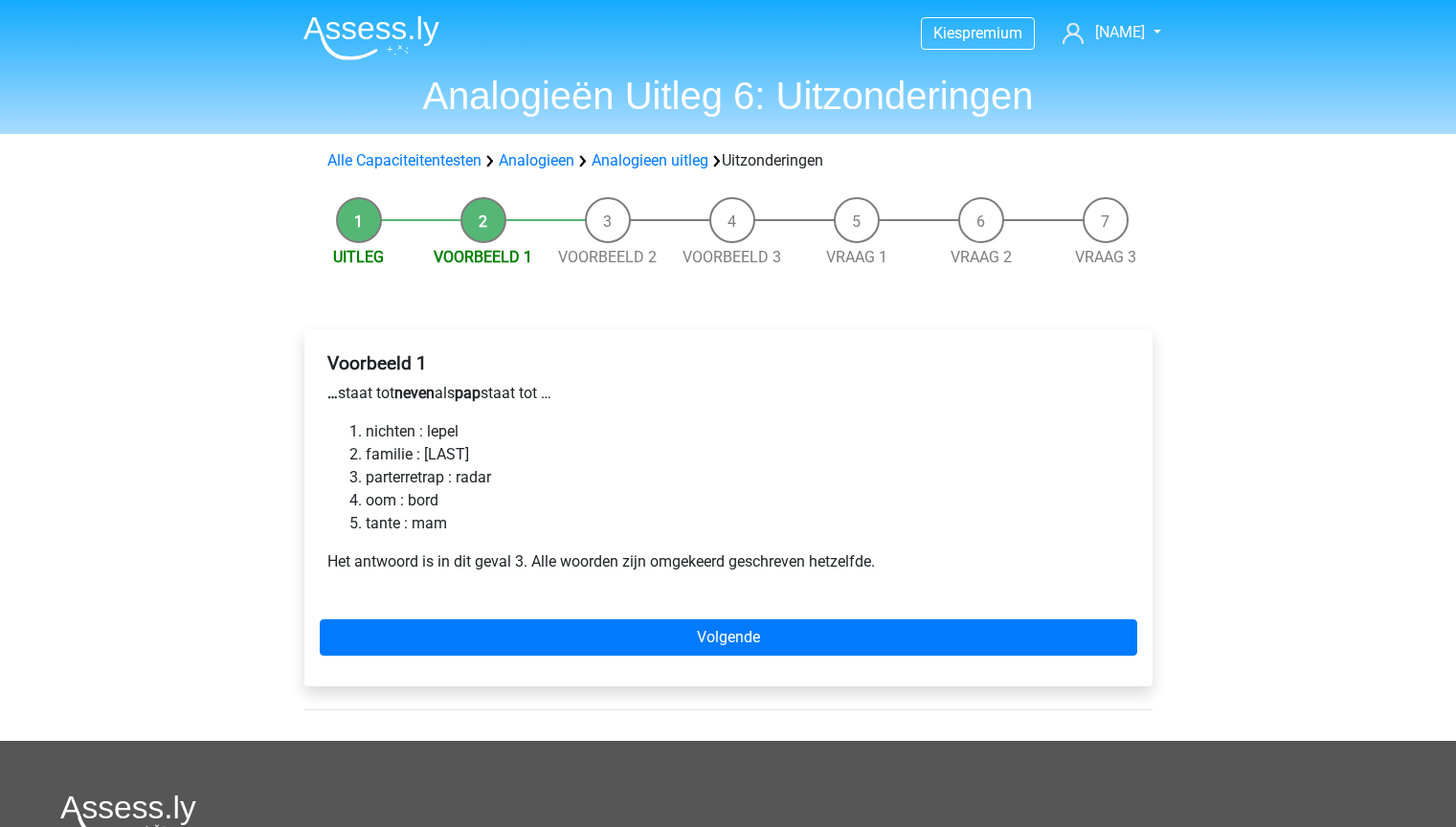 scroll, scrollTop: 0, scrollLeft: 0, axis: both 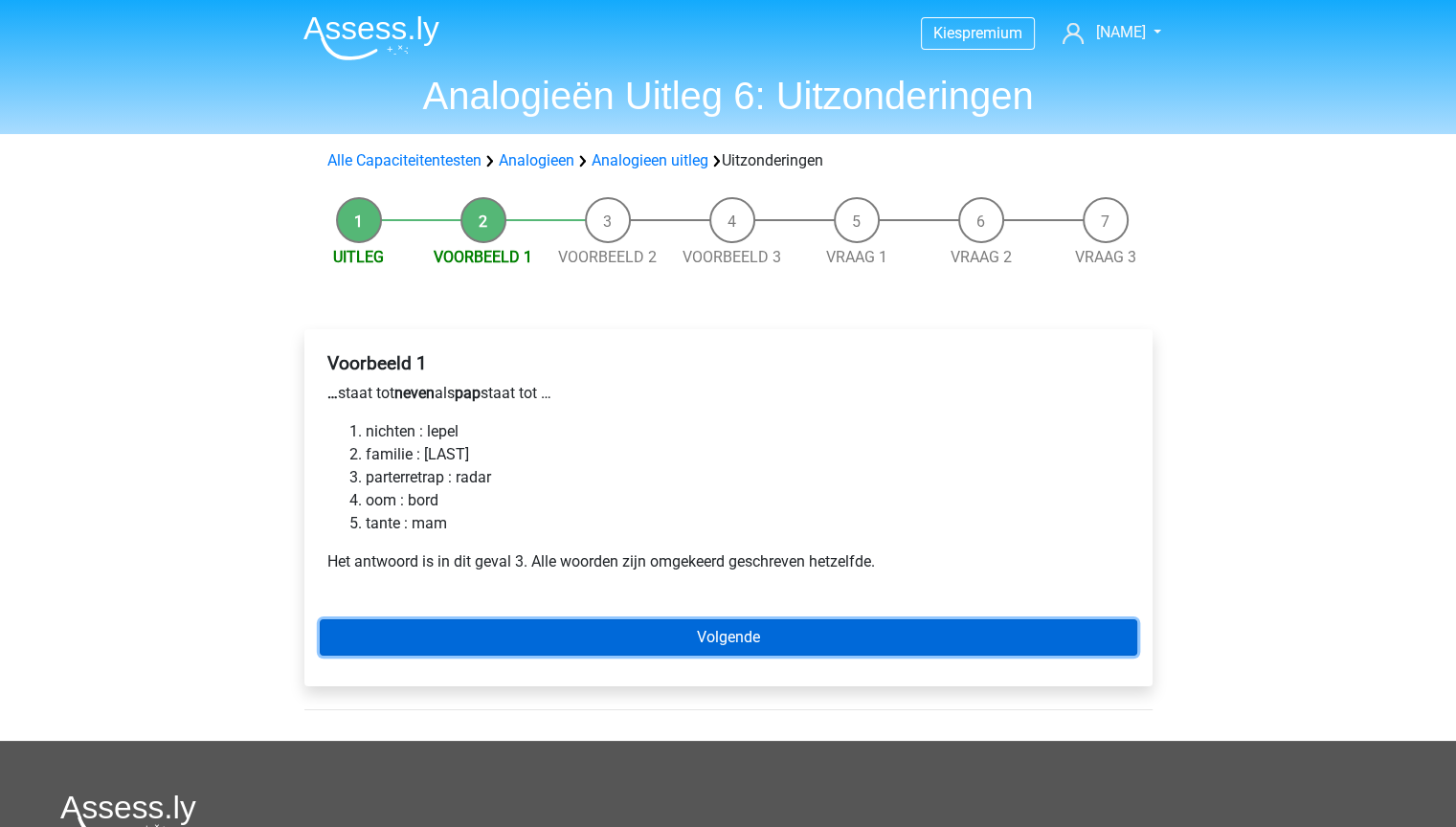 click on "Volgende" at bounding box center [728, 637] 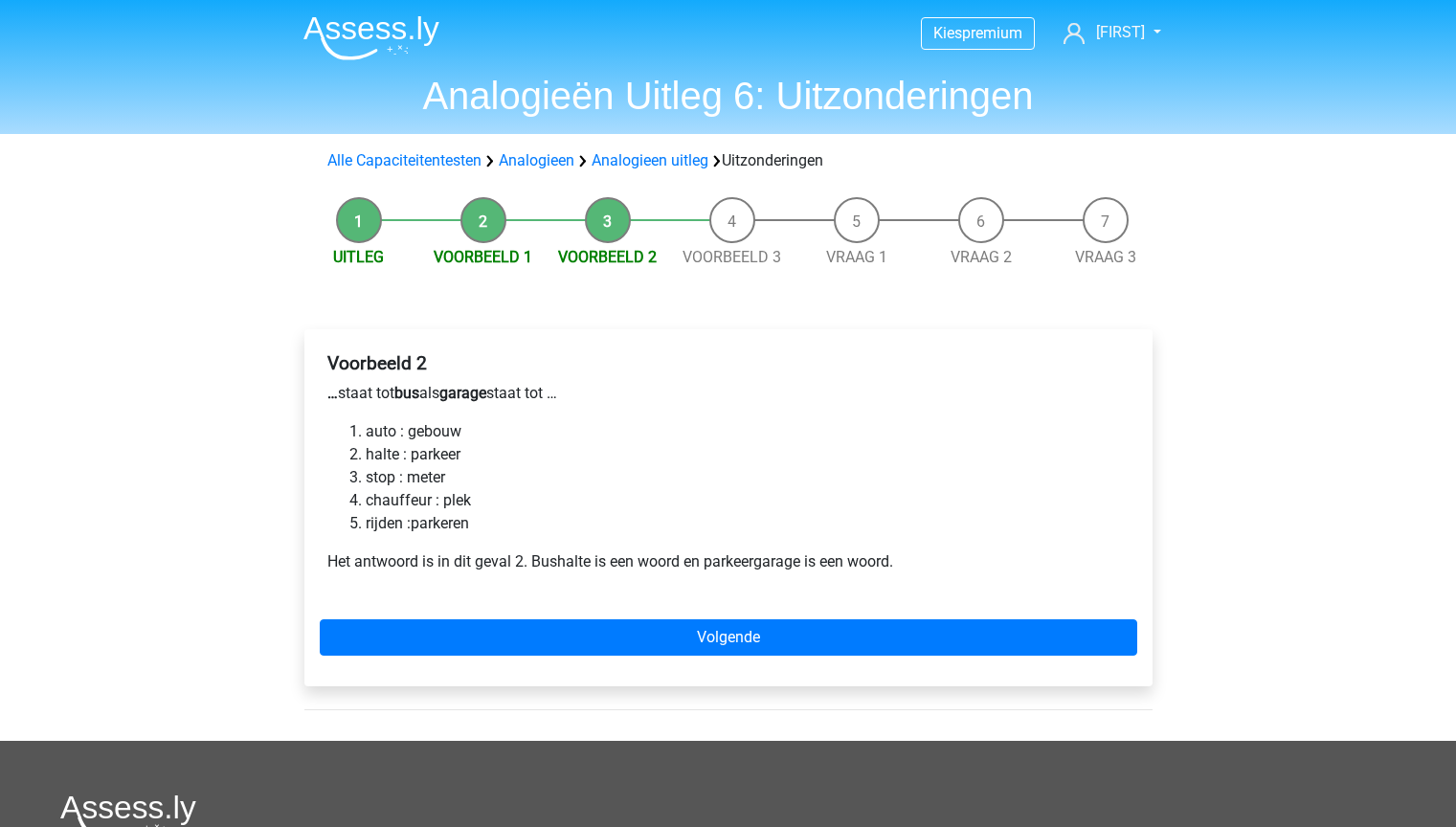 scroll, scrollTop: 0, scrollLeft: 0, axis: both 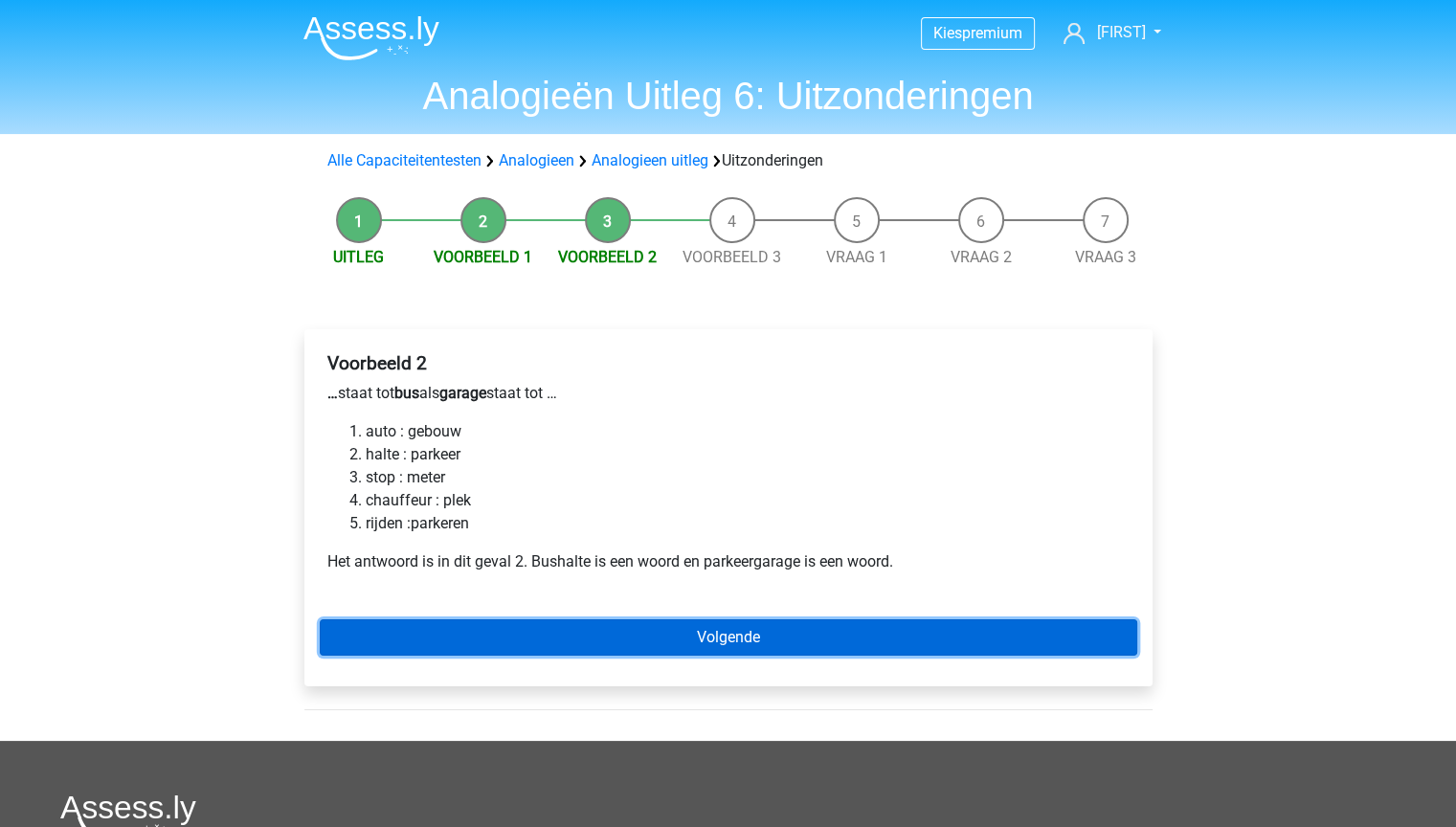 click on "Volgende" at bounding box center [728, 637] 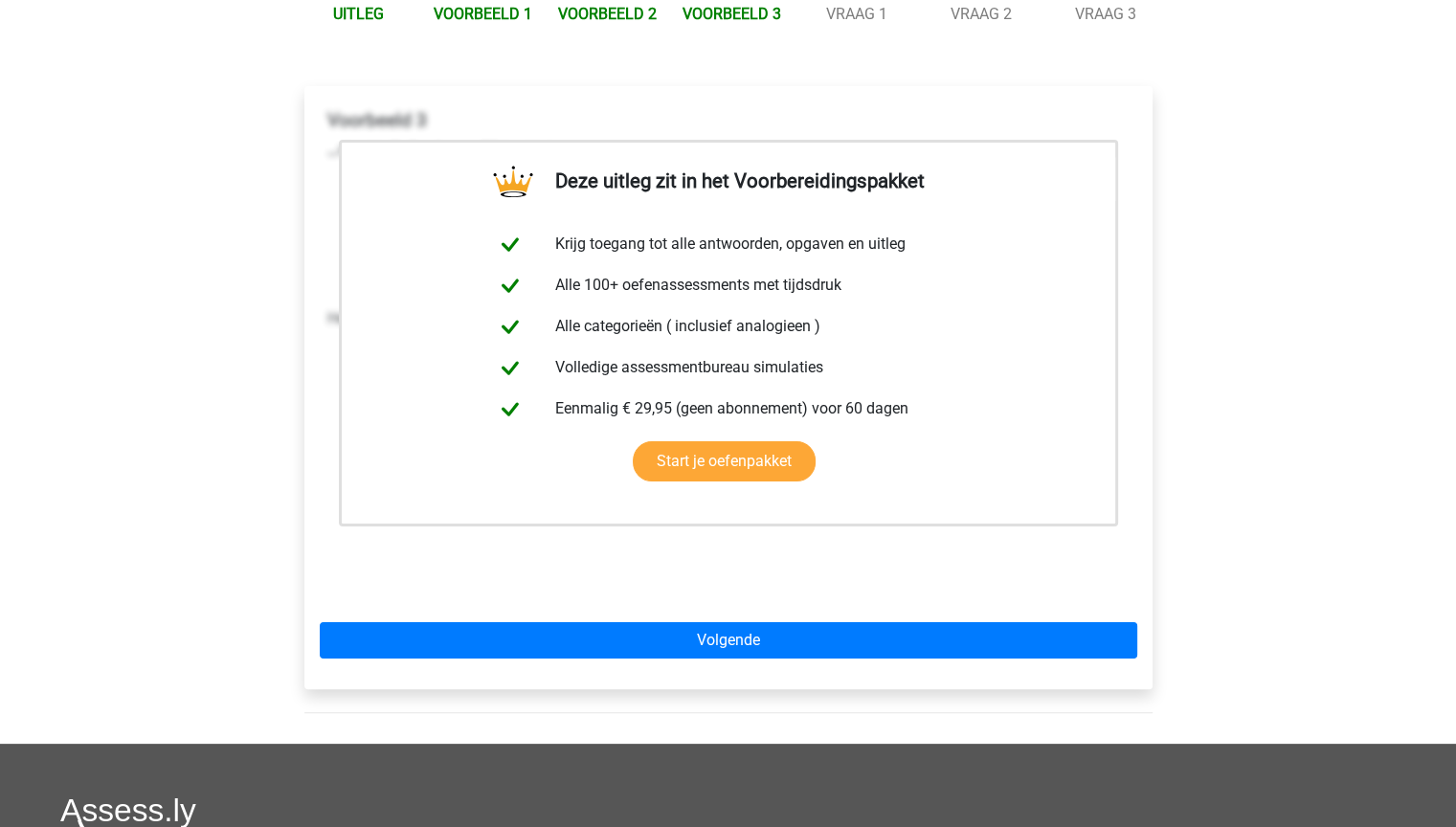scroll, scrollTop: 479, scrollLeft: 0, axis: vertical 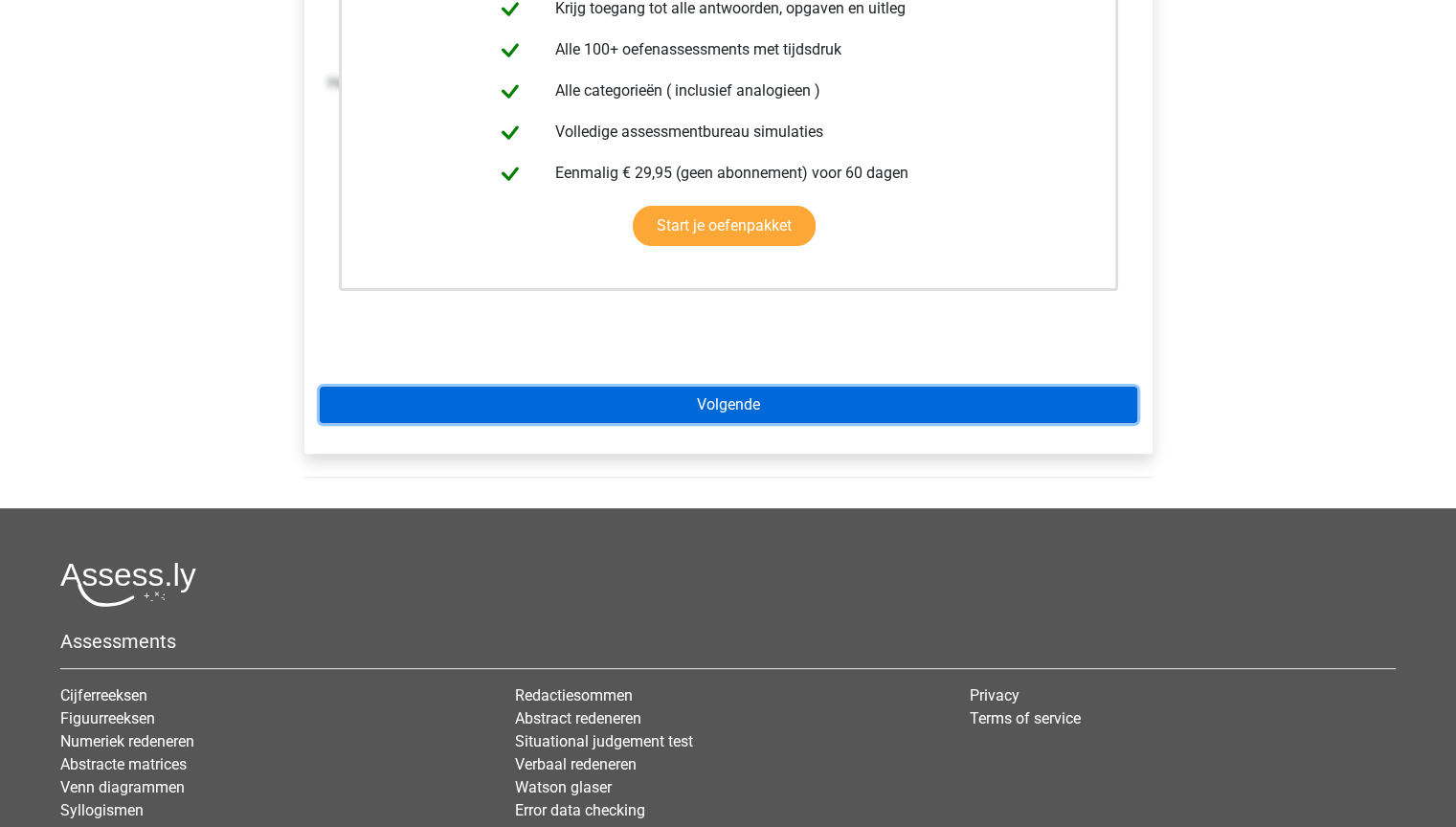 click on "Volgende" at bounding box center (728, 405) 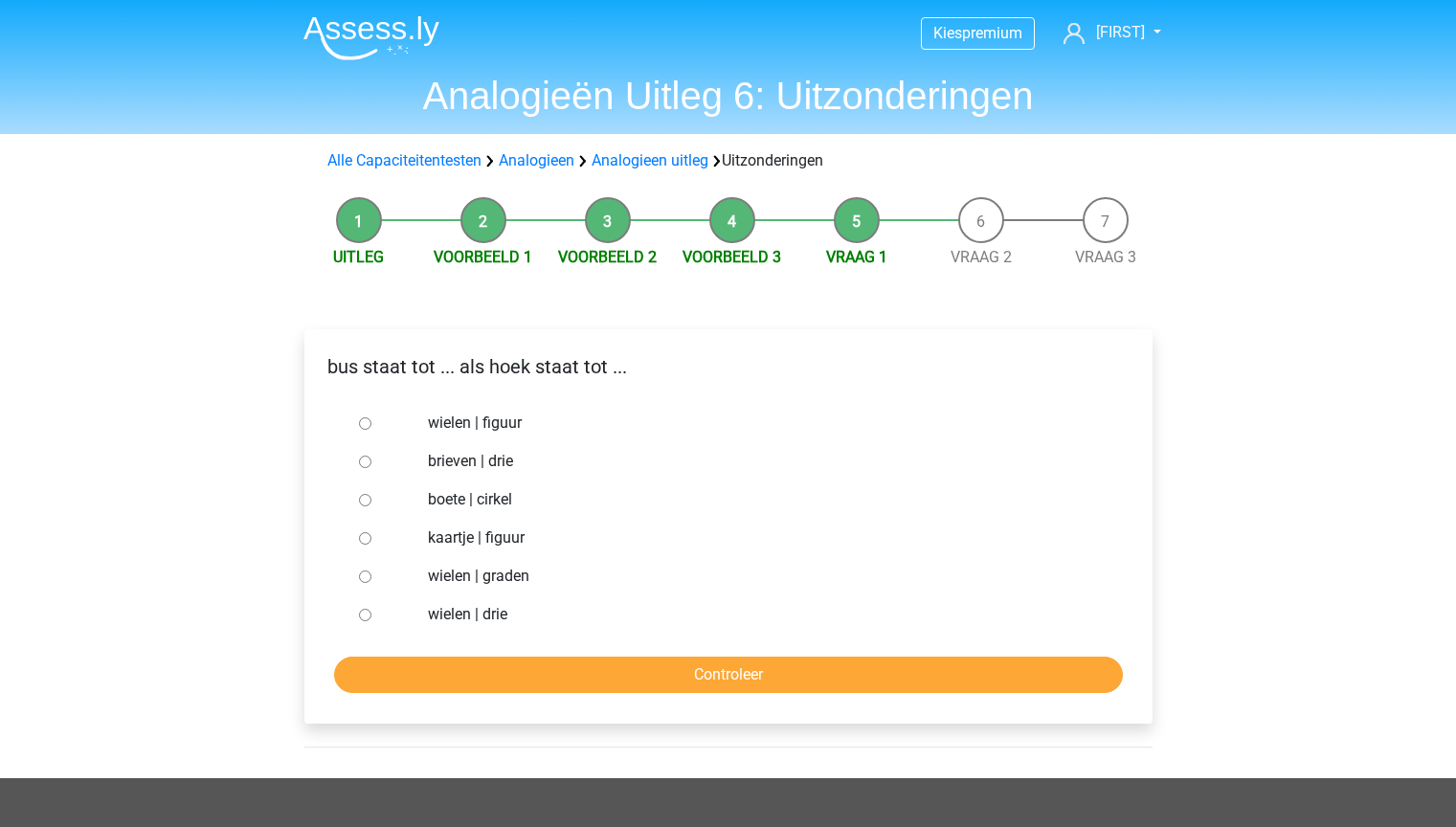 scroll, scrollTop: 0, scrollLeft: 0, axis: both 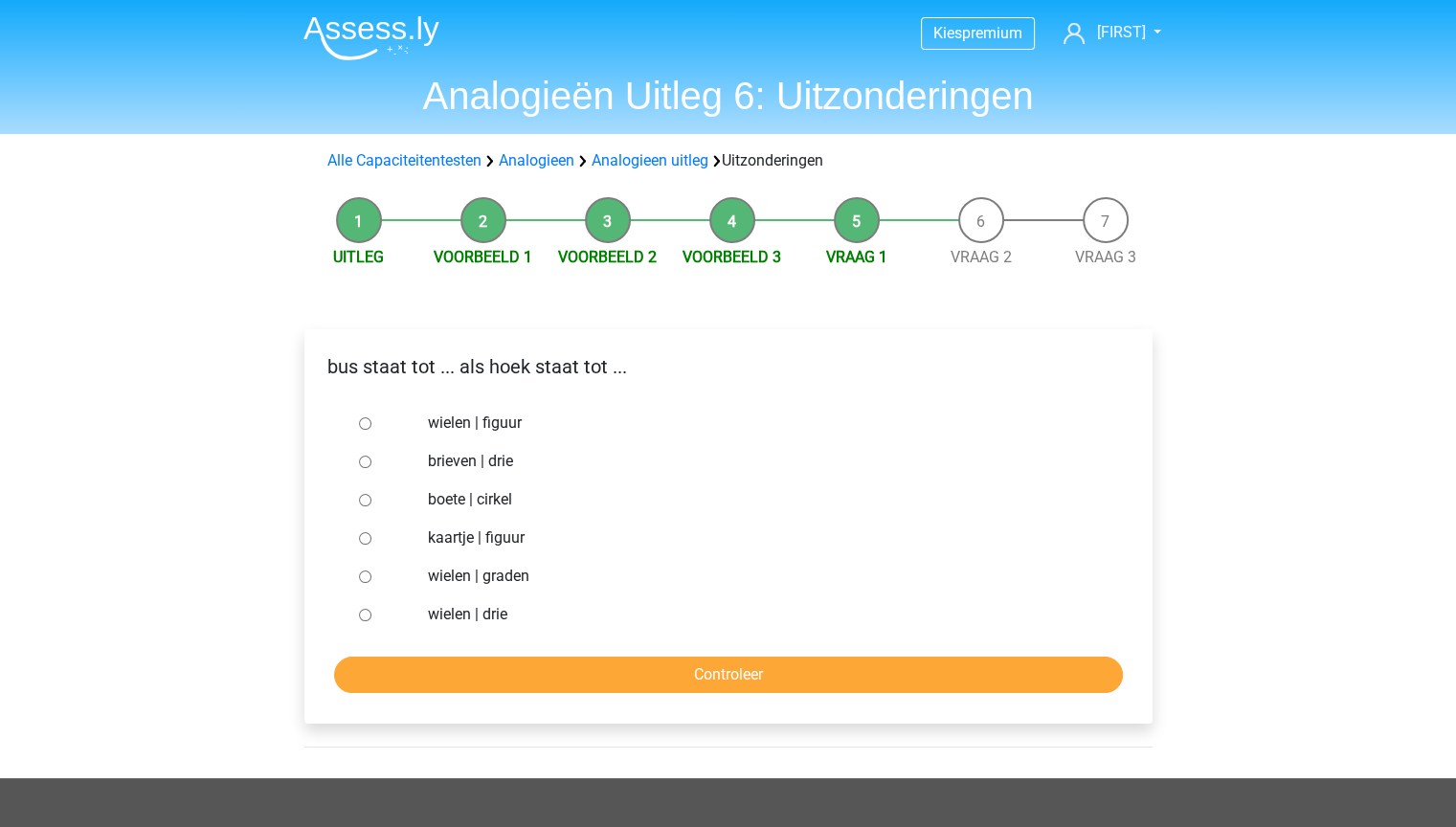 click on "wielen | figuur" at bounding box center [759, 423] 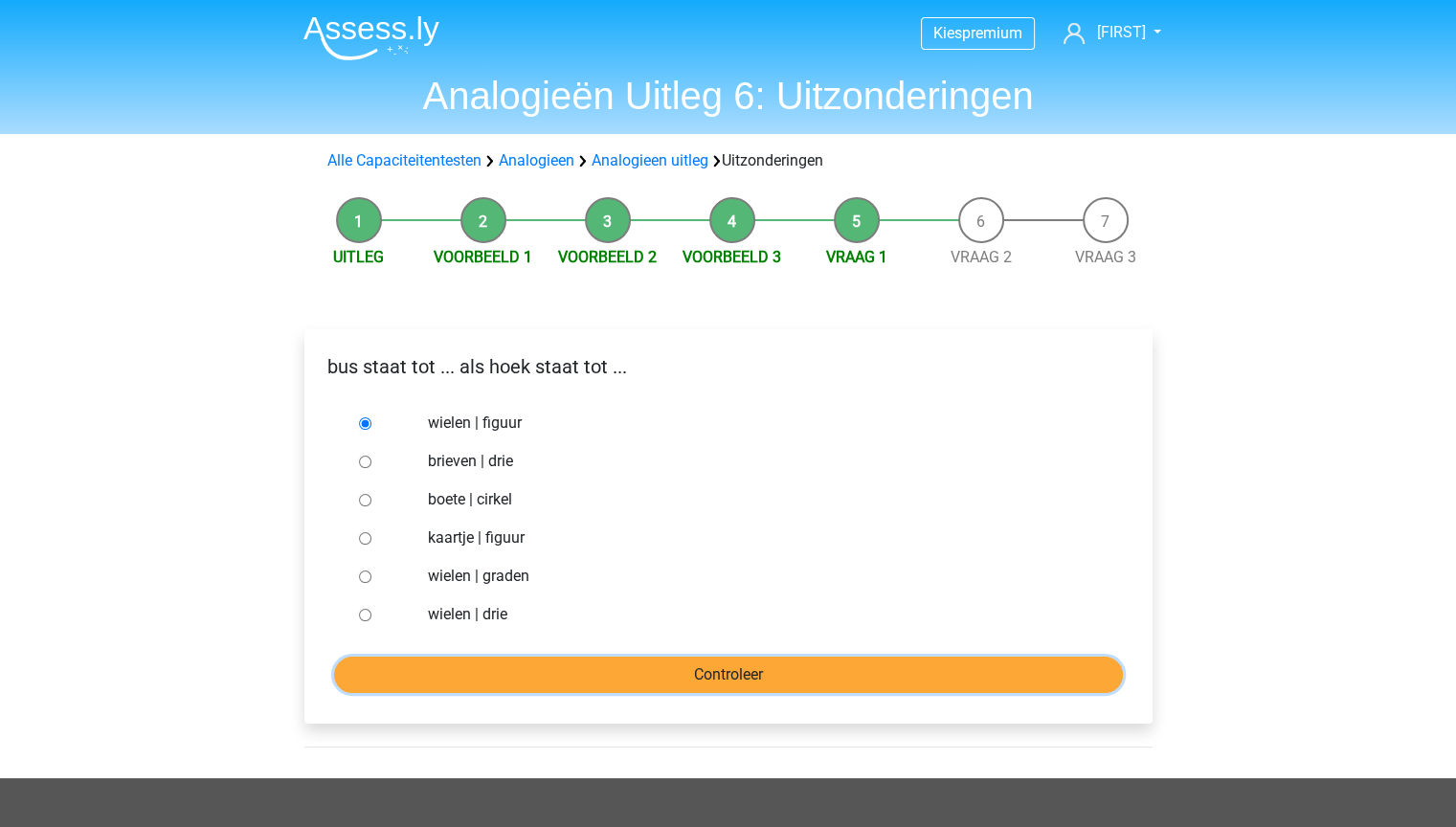 click on "Controleer" at bounding box center [728, 675] 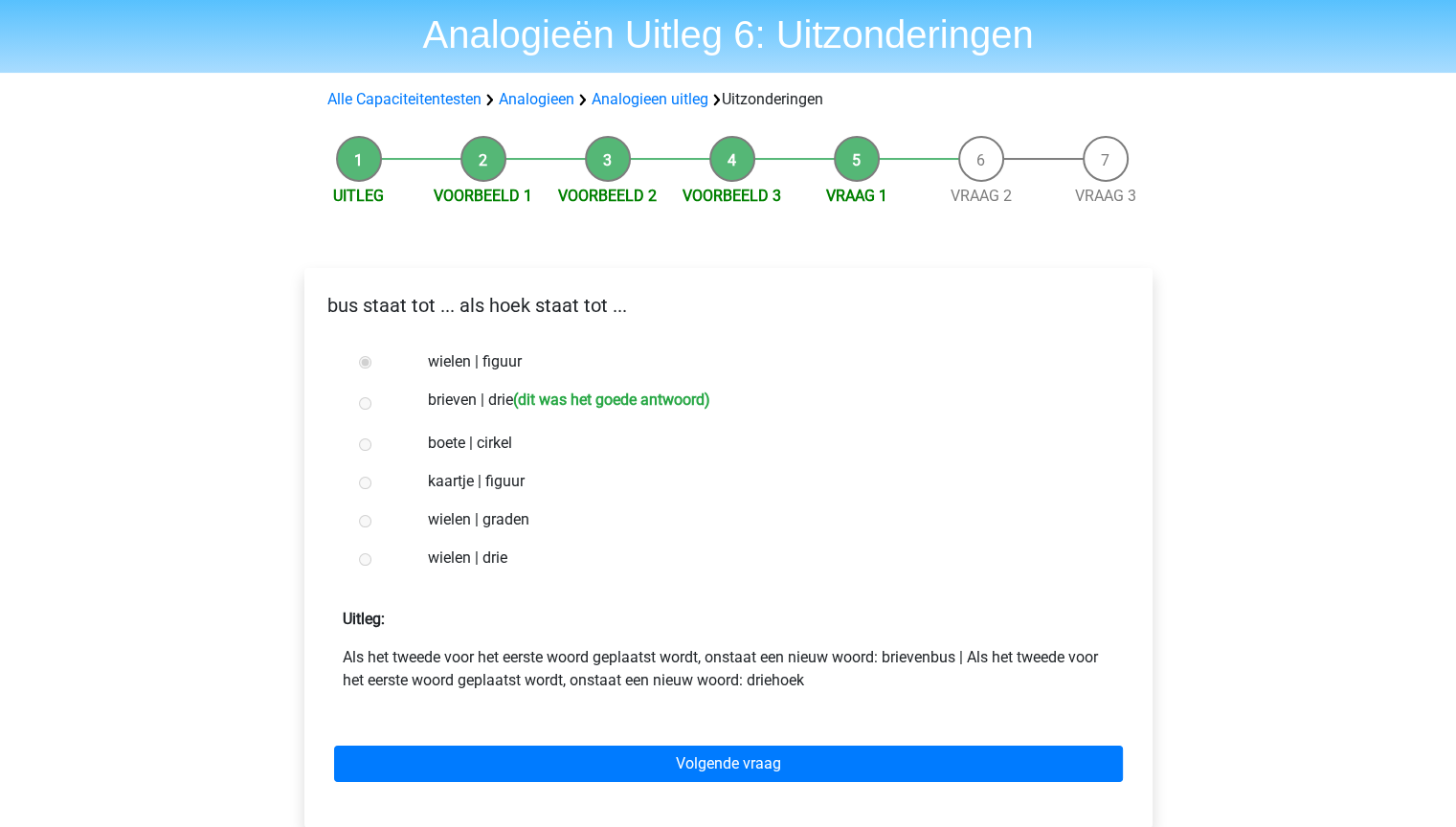 scroll, scrollTop: 96, scrollLeft: 0, axis: vertical 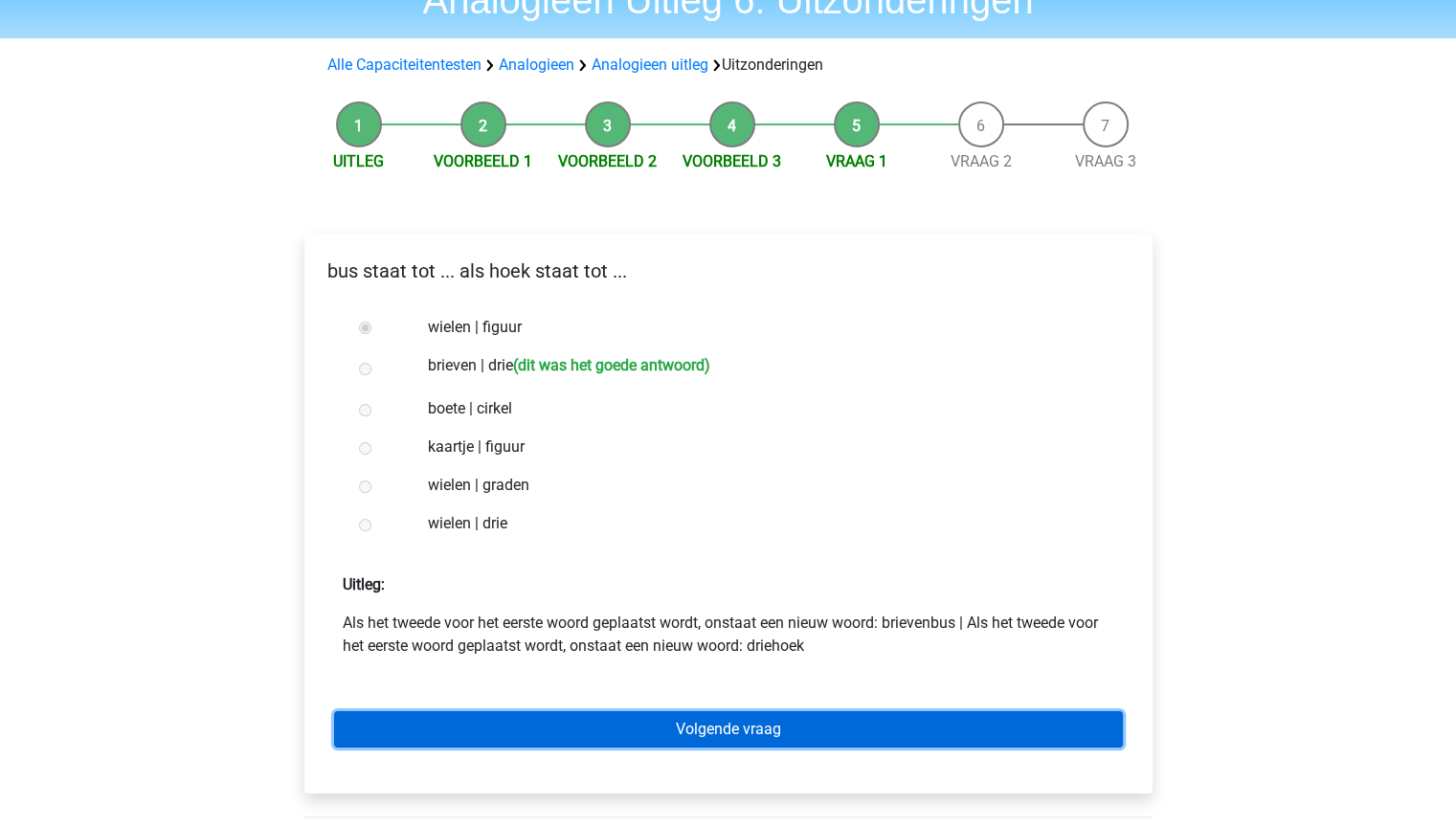 click on "Volgende vraag" at bounding box center (728, 729) 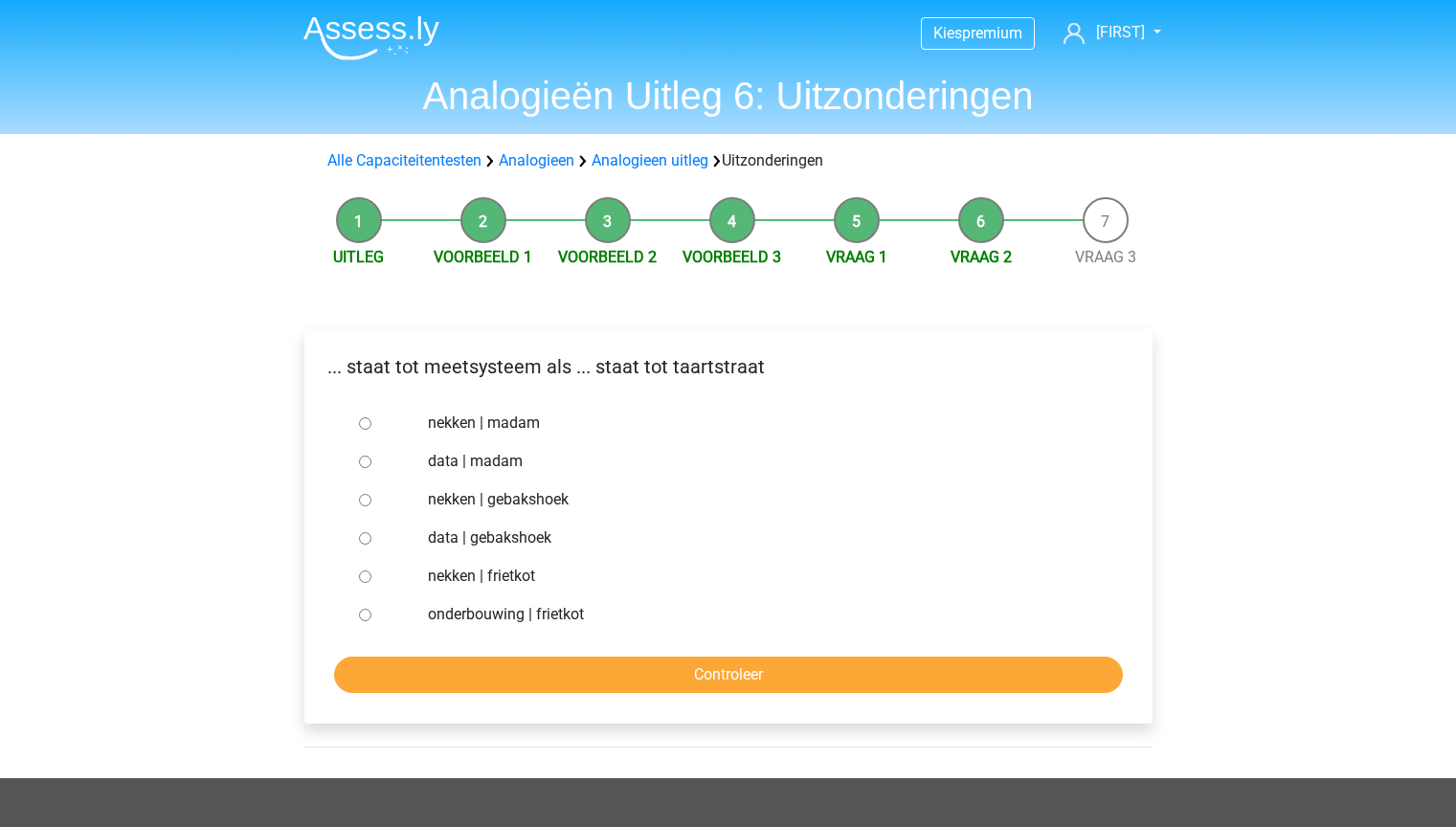 scroll, scrollTop: 0, scrollLeft: 0, axis: both 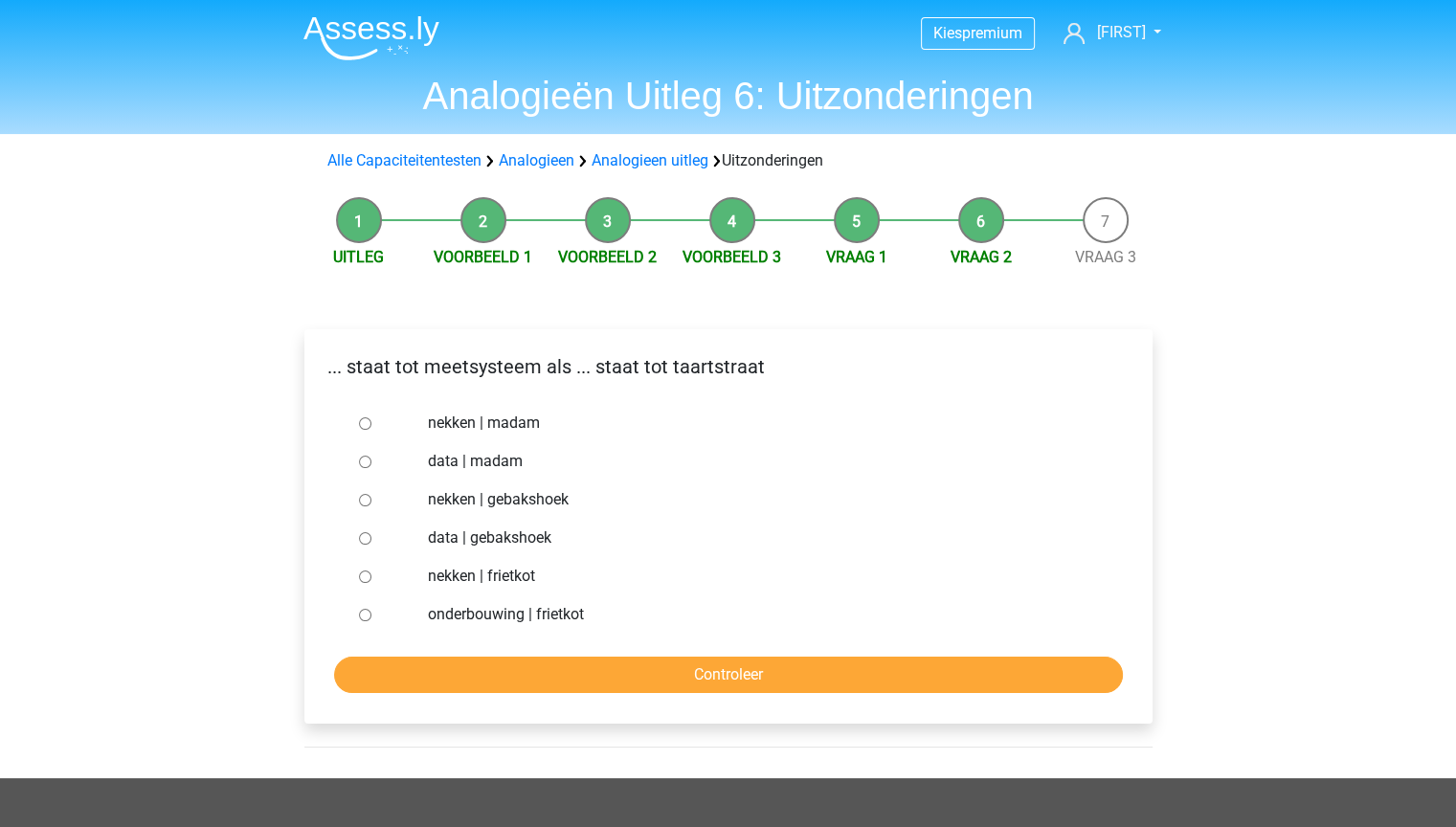 click at bounding box center [383, 538] 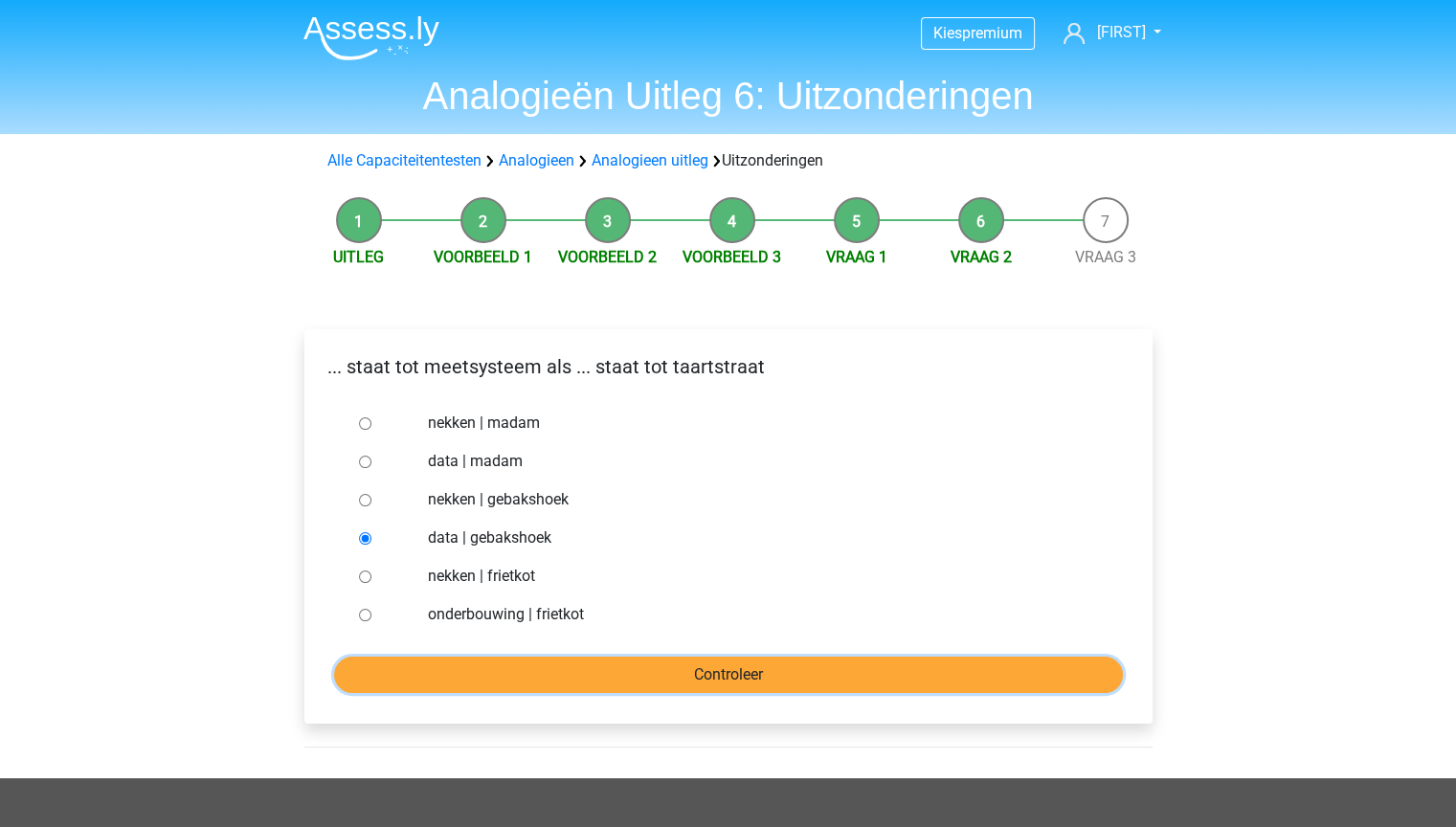 click on "Controleer" at bounding box center [728, 675] 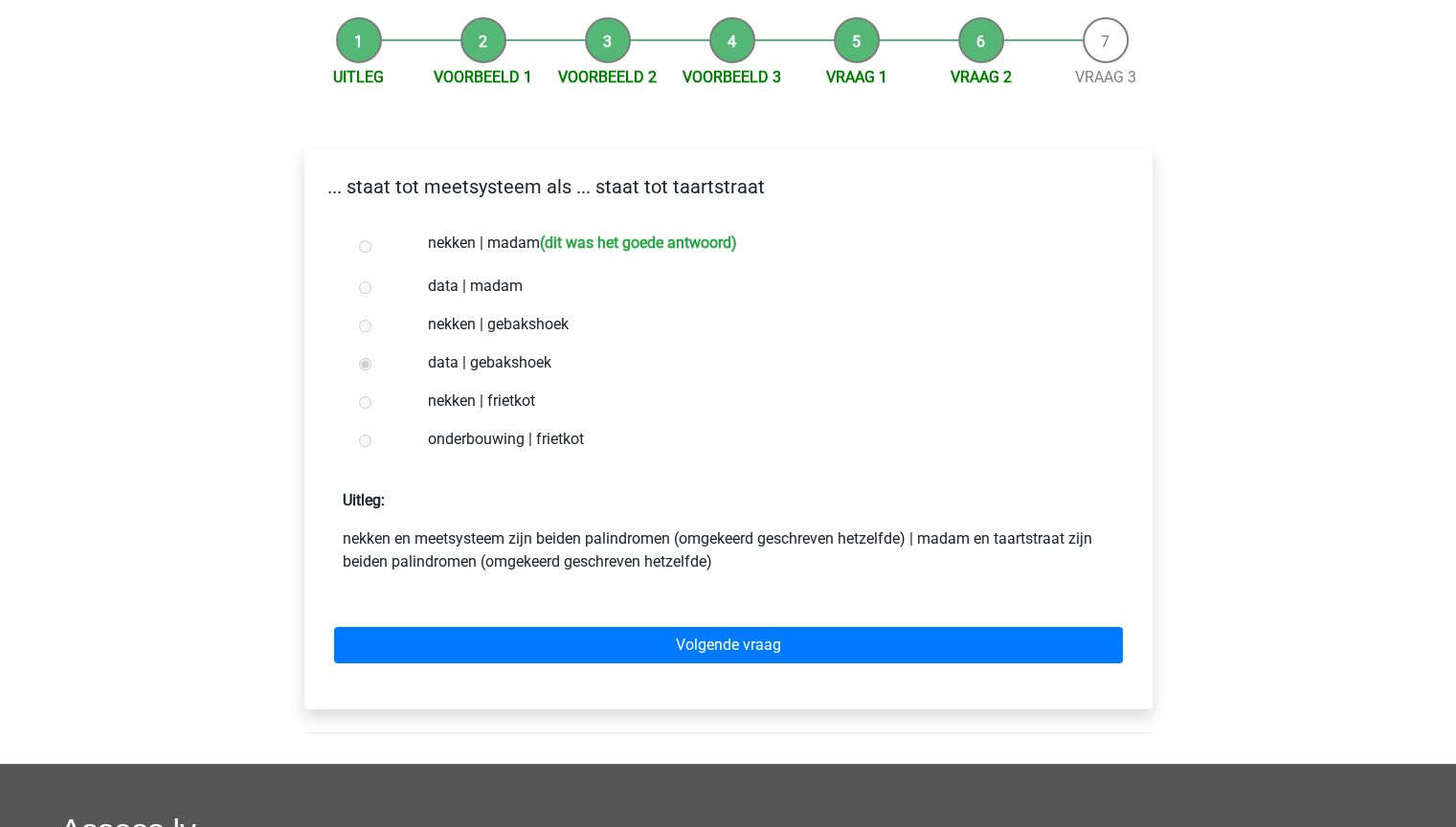 scroll, scrollTop: 191, scrollLeft: 0, axis: vertical 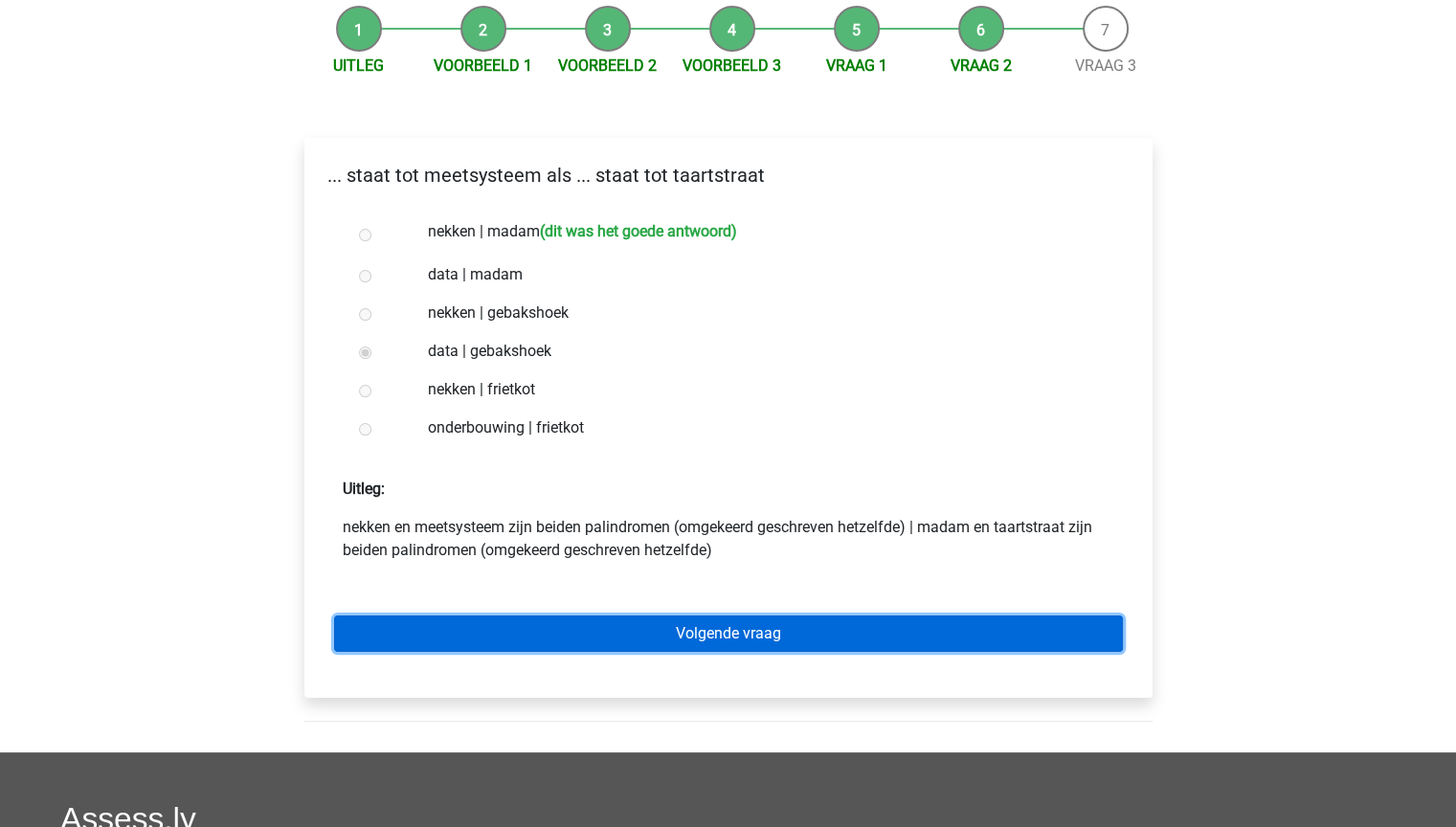 click on "Volgende vraag" at bounding box center (728, 634) 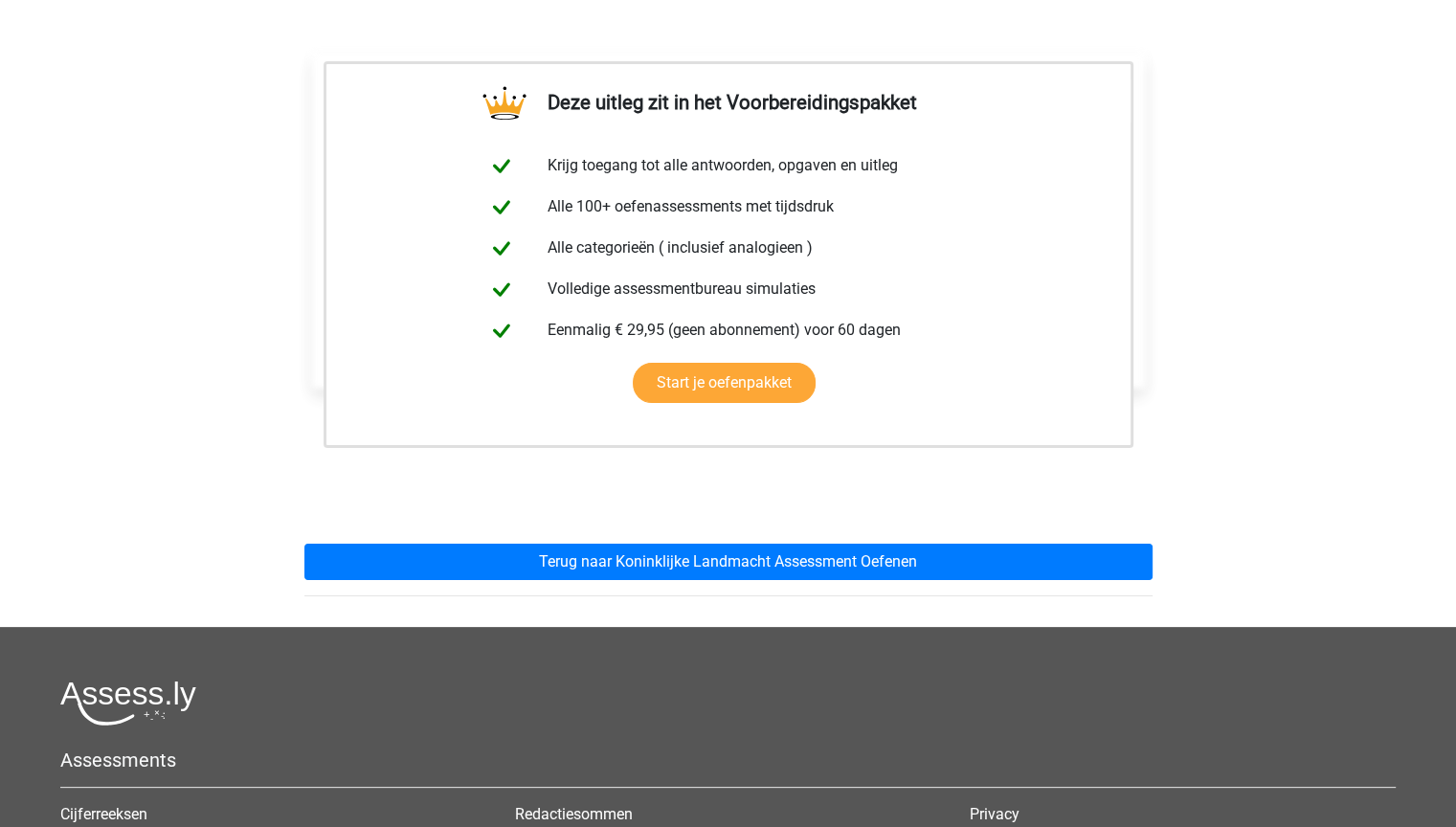 scroll, scrollTop: 479, scrollLeft: 0, axis: vertical 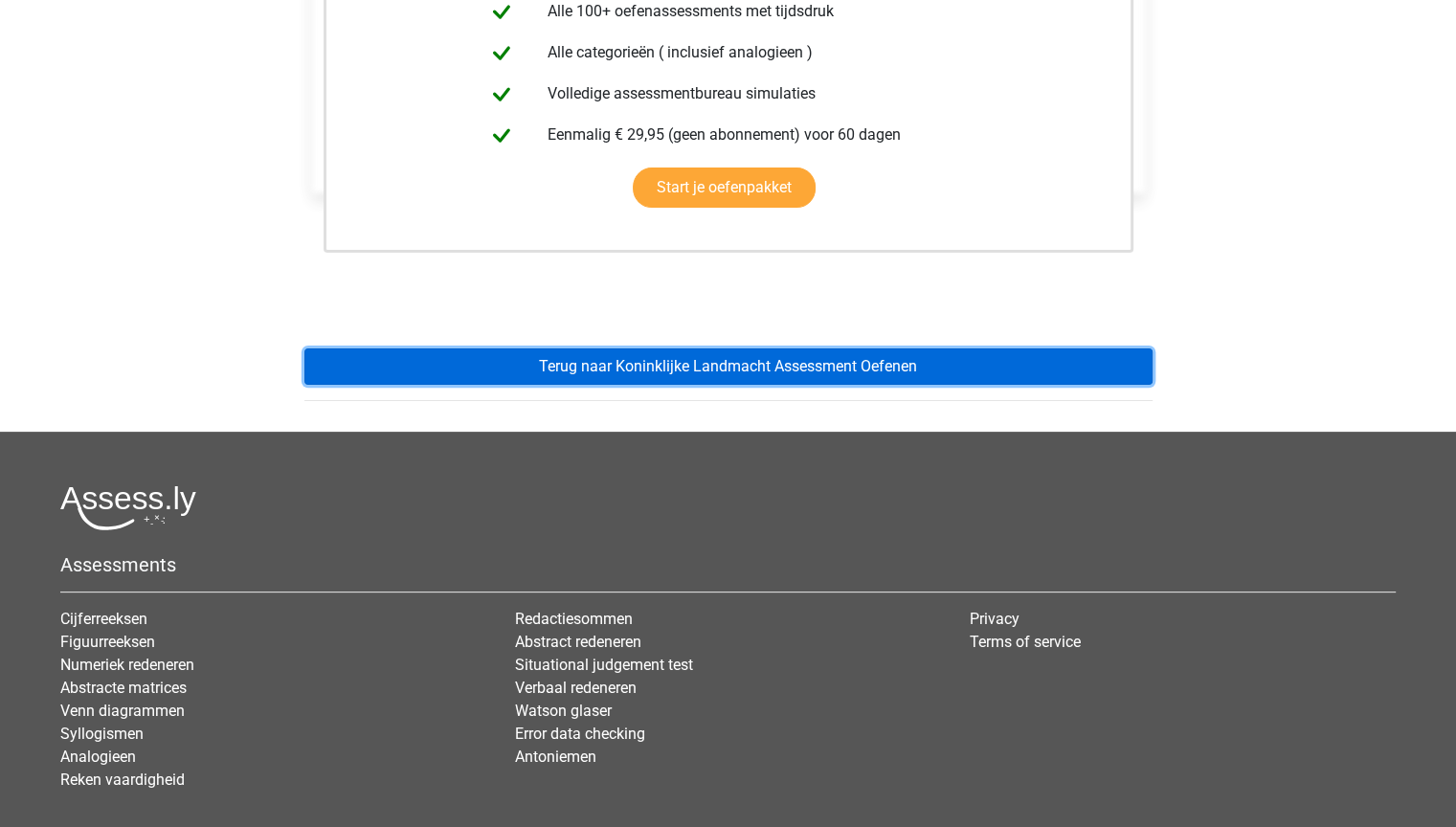 click on "Terug naar Koninklijke Landmacht Assessment Oefenen" at bounding box center (728, 367) 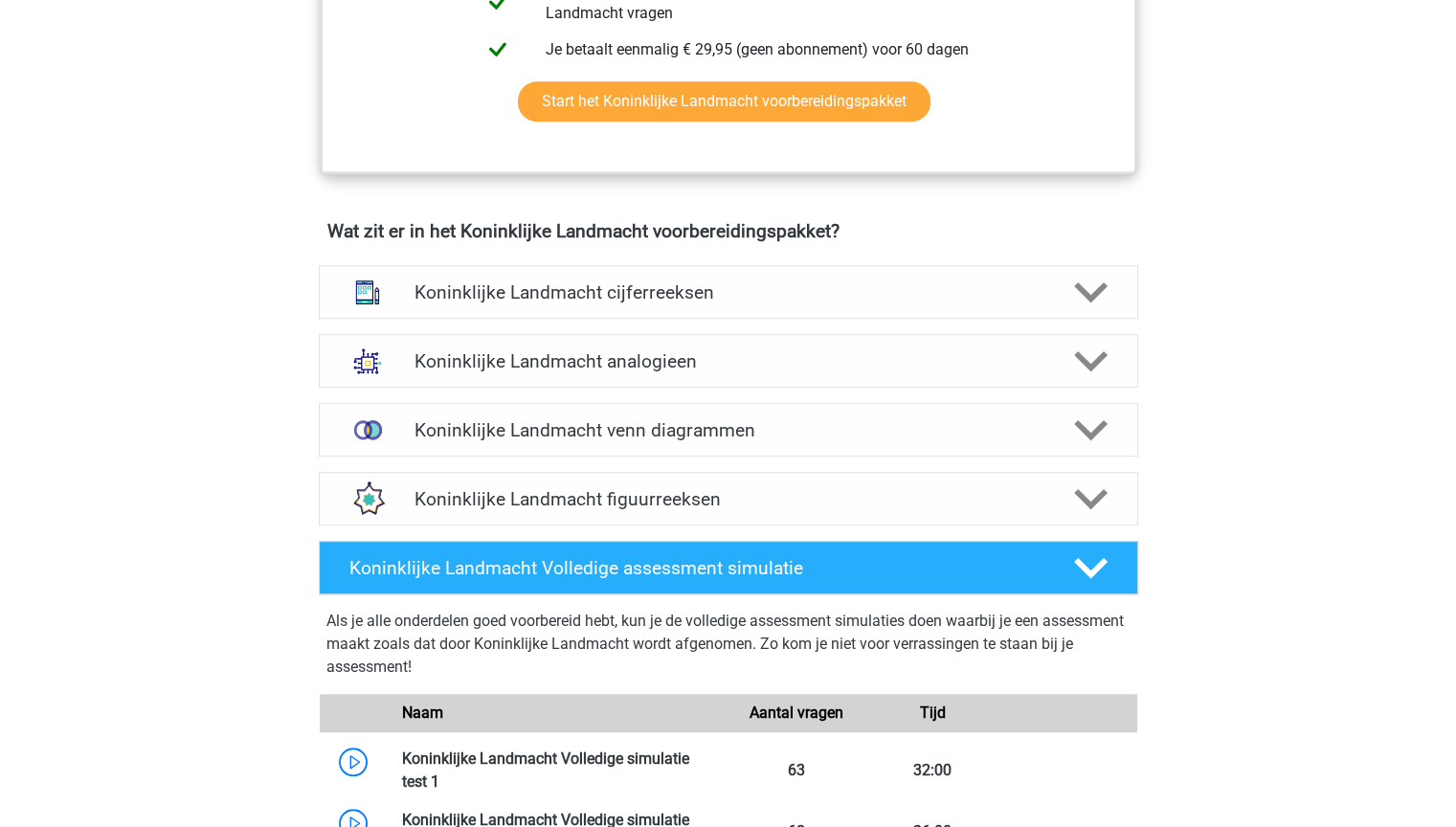 scroll, scrollTop: 1340, scrollLeft: 0, axis: vertical 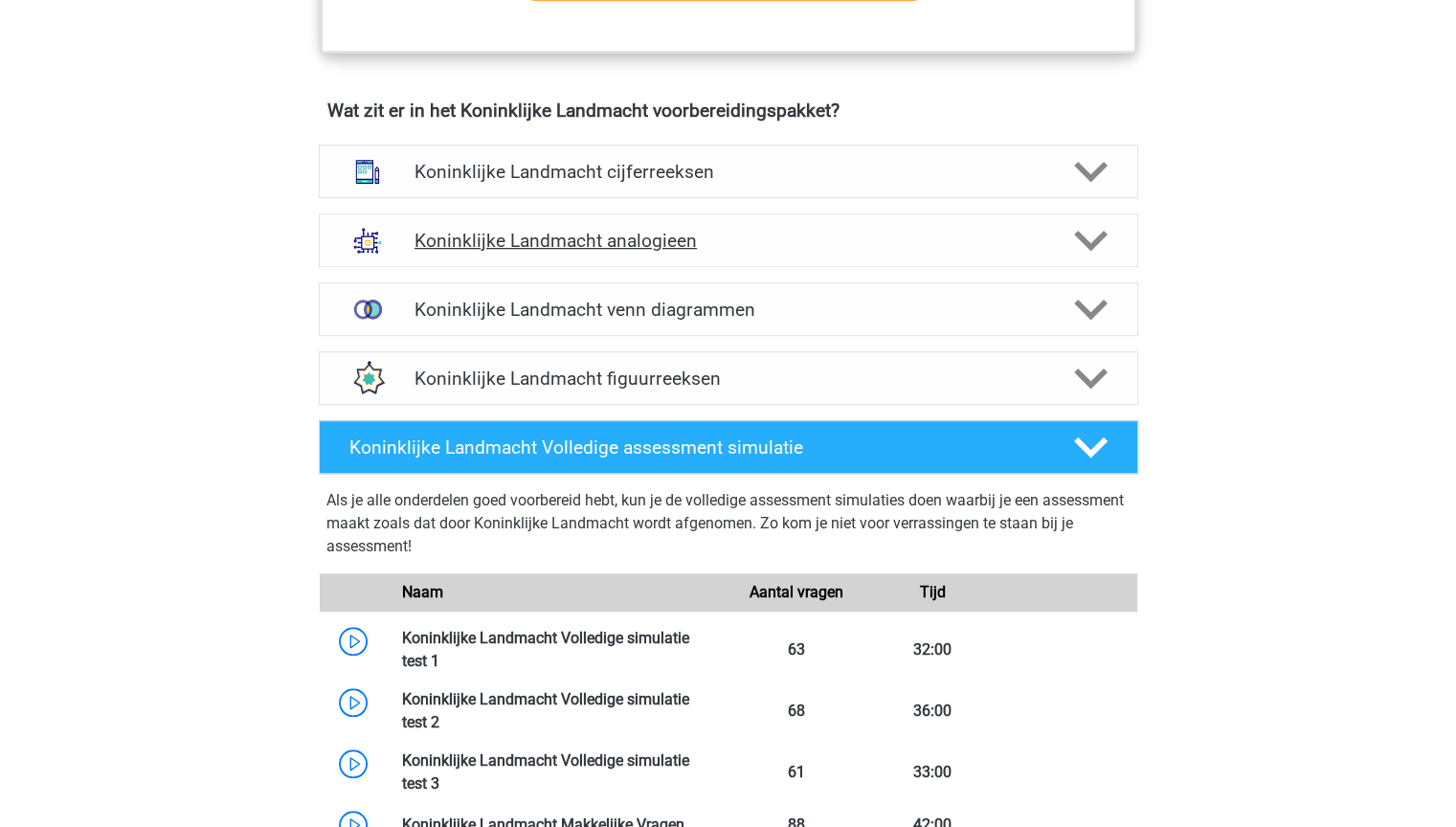click on "Koninklijke Landmacht analogieen" at bounding box center [728, 240] 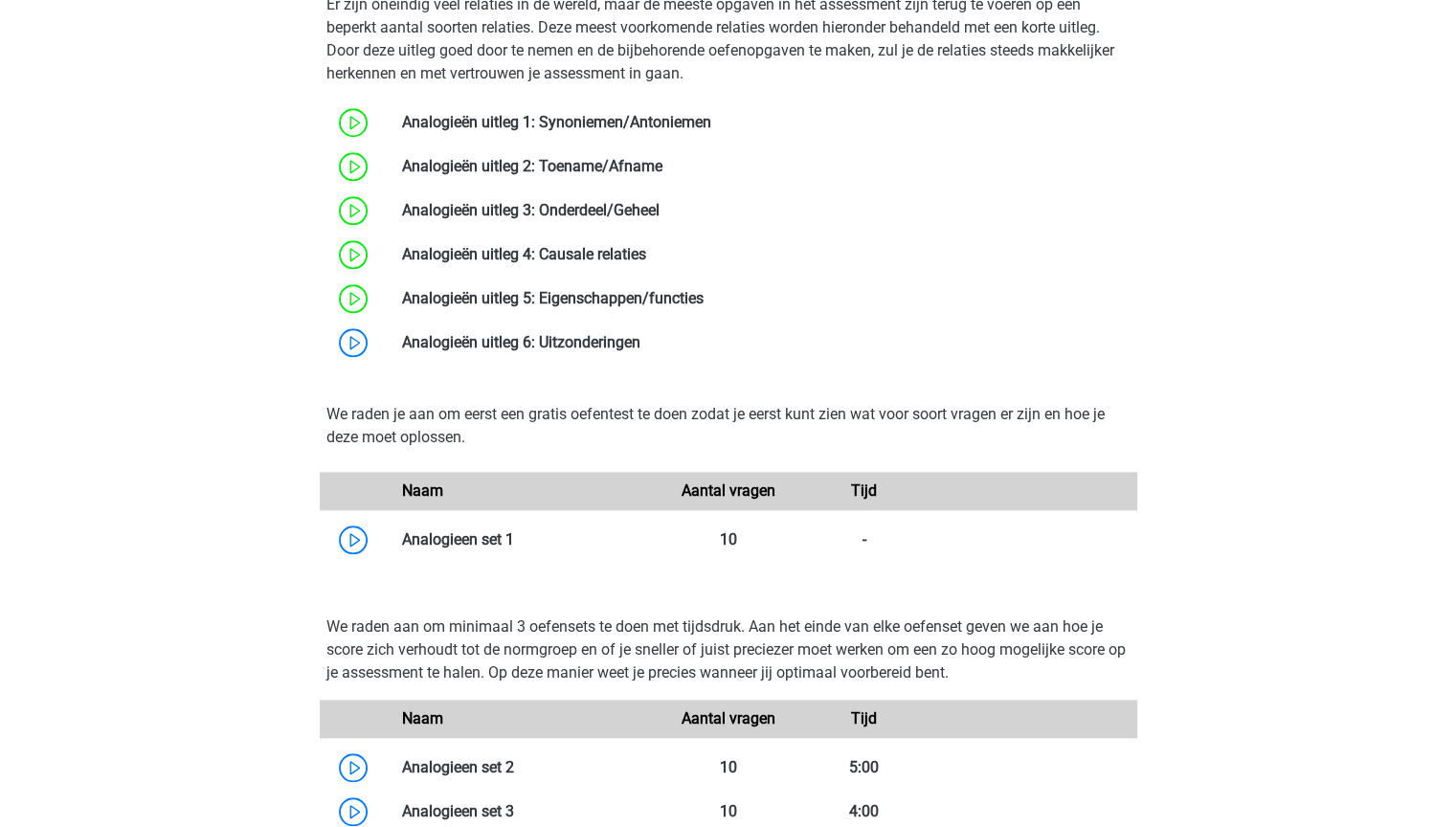 scroll, scrollTop: 1819, scrollLeft: 0, axis: vertical 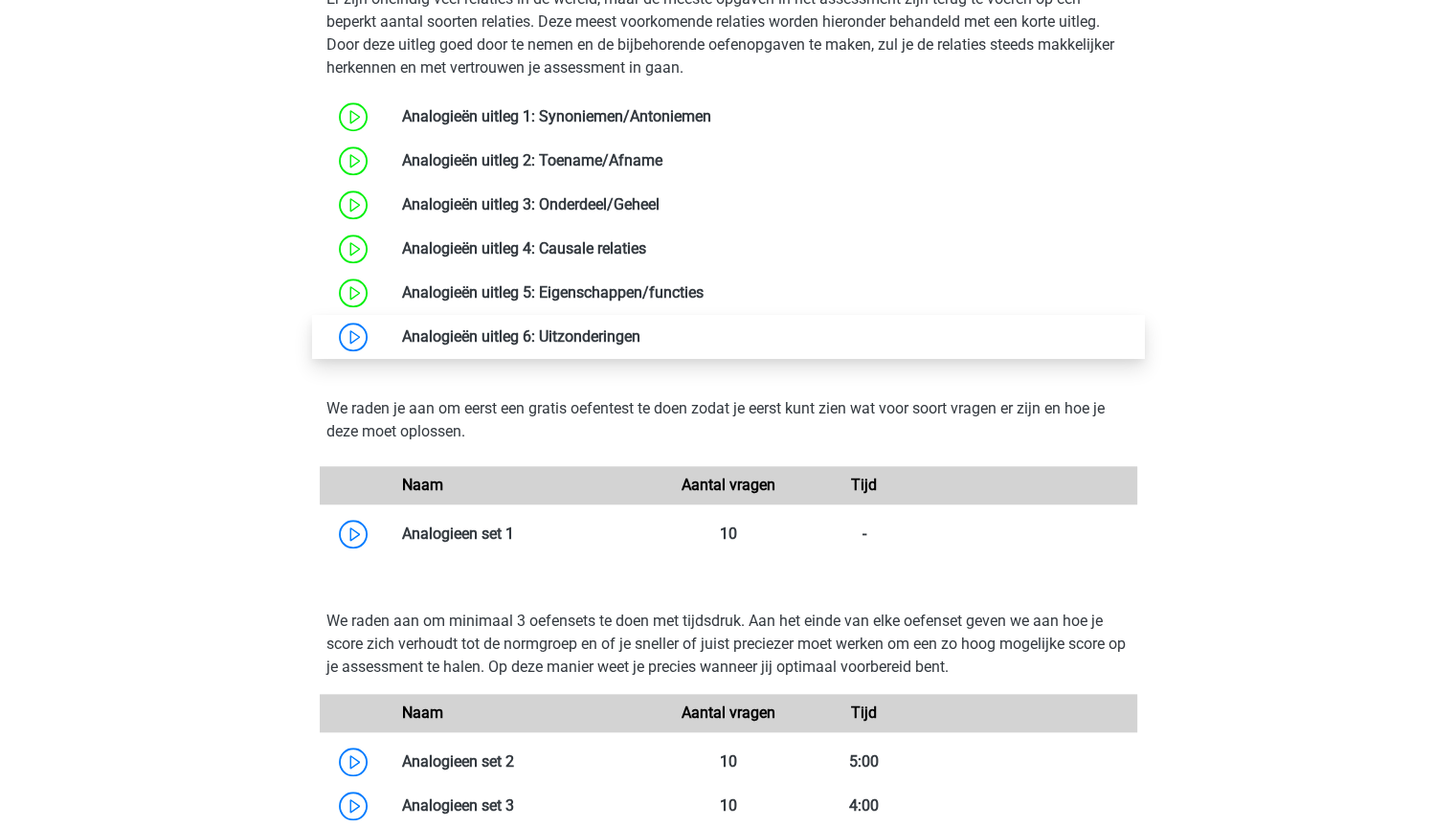 click at bounding box center [640, 336] 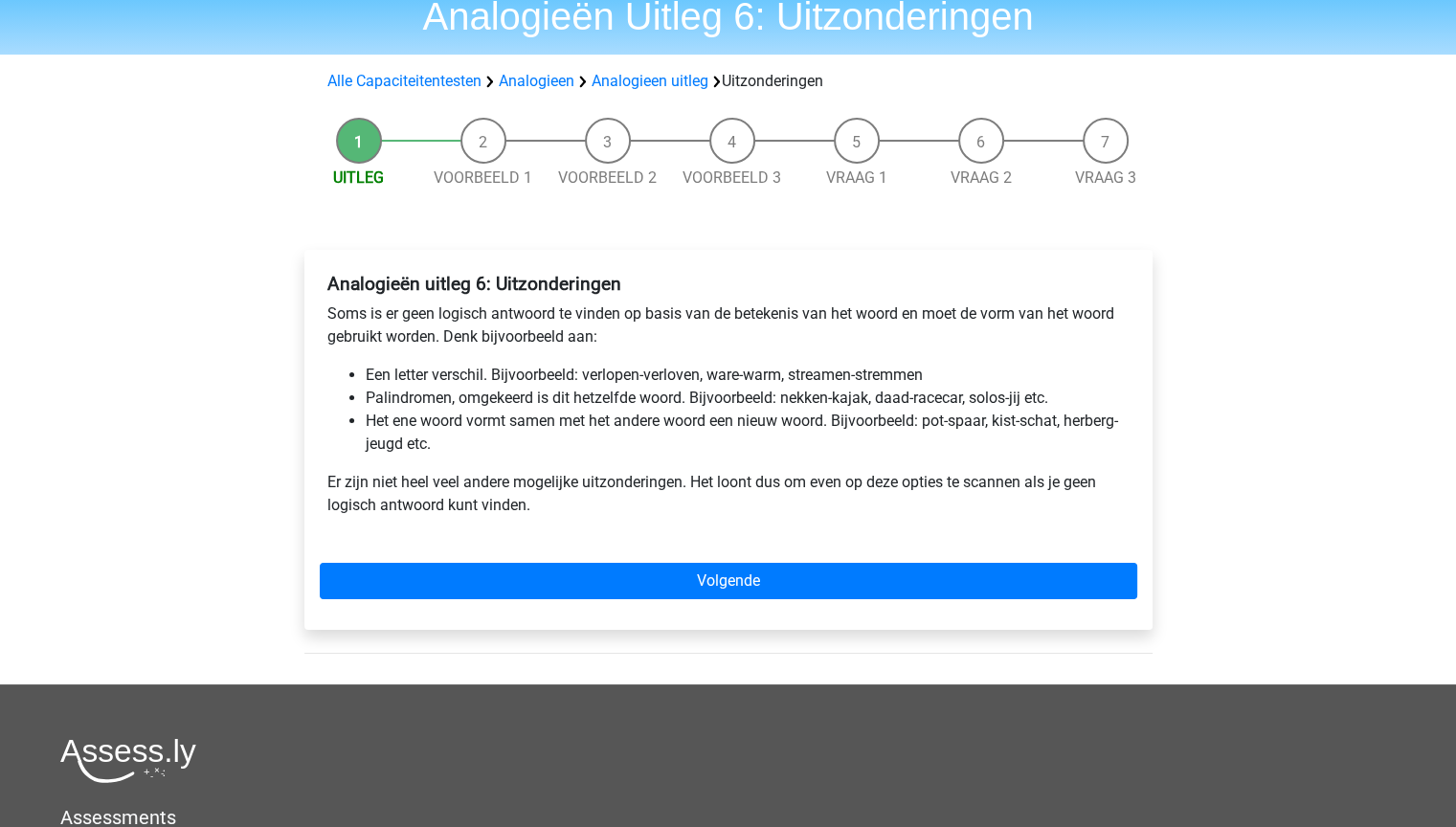 scroll, scrollTop: 191, scrollLeft: 0, axis: vertical 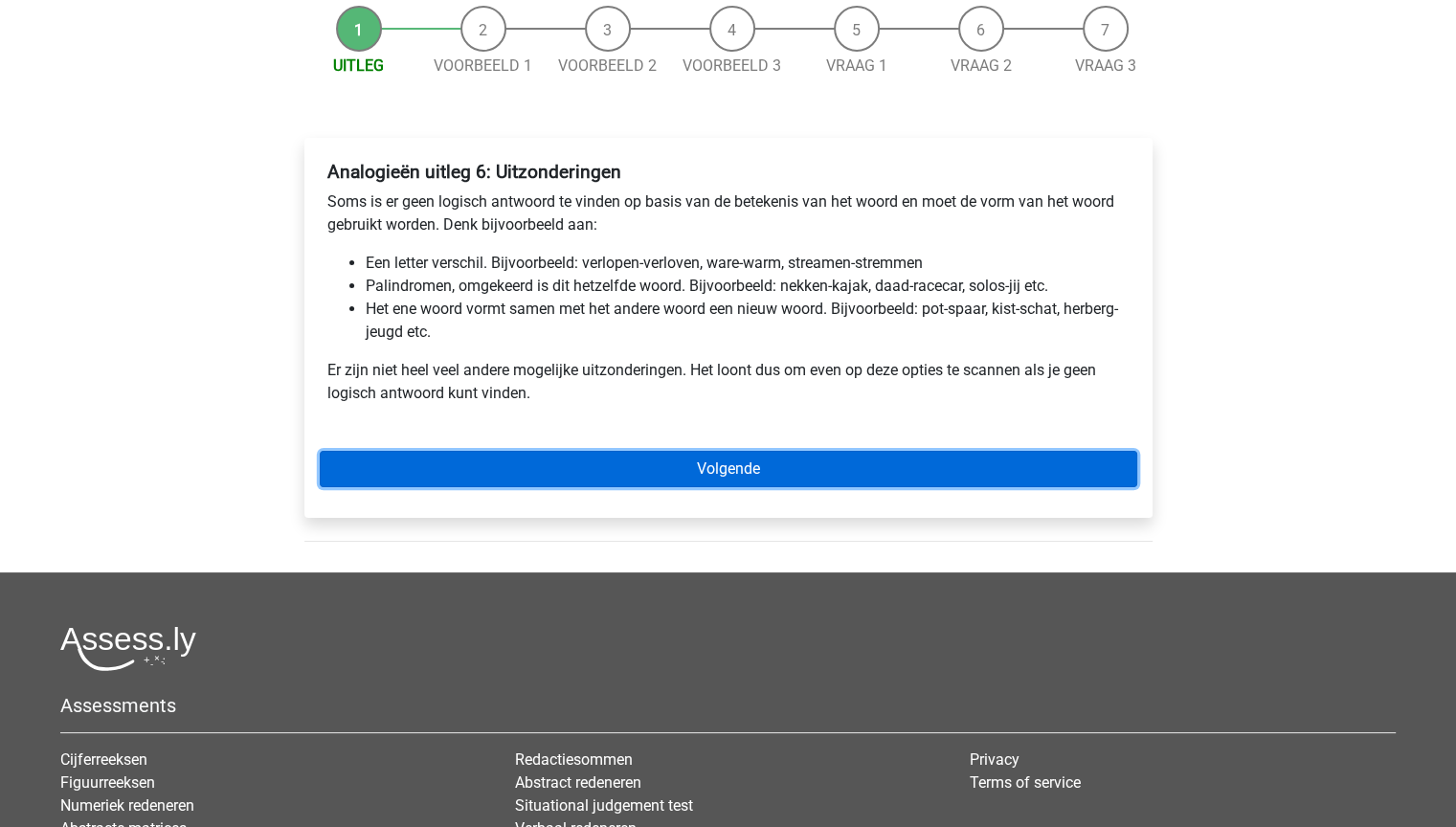 click on "Volgende" at bounding box center (728, 469) 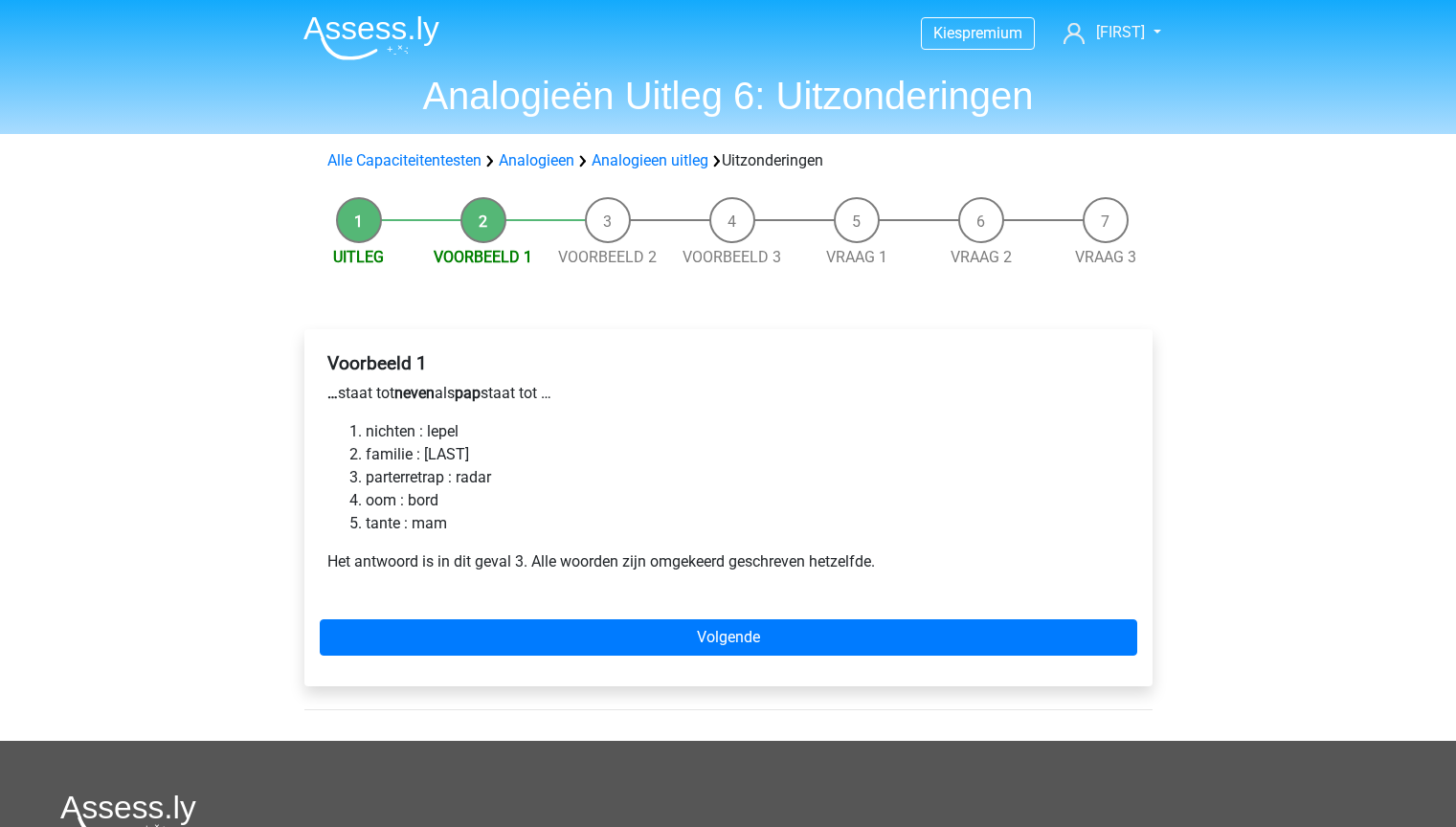 scroll, scrollTop: 0, scrollLeft: 0, axis: both 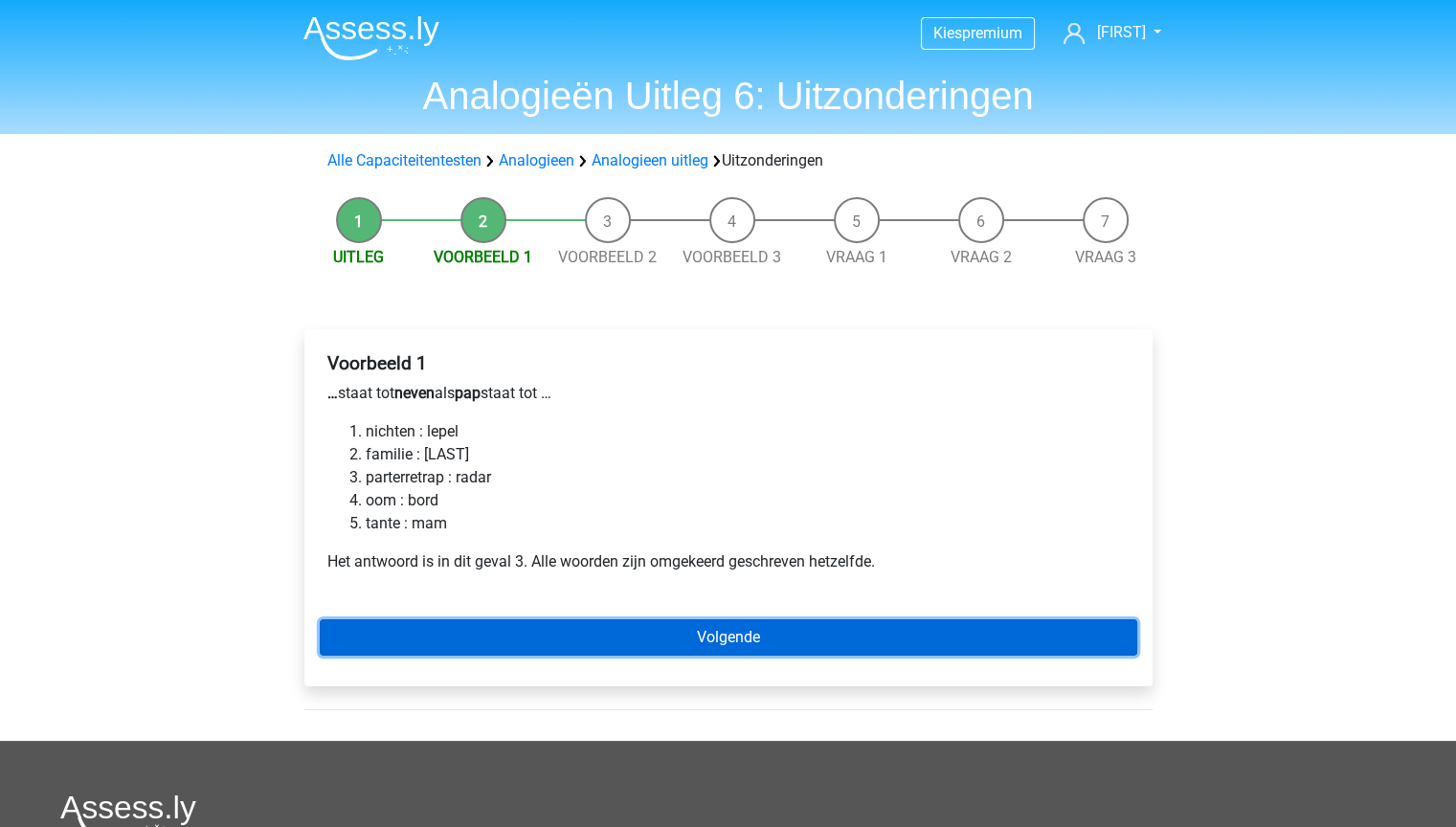 click on "Volgende" at bounding box center (728, 637) 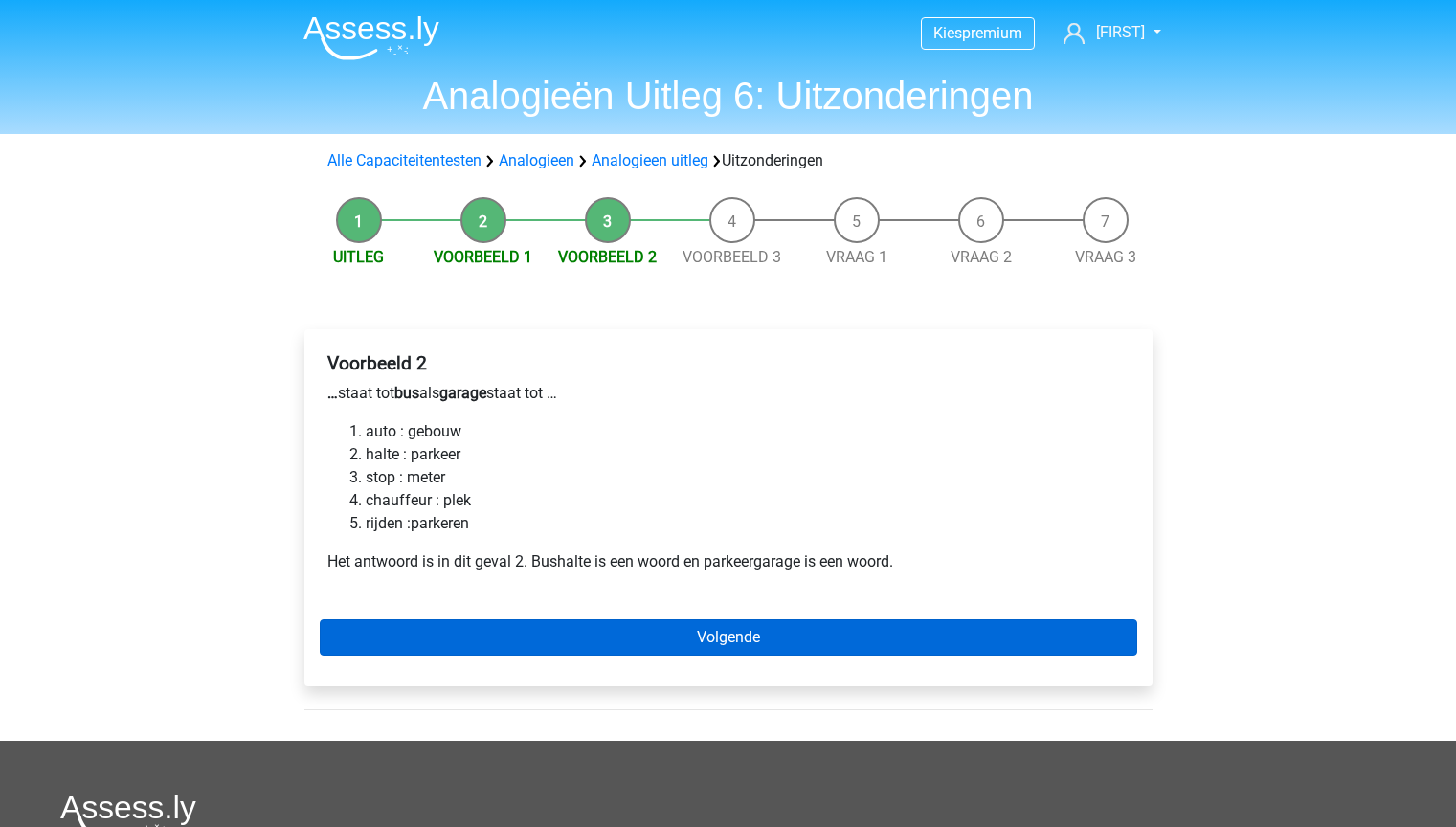 scroll, scrollTop: 0, scrollLeft: 0, axis: both 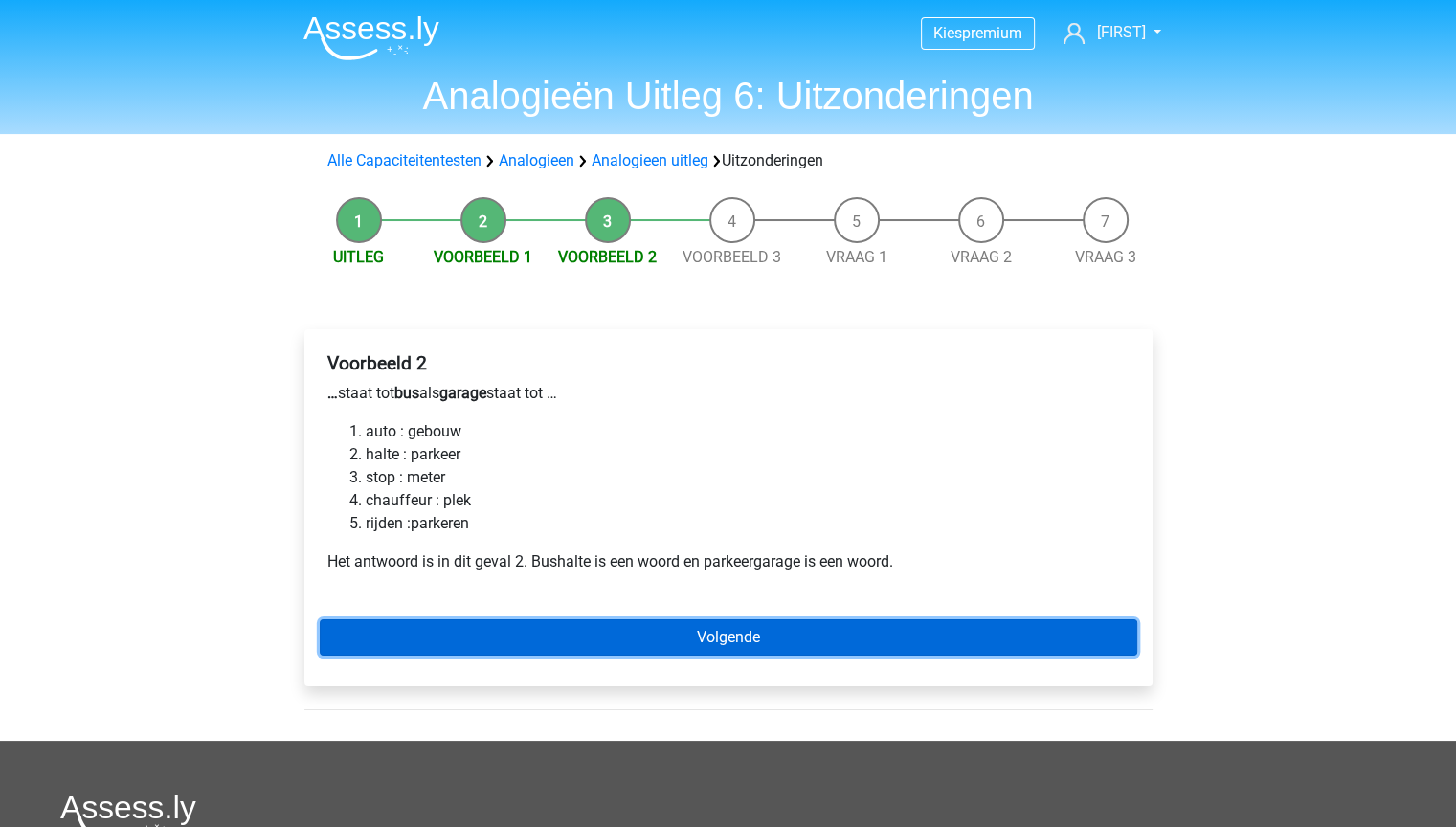 click on "Volgende" at bounding box center [728, 637] 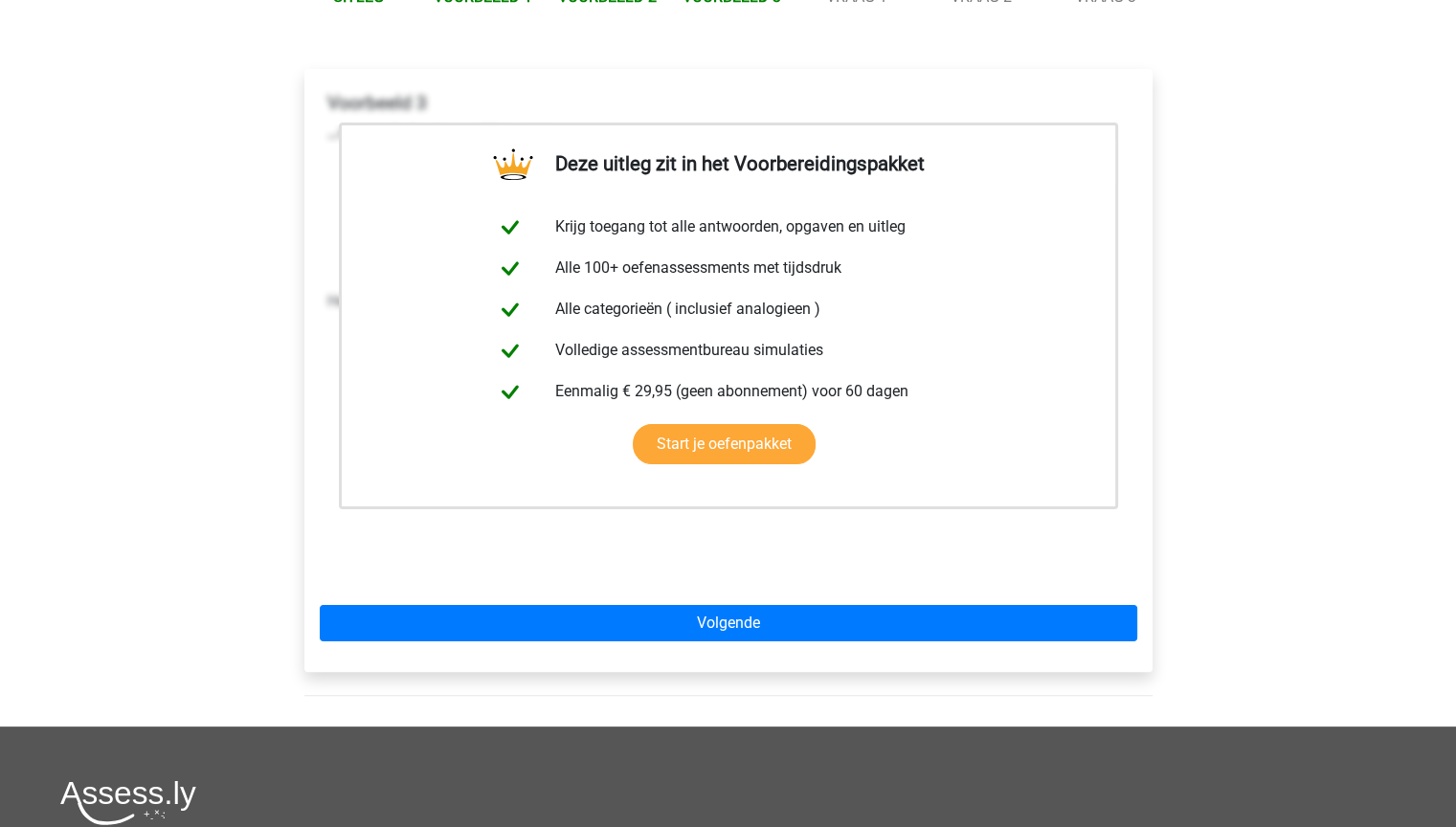 scroll, scrollTop: 479, scrollLeft: 0, axis: vertical 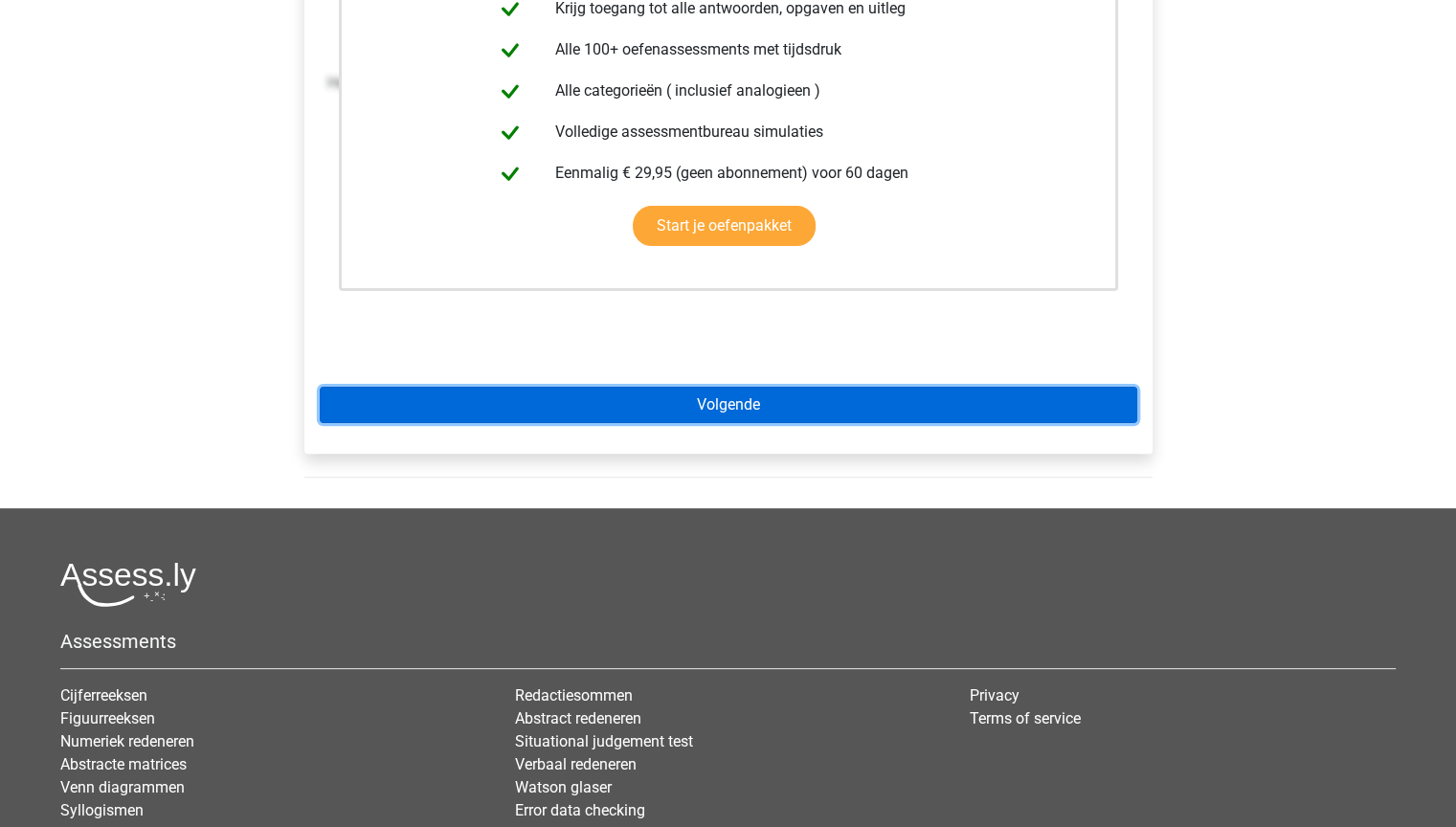 click on "Volgende" at bounding box center [728, 405] 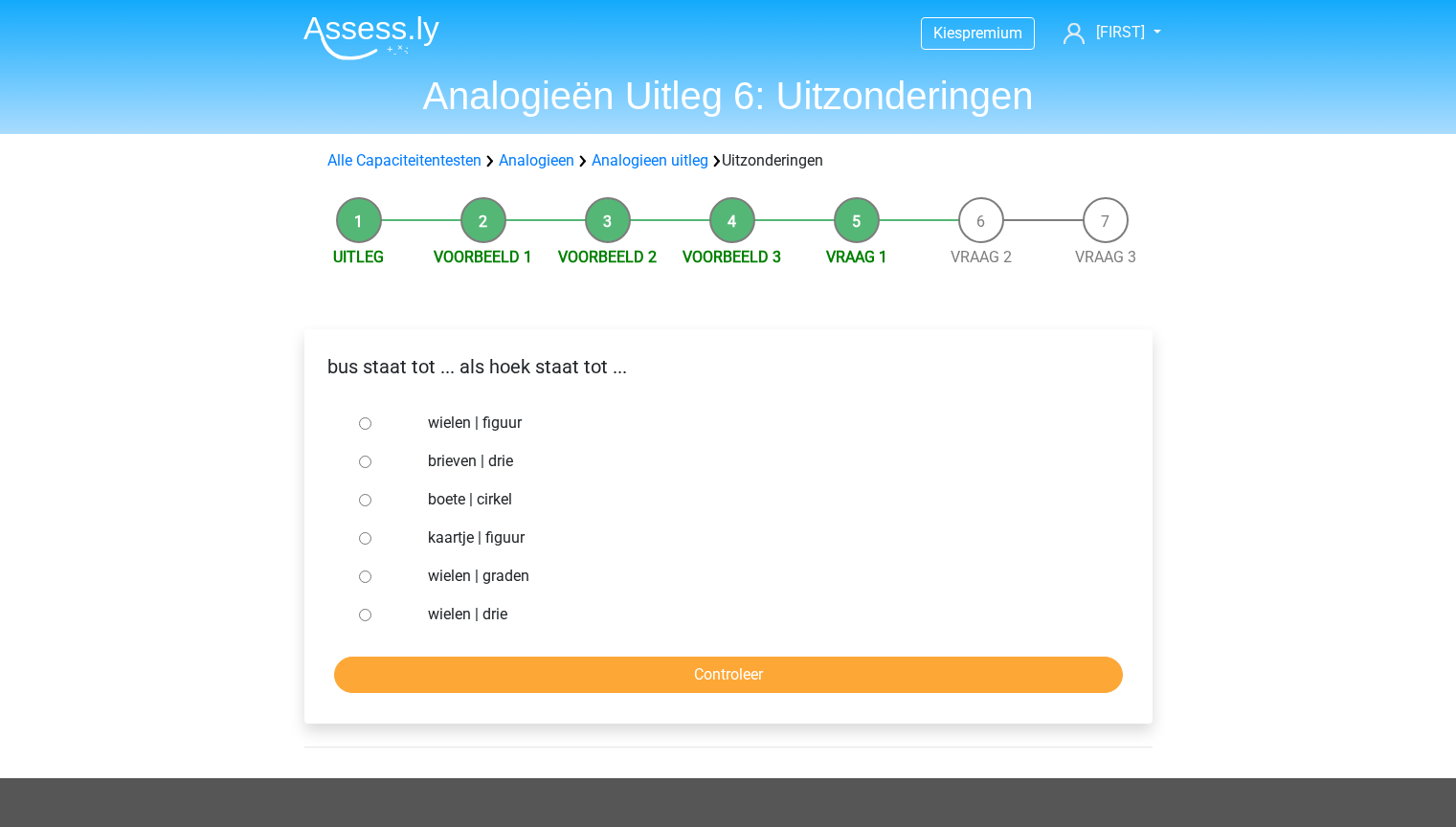 scroll, scrollTop: 0, scrollLeft: 0, axis: both 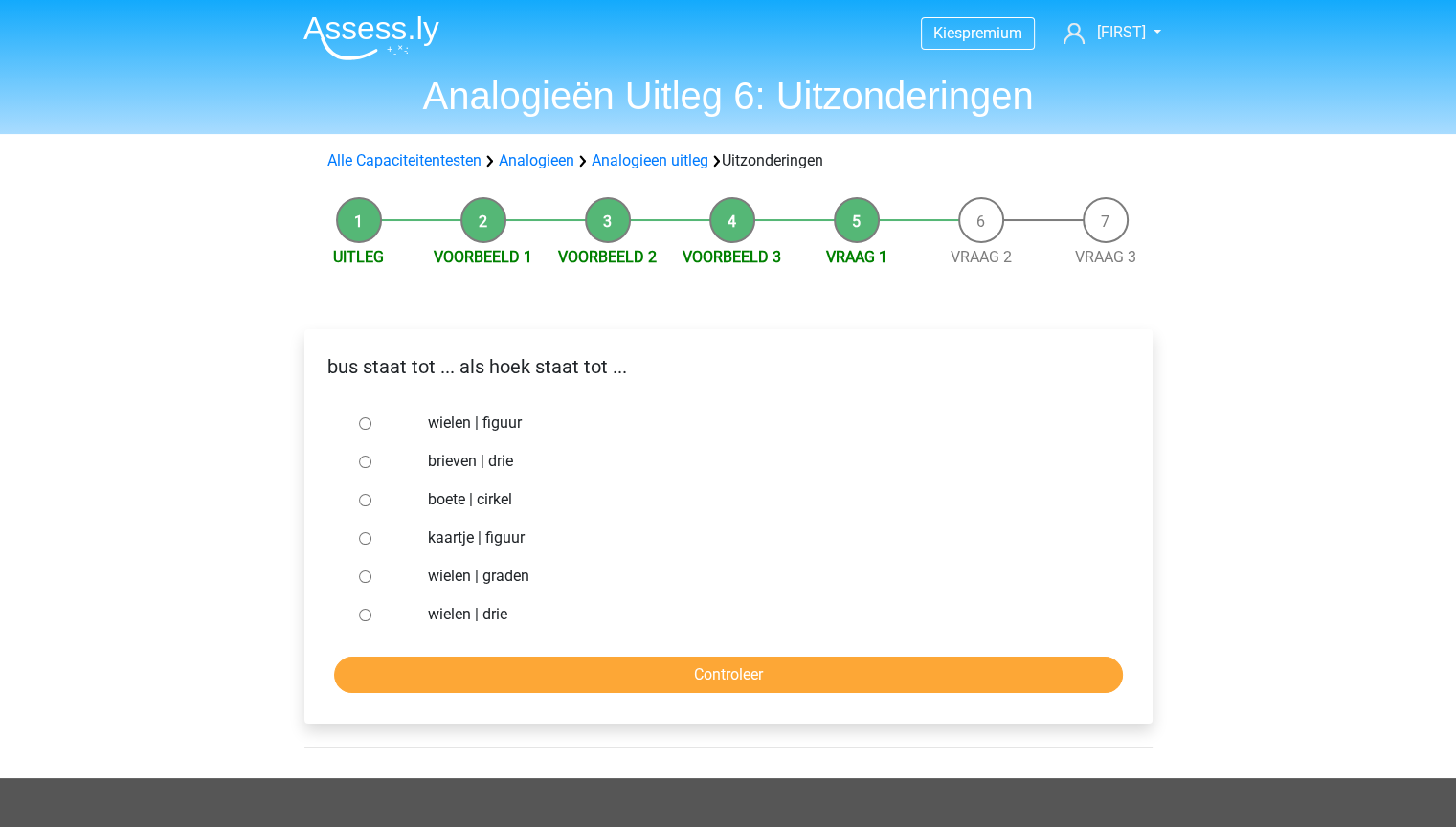 click on "brieven | drie" at bounding box center [759, 461] 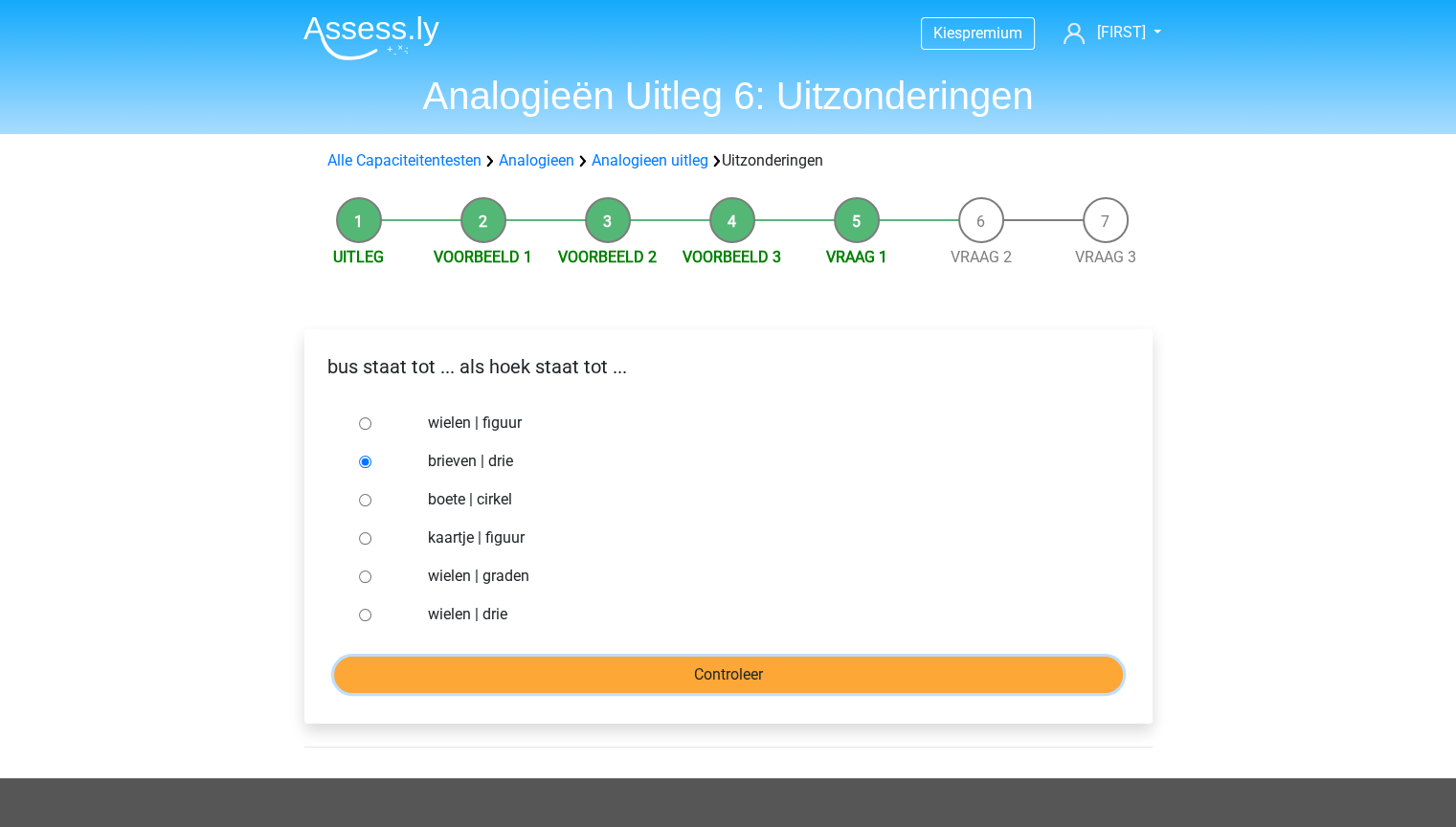 click on "Controleer" at bounding box center [728, 675] 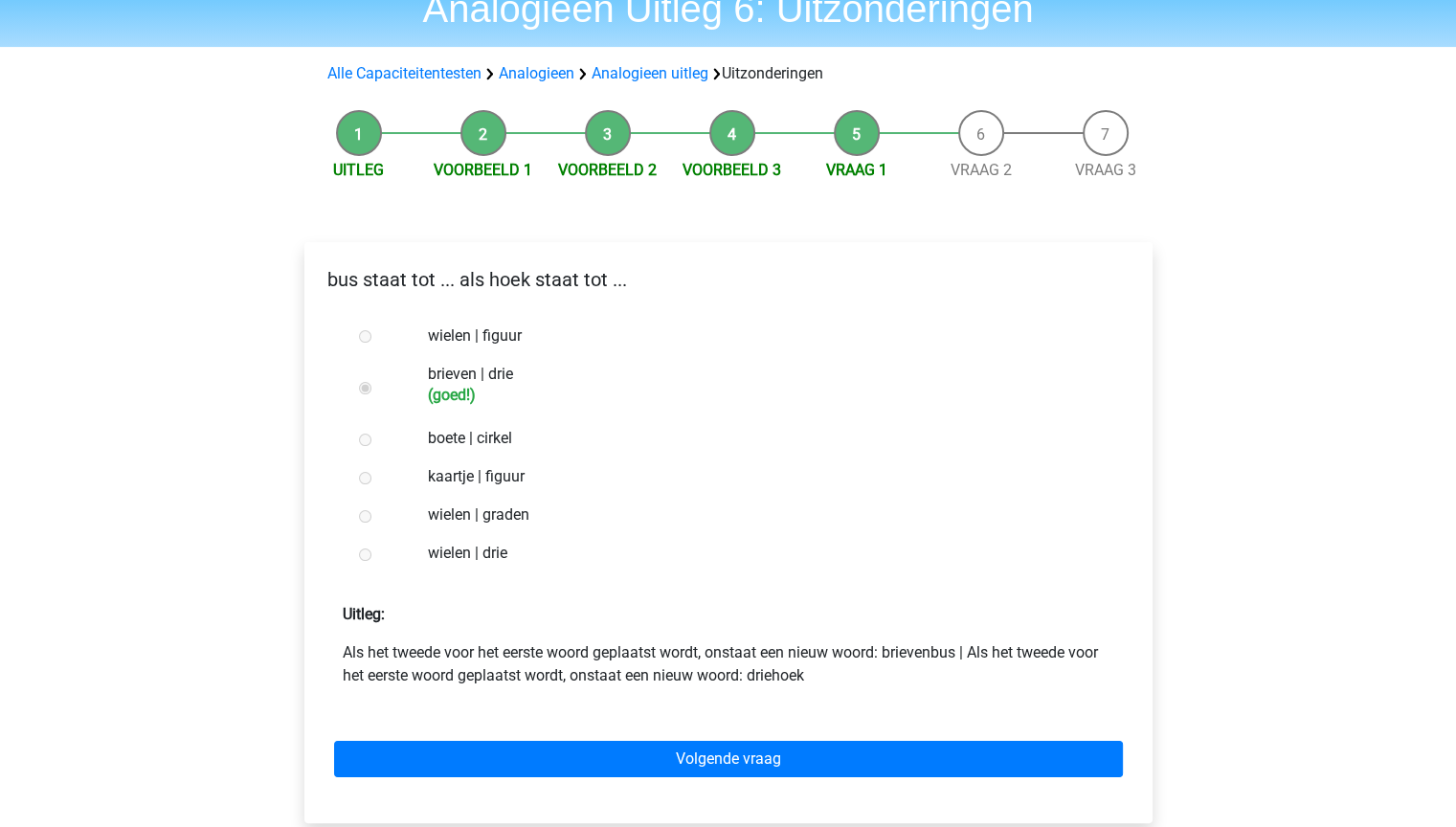 scroll, scrollTop: 191, scrollLeft: 0, axis: vertical 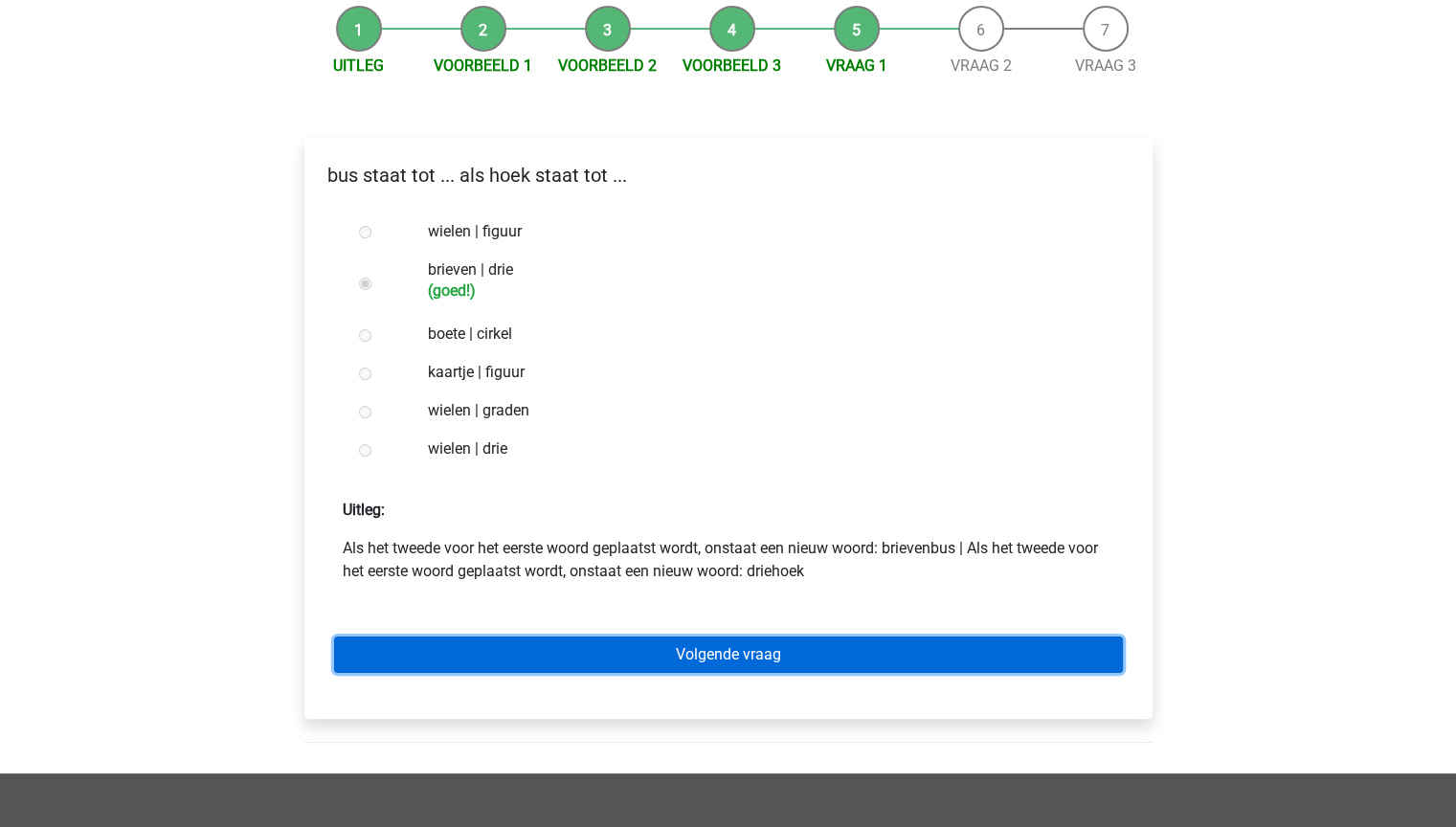 click on "Volgende vraag" at bounding box center (728, 655) 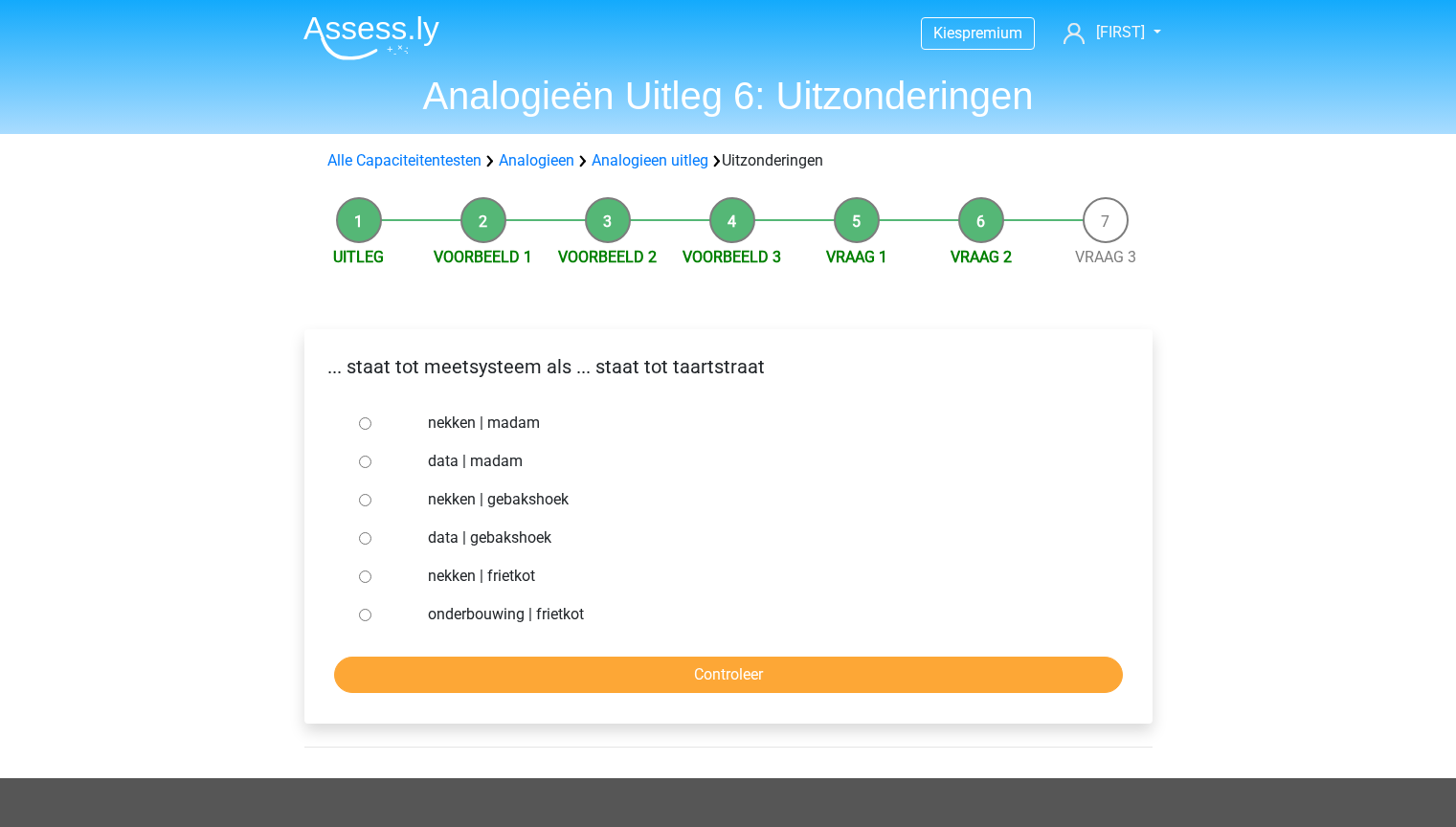 scroll, scrollTop: 0, scrollLeft: 0, axis: both 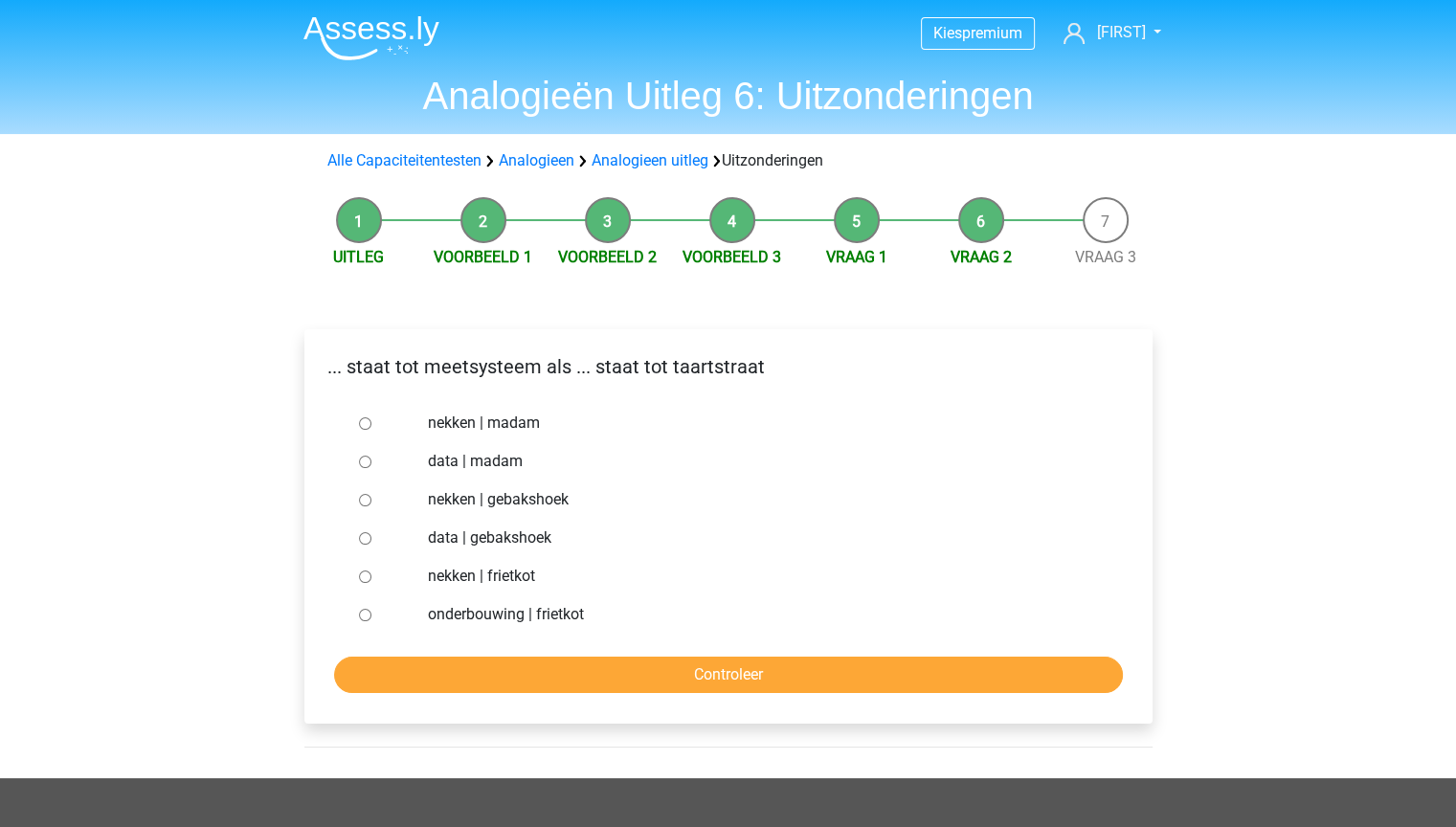 click on "nekken | madam" at bounding box center [759, 423] 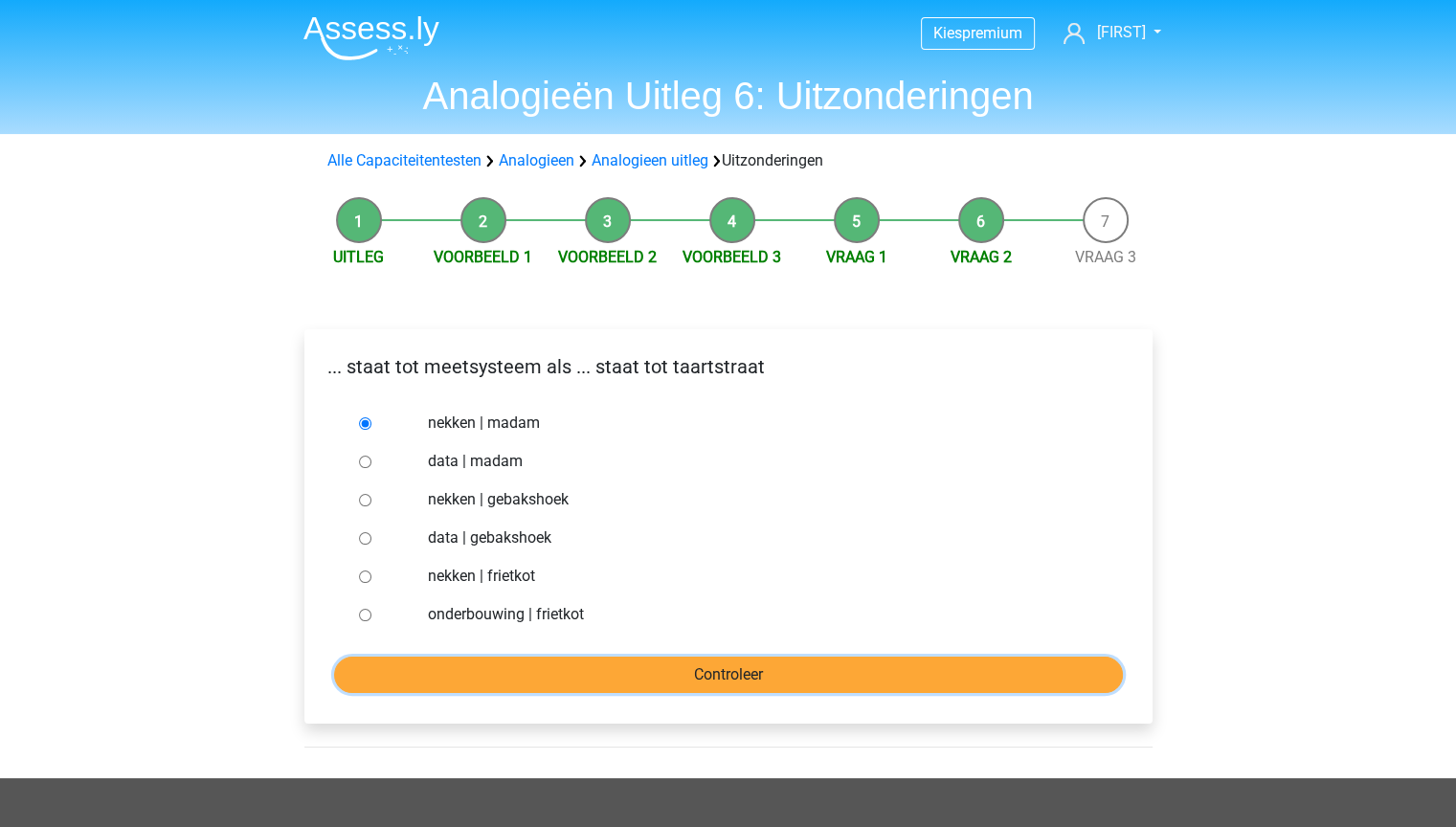 click on "Controleer" at bounding box center [728, 675] 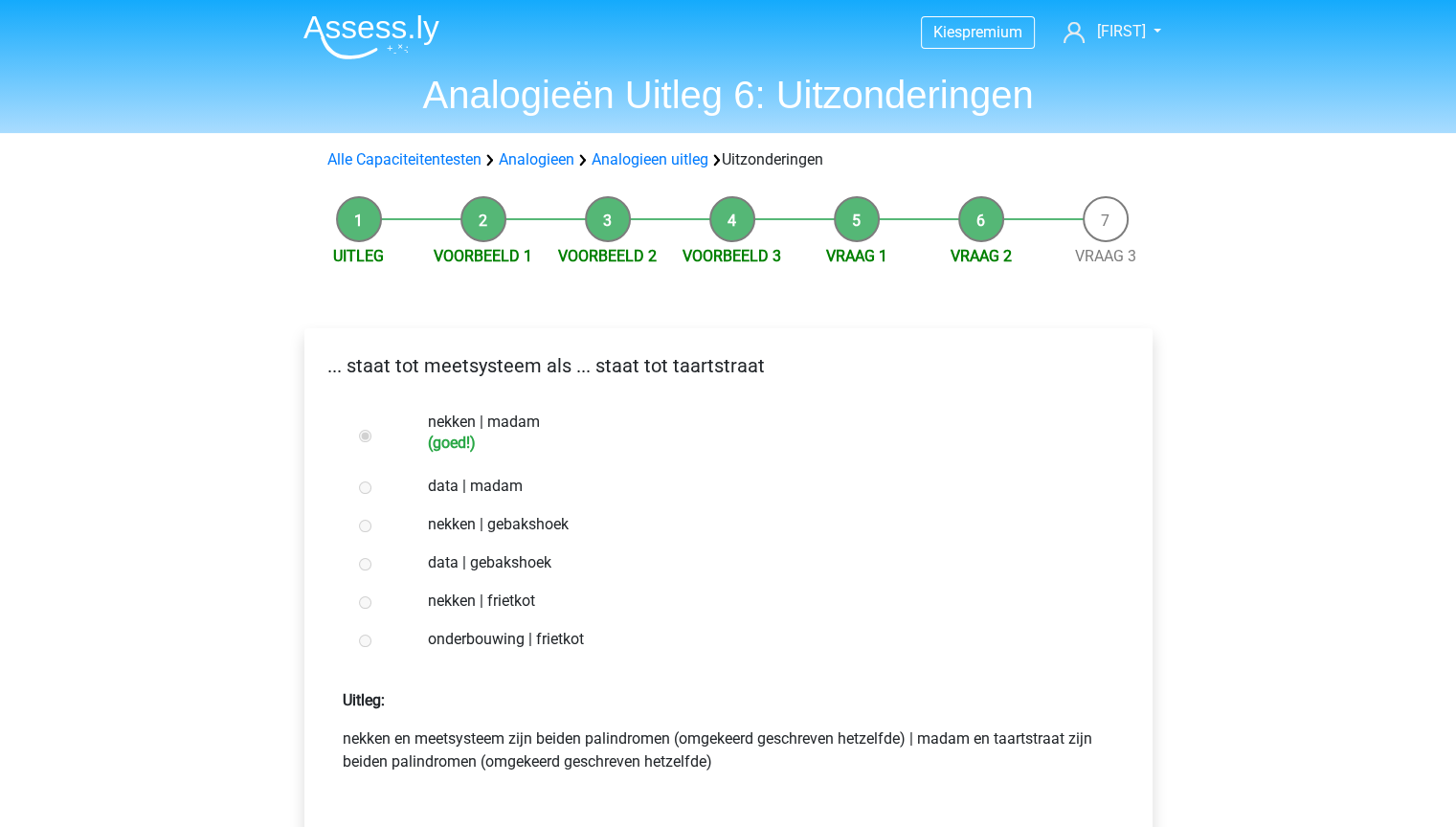 scroll, scrollTop: 383, scrollLeft: 0, axis: vertical 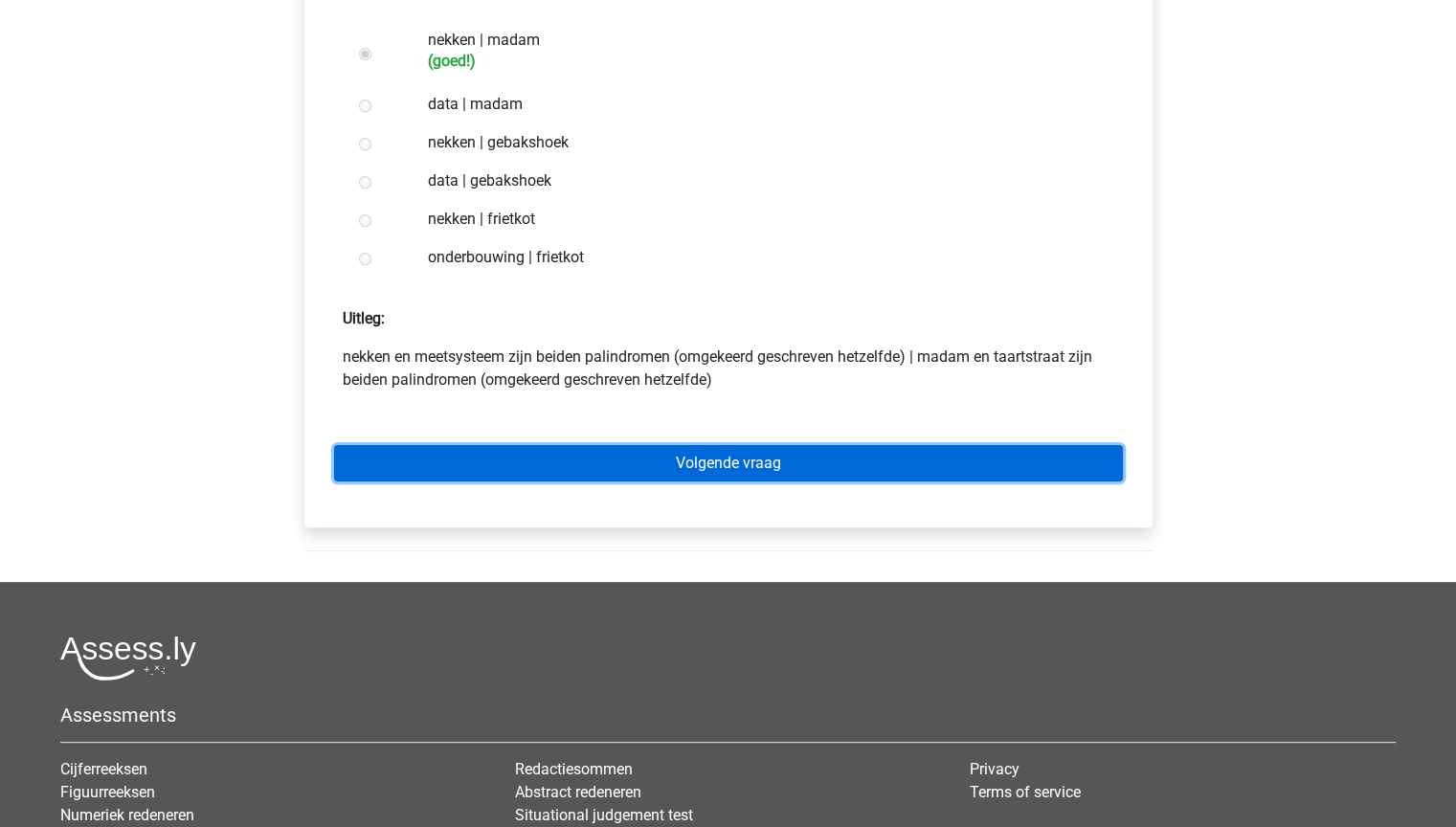 click on "Volgende vraag" at bounding box center (728, 463) 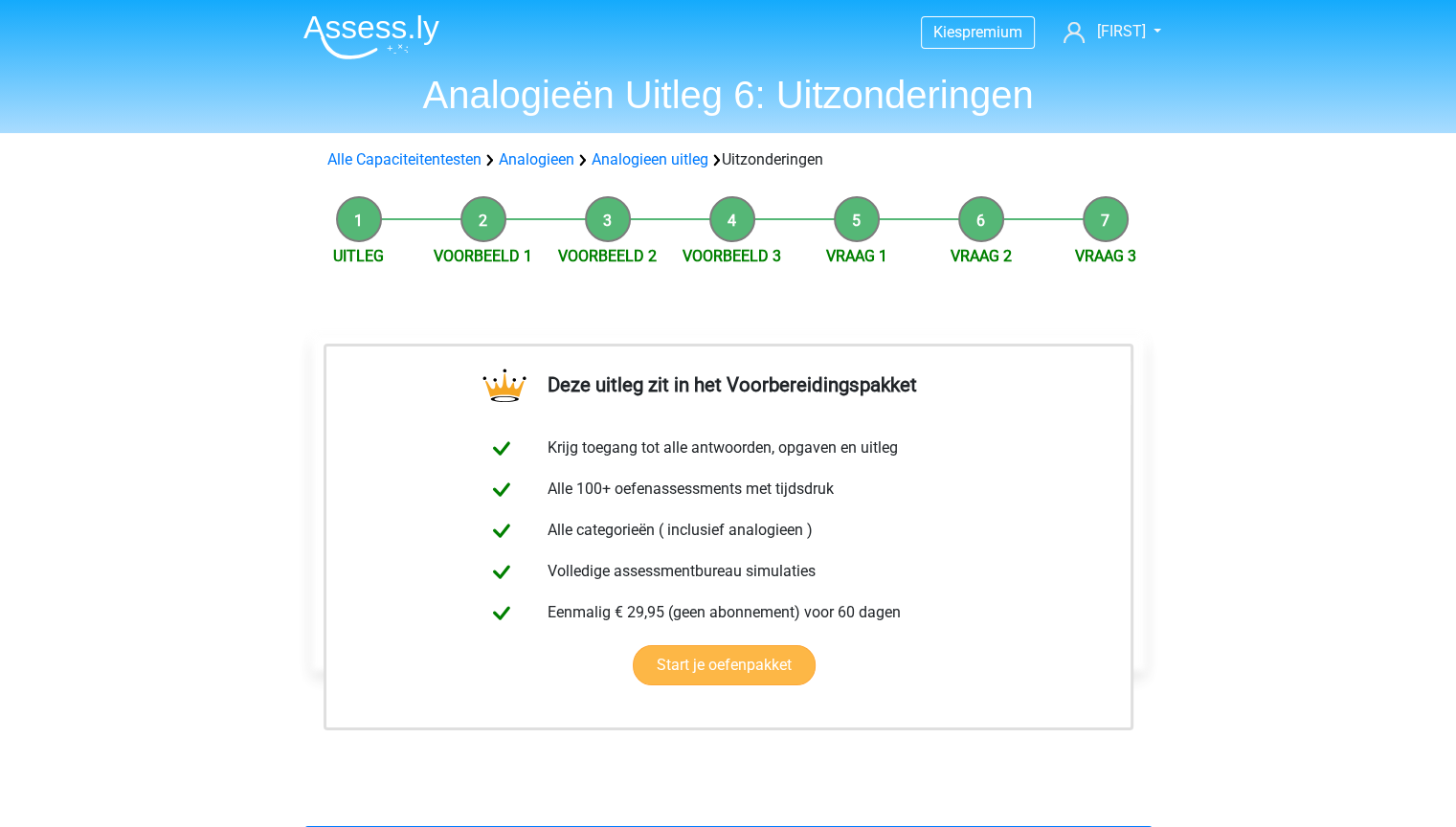 scroll, scrollTop: 588, scrollLeft: 0, axis: vertical 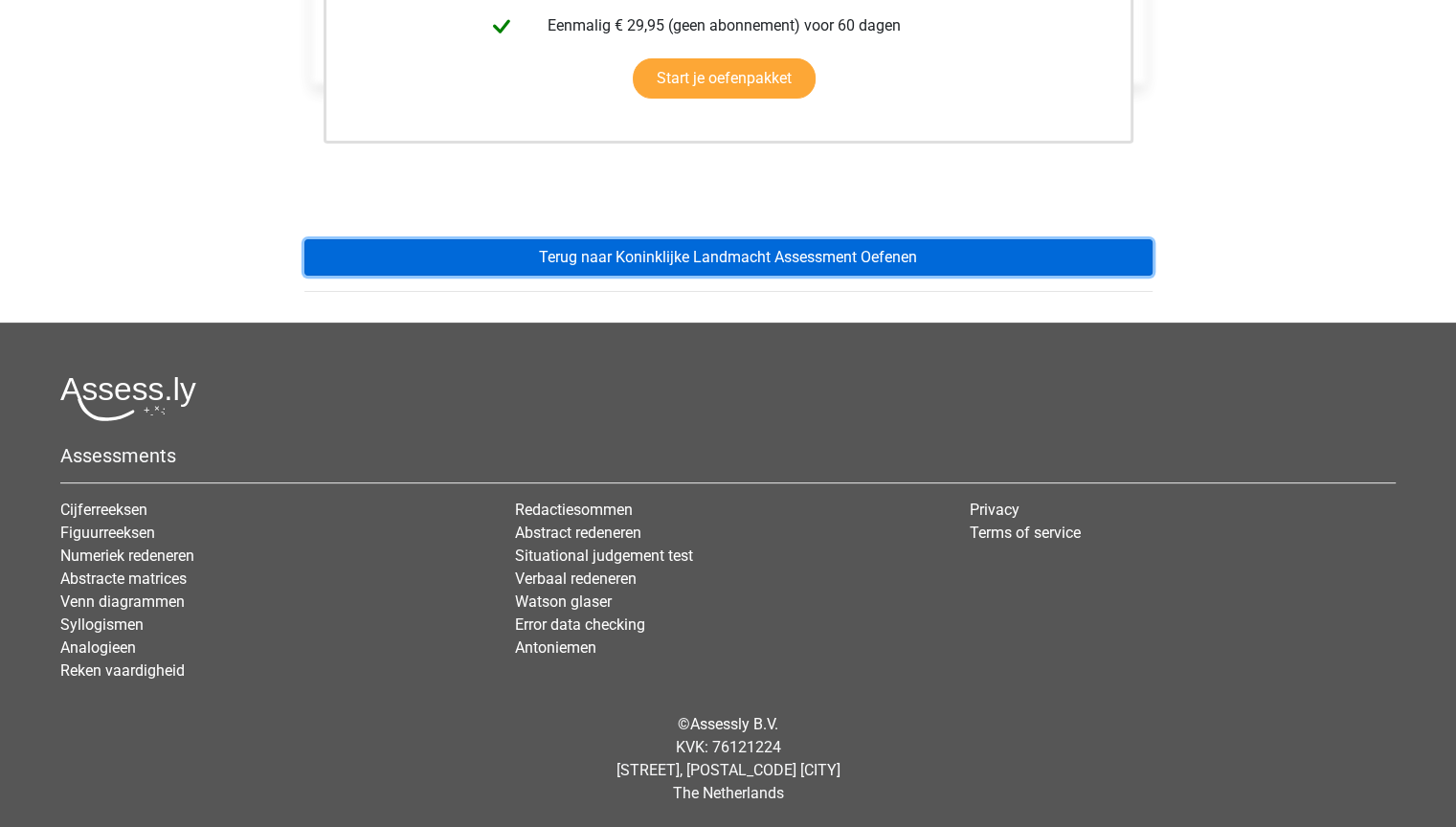 click on "Terug naar Koninklijke Landmacht Assessment Oefenen" at bounding box center (728, 257) 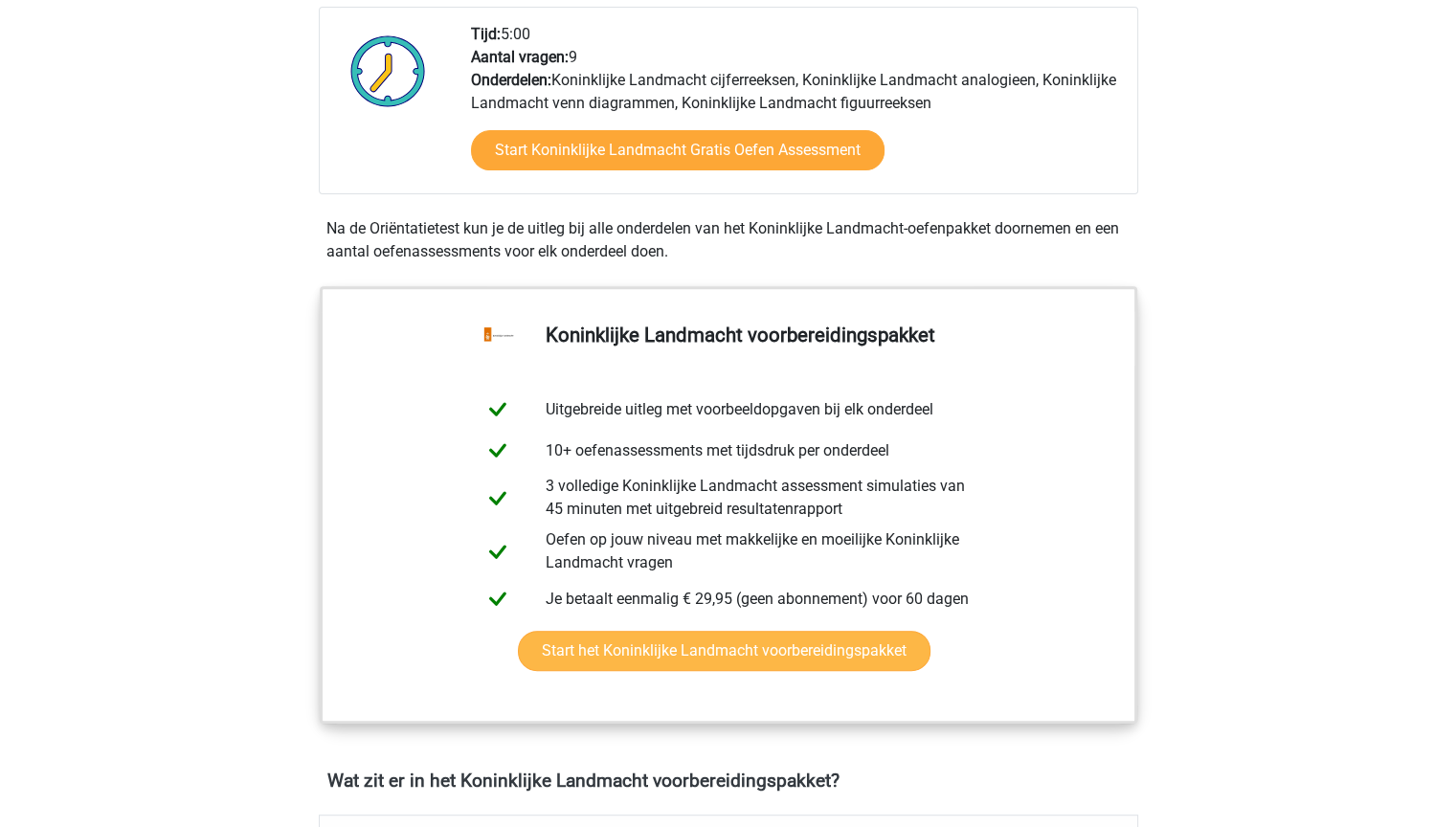 scroll, scrollTop: 1149, scrollLeft: 0, axis: vertical 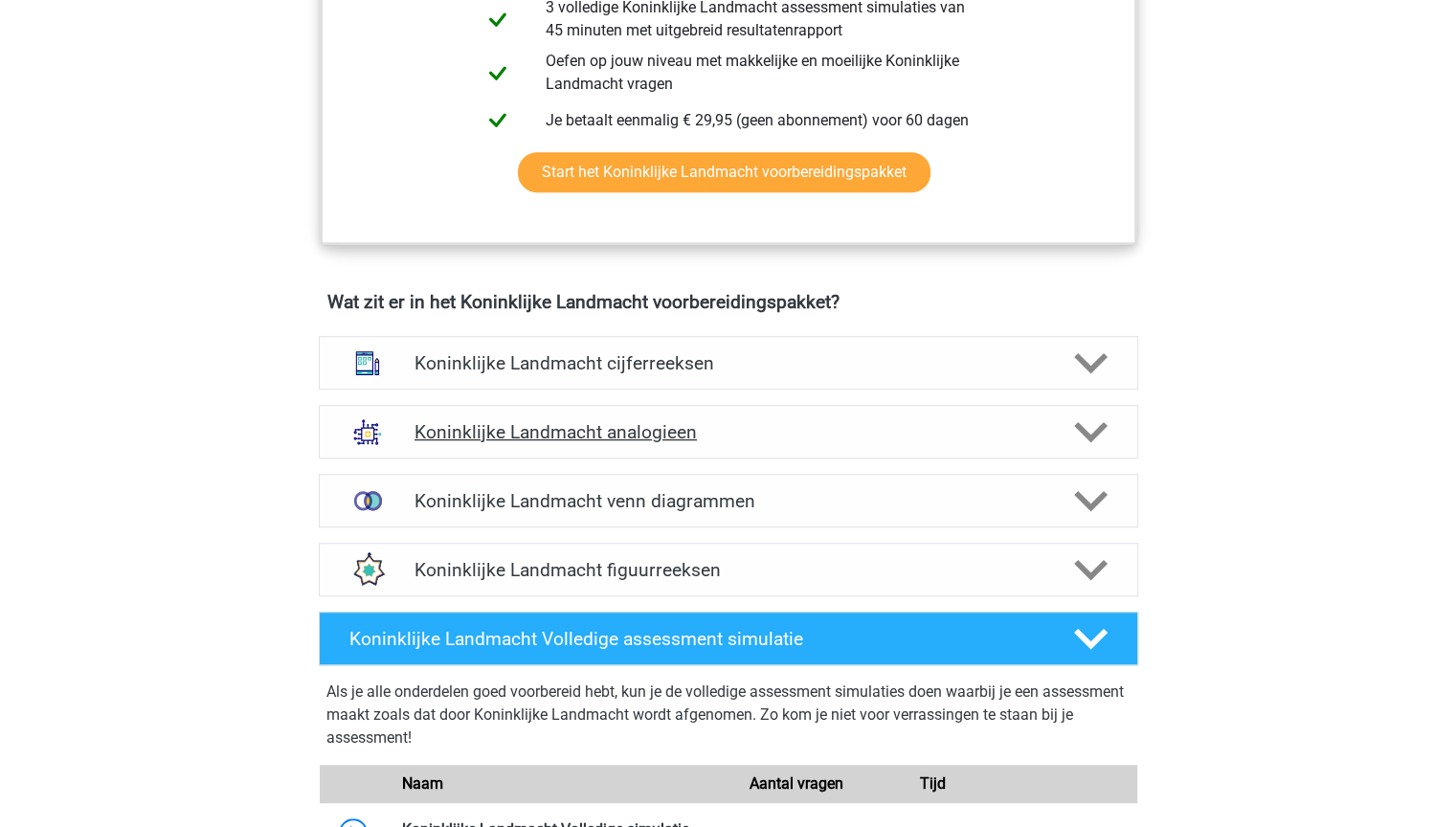 click on "Koninklijke Landmacht analogieen" at bounding box center [728, 432] 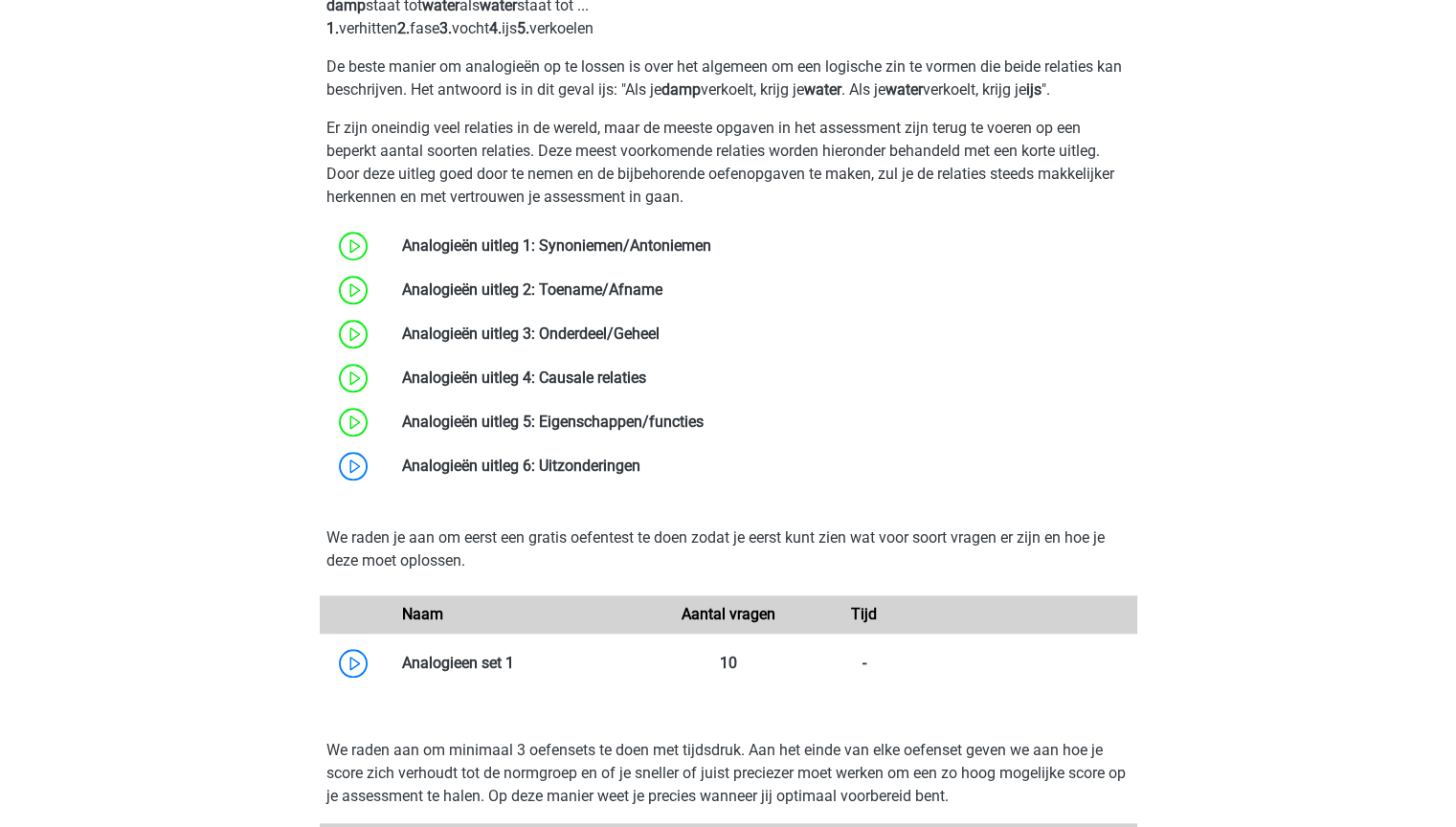 scroll, scrollTop: 1723, scrollLeft: 0, axis: vertical 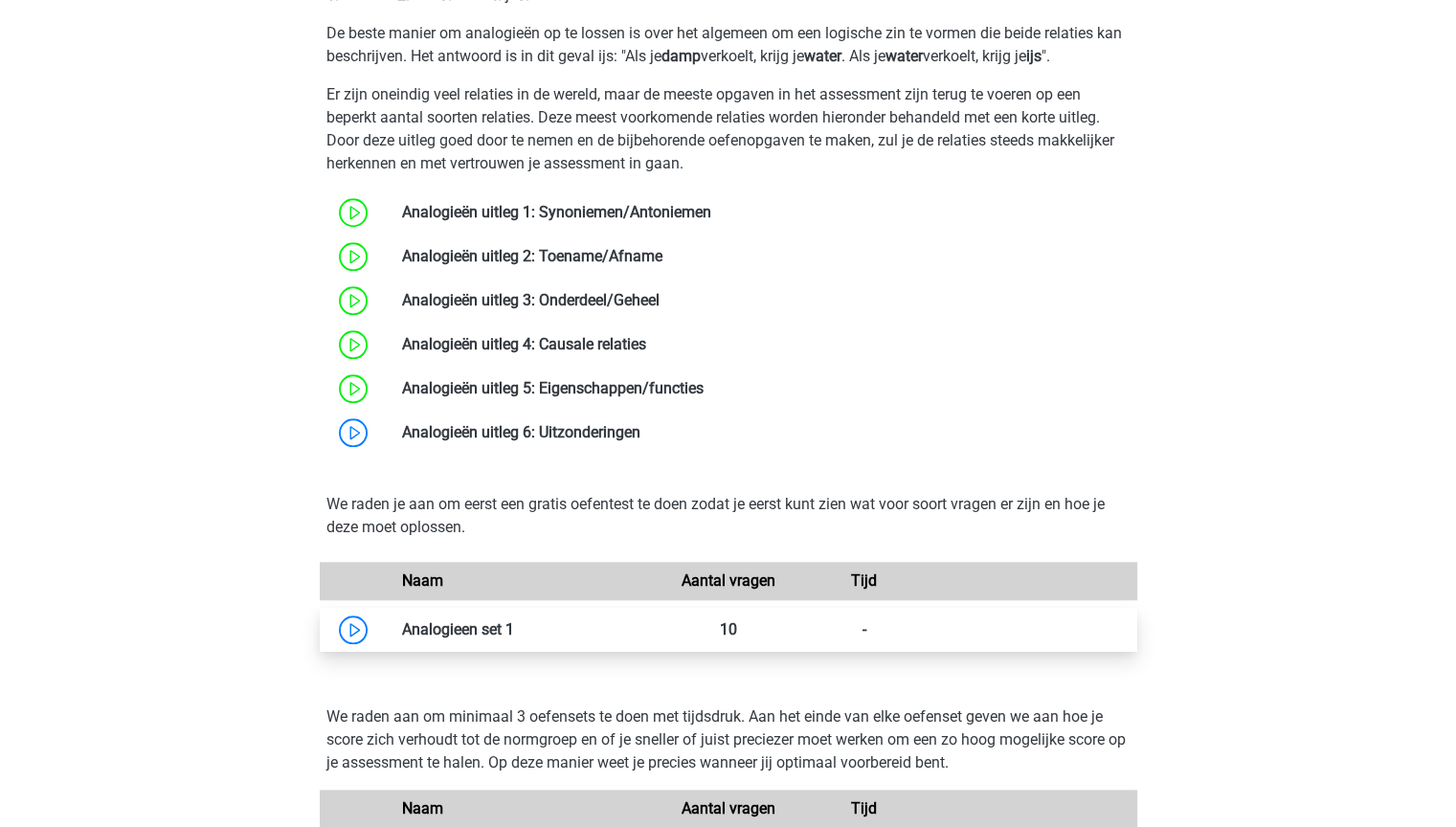 click at bounding box center (514, 629) 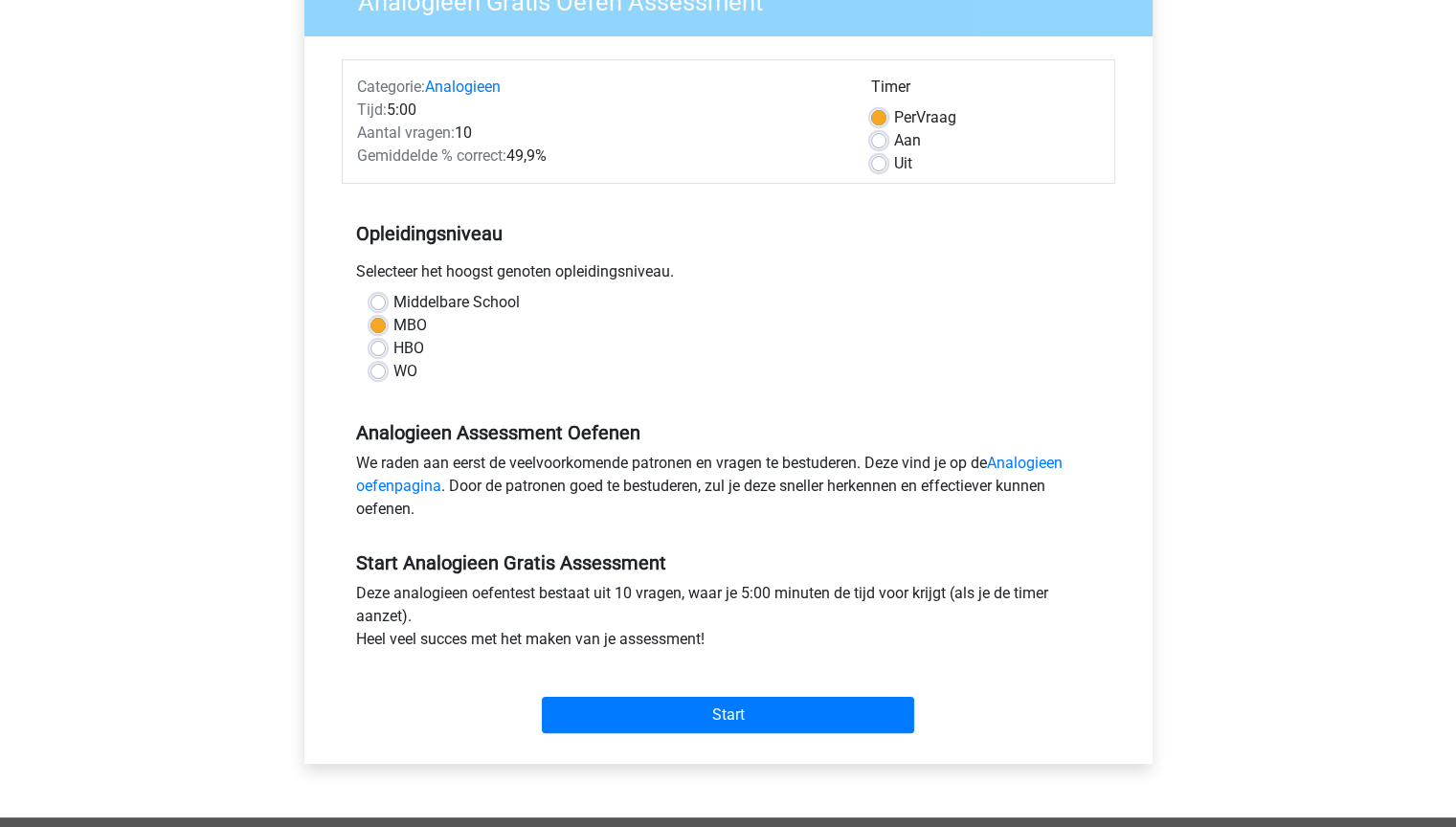 scroll, scrollTop: 191, scrollLeft: 0, axis: vertical 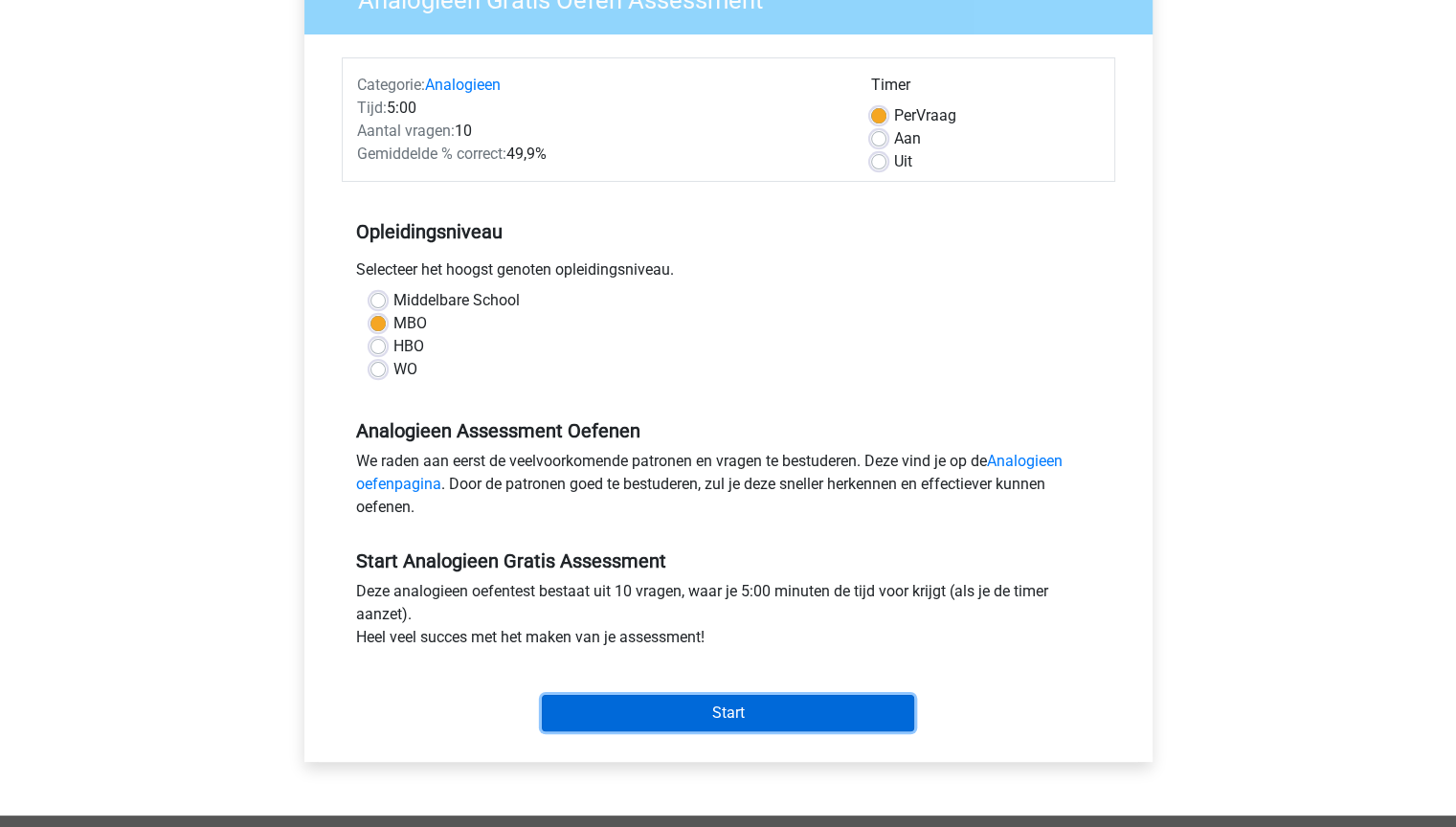 click on "Start" at bounding box center [728, 713] 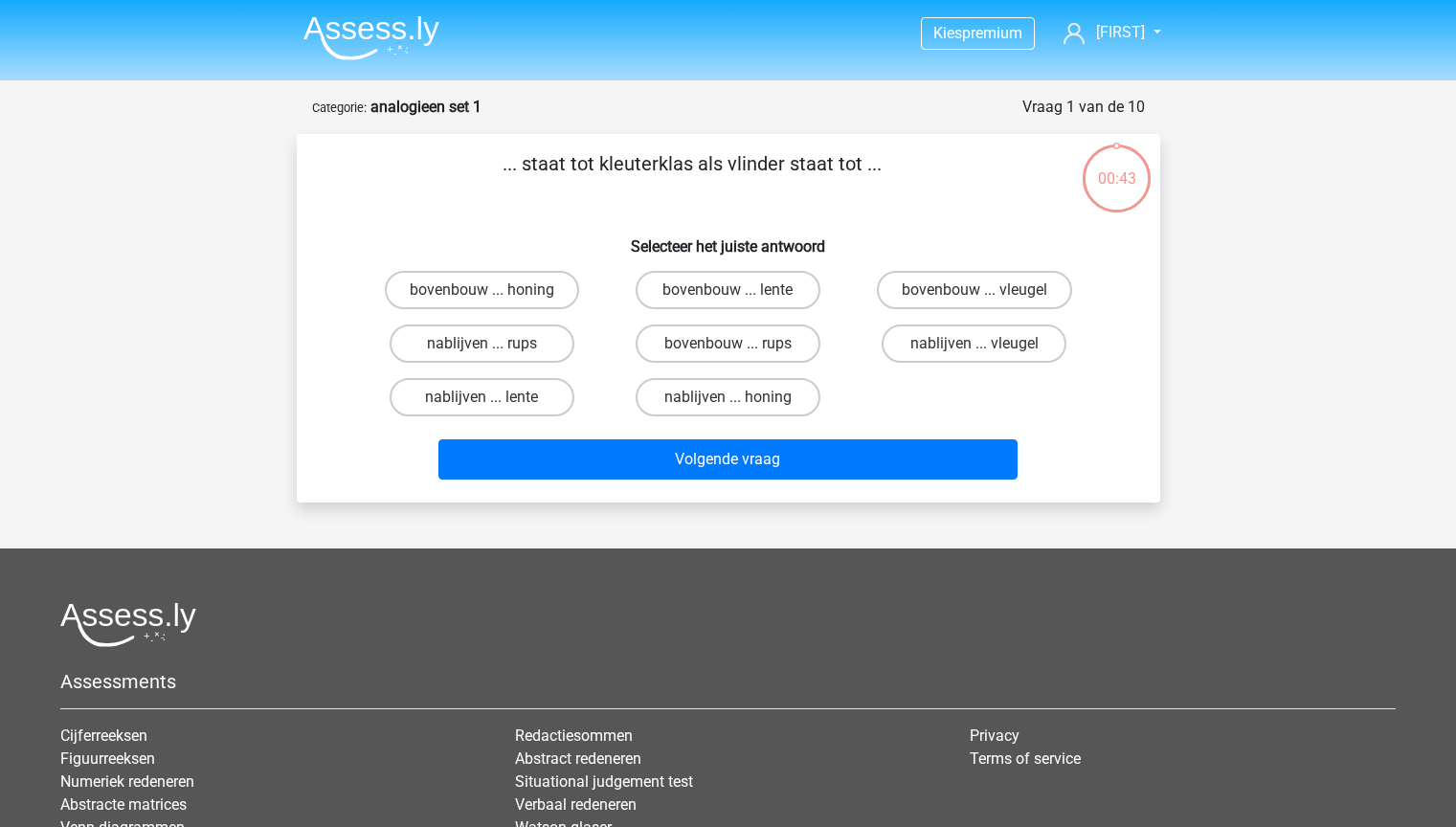scroll, scrollTop: 0, scrollLeft: 0, axis: both 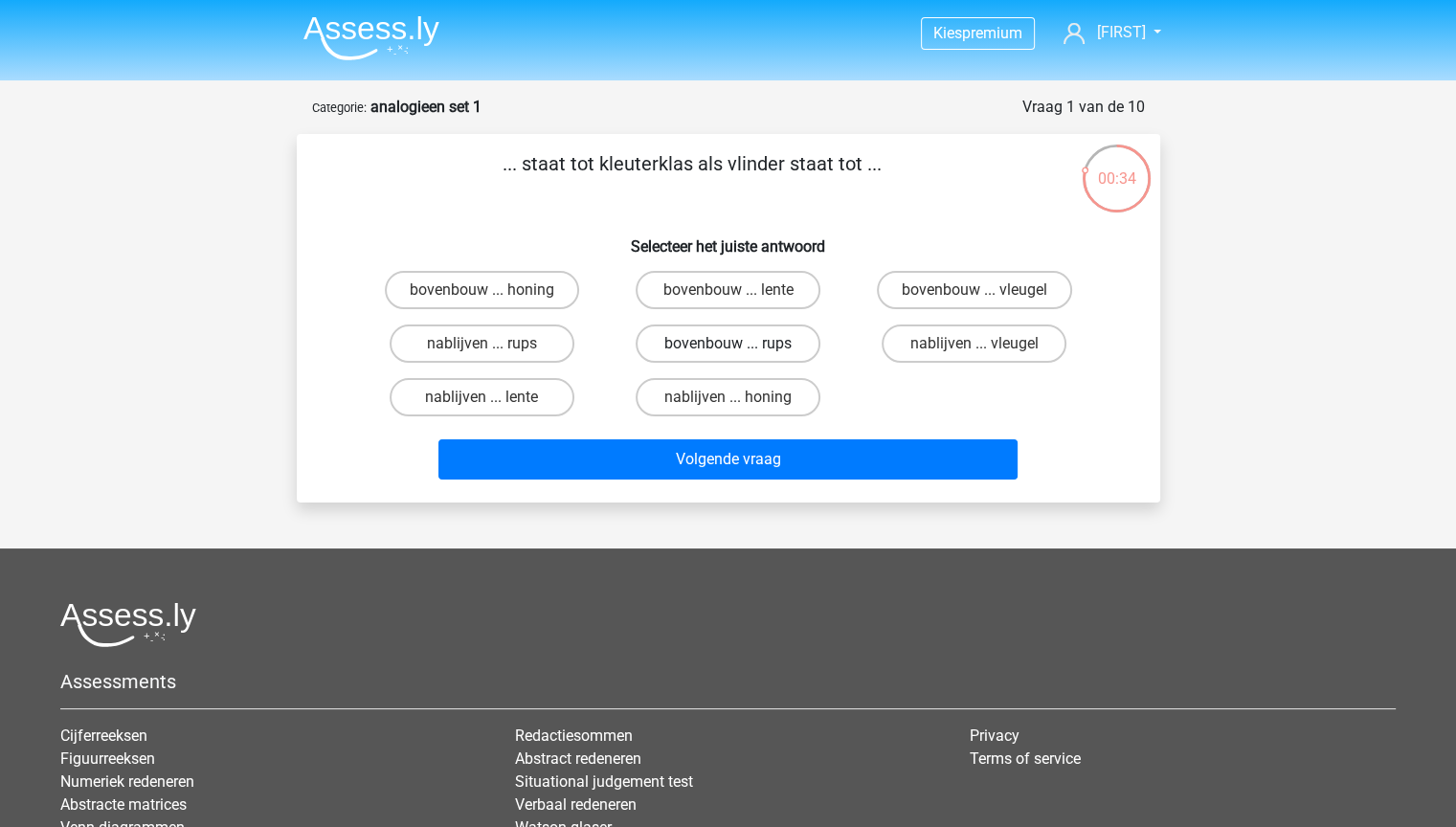 click on "bovenbouw ... rups" at bounding box center (728, 344) 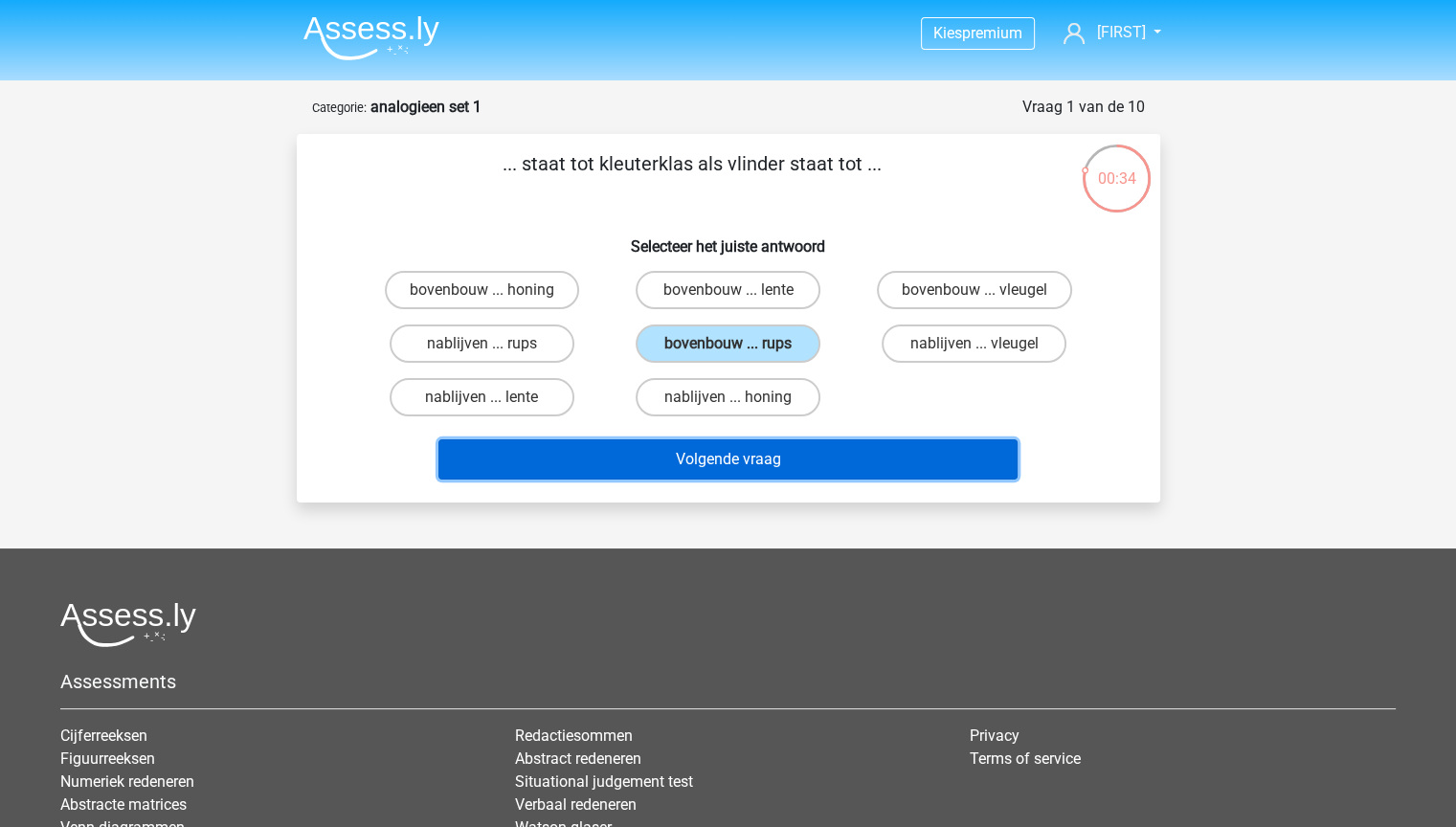 click on "Volgende vraag" at bounding box center [728, 459] 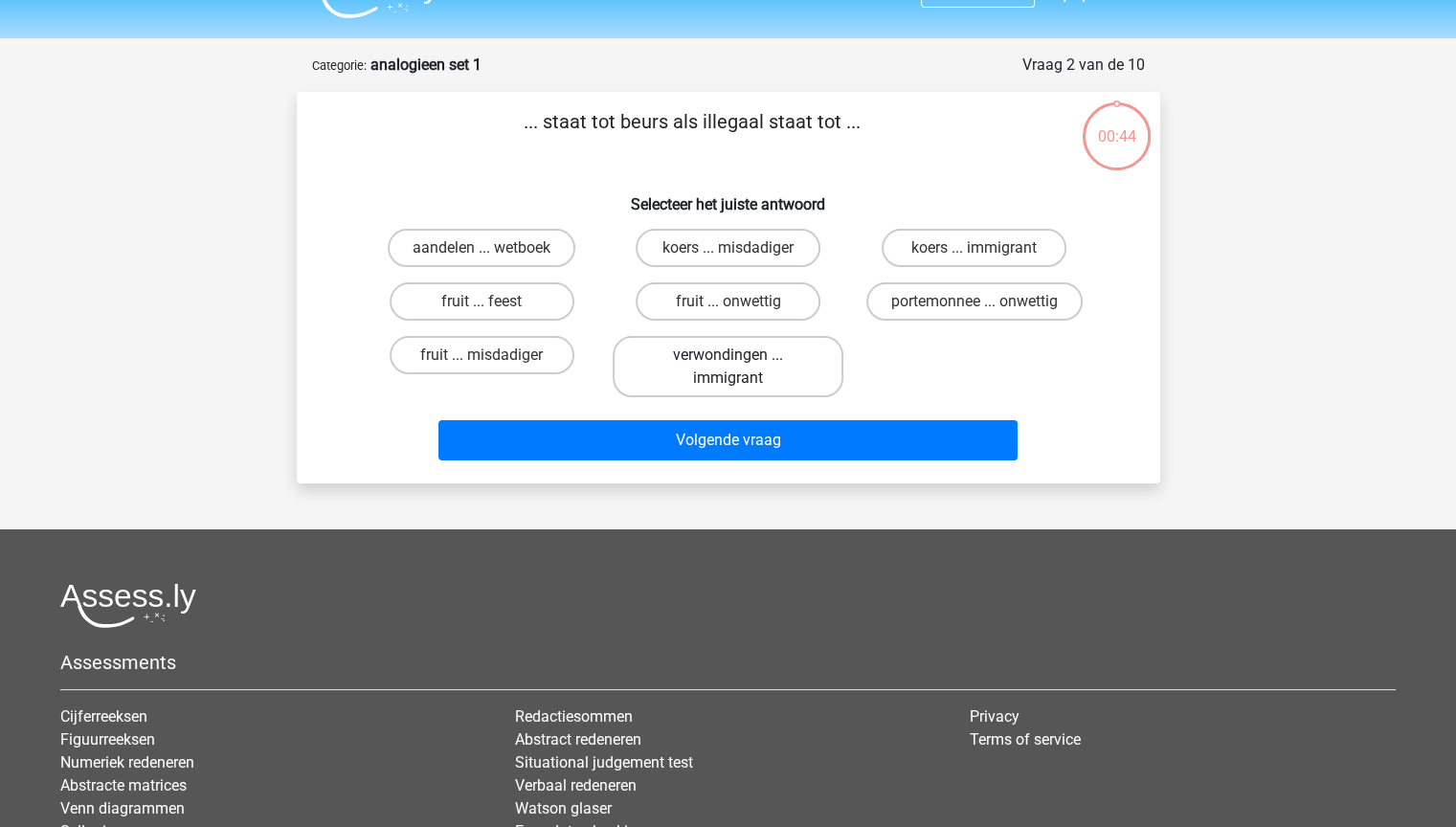 scroll, scrollTop: 0, scrollLeft: 0, axis: both 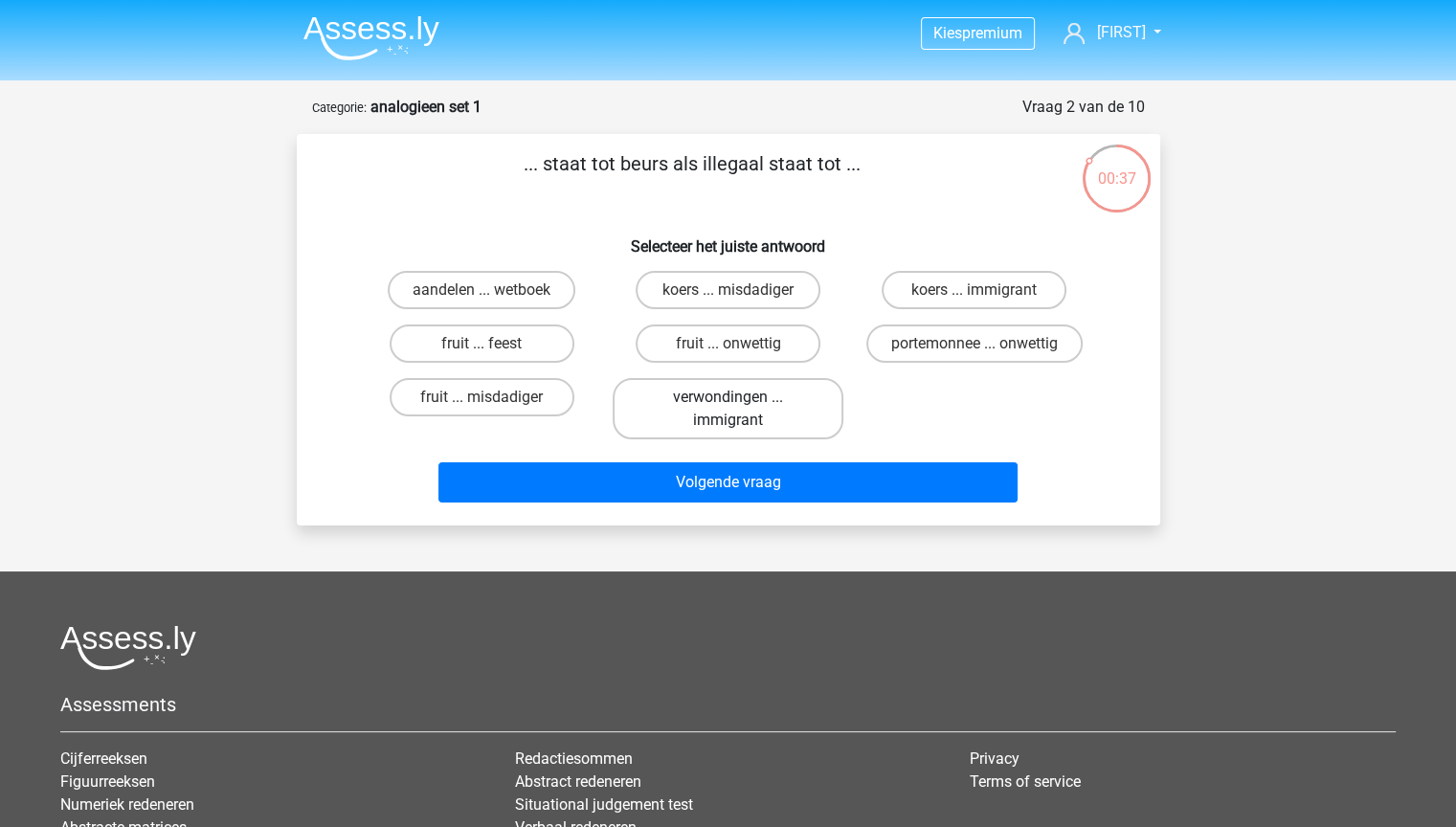 click on "verwondingen ... immigrant" at bounding box center [728, 409] 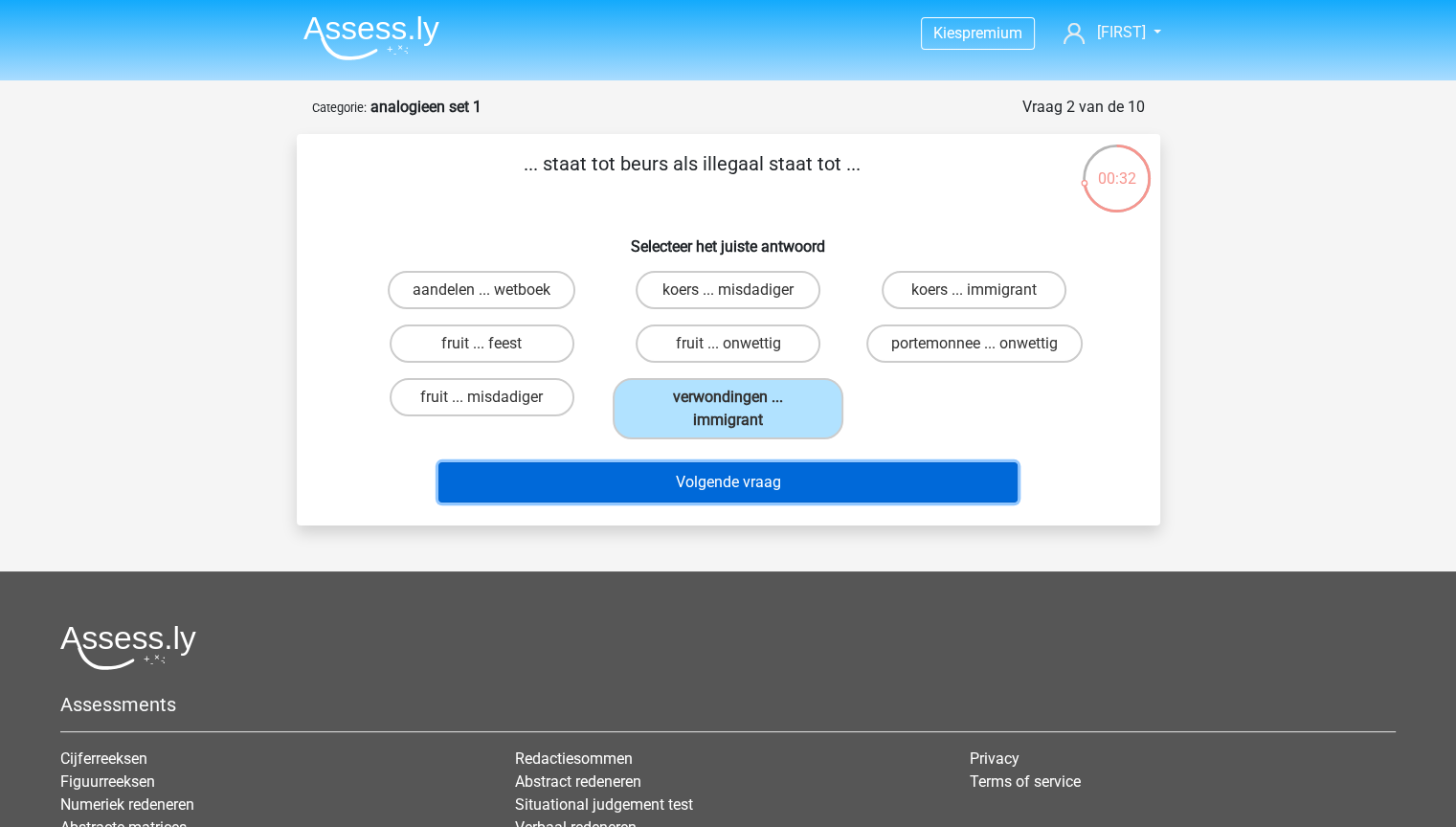click on "Volgende vraag" at bounding box center (728, 482) 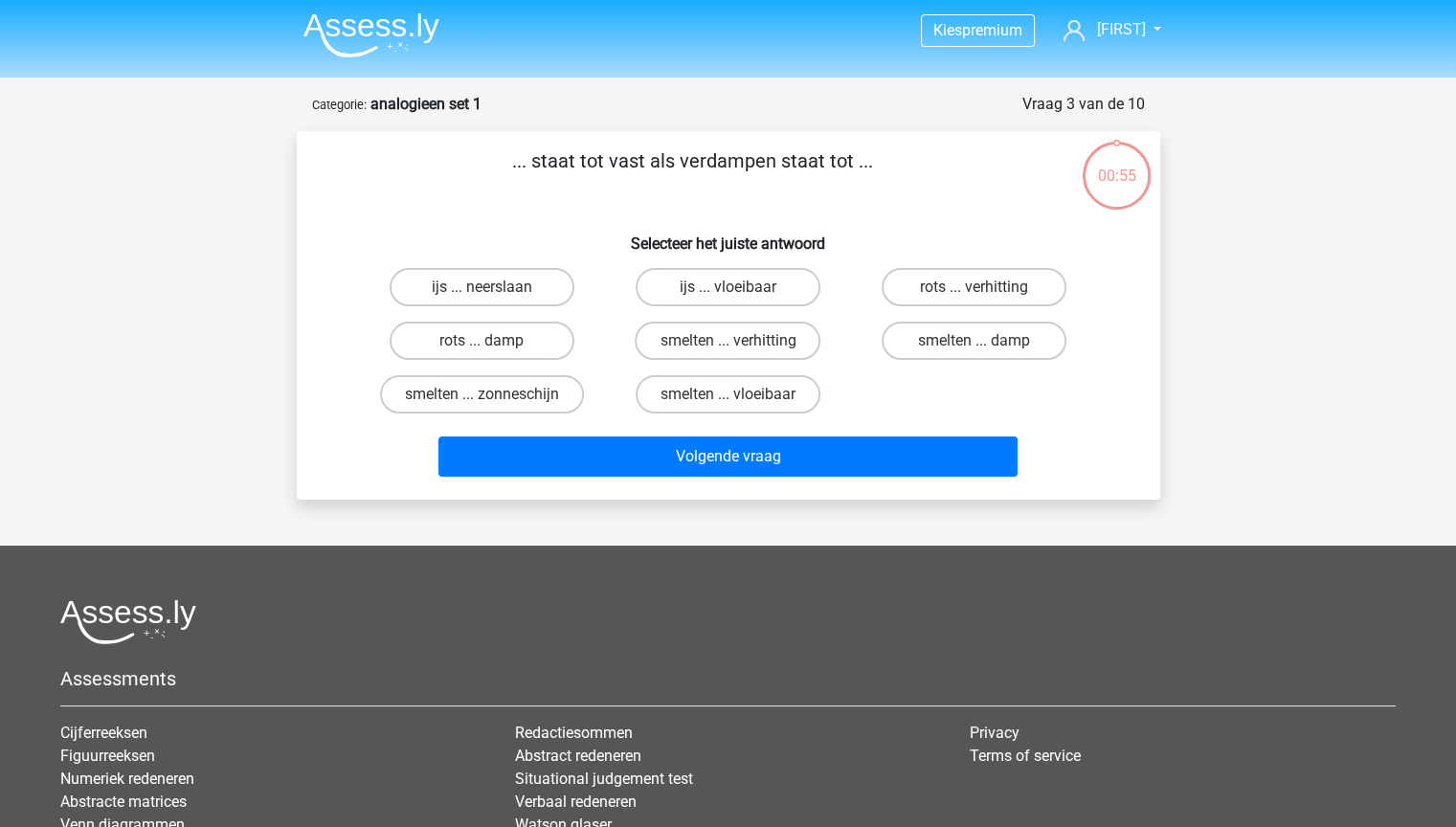 scroll, scrollTop: 0, scrollLeft: 0, axis: both 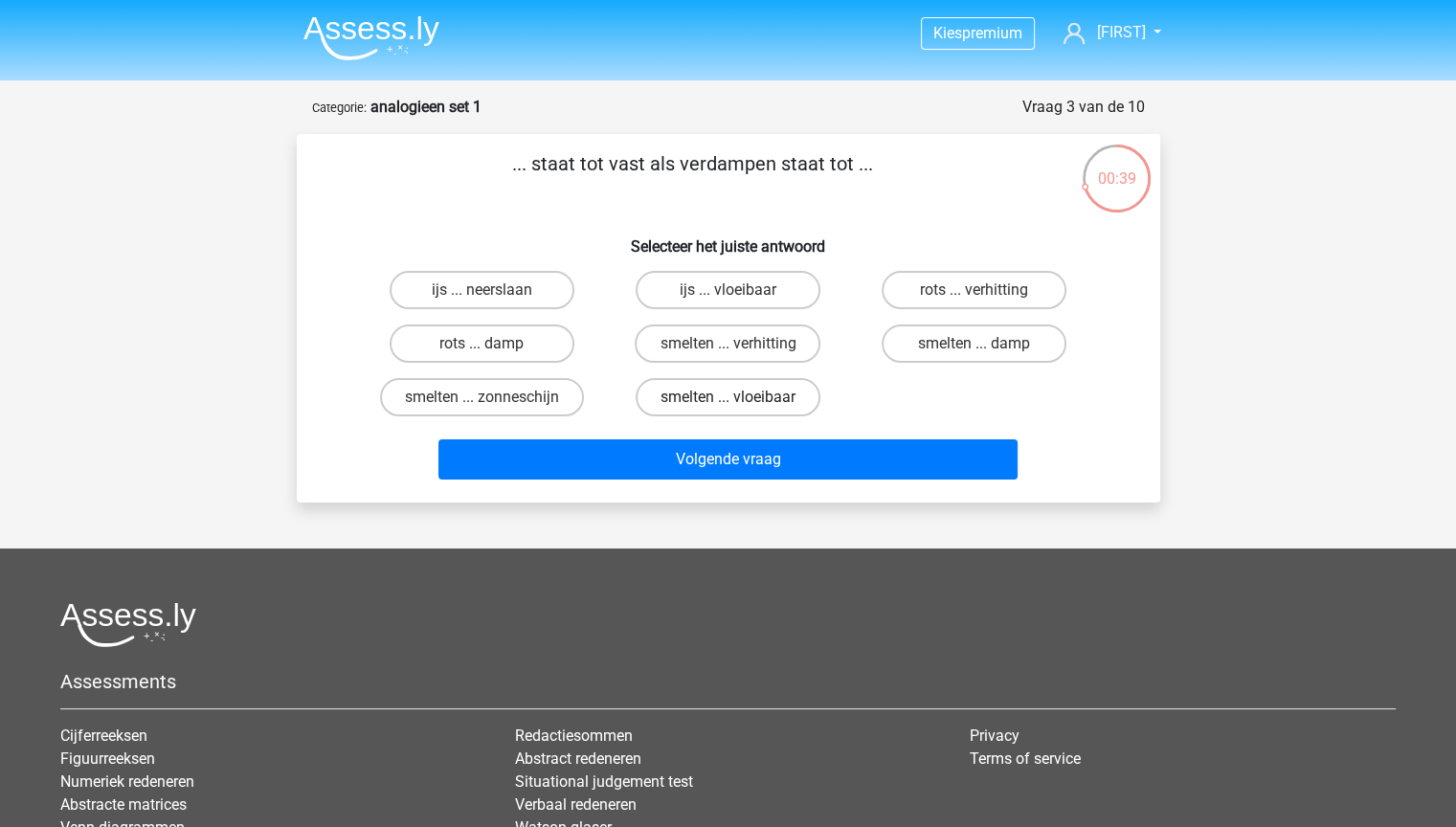 click on "smelten ... vloeibaar" at bounding box center (728, 397) 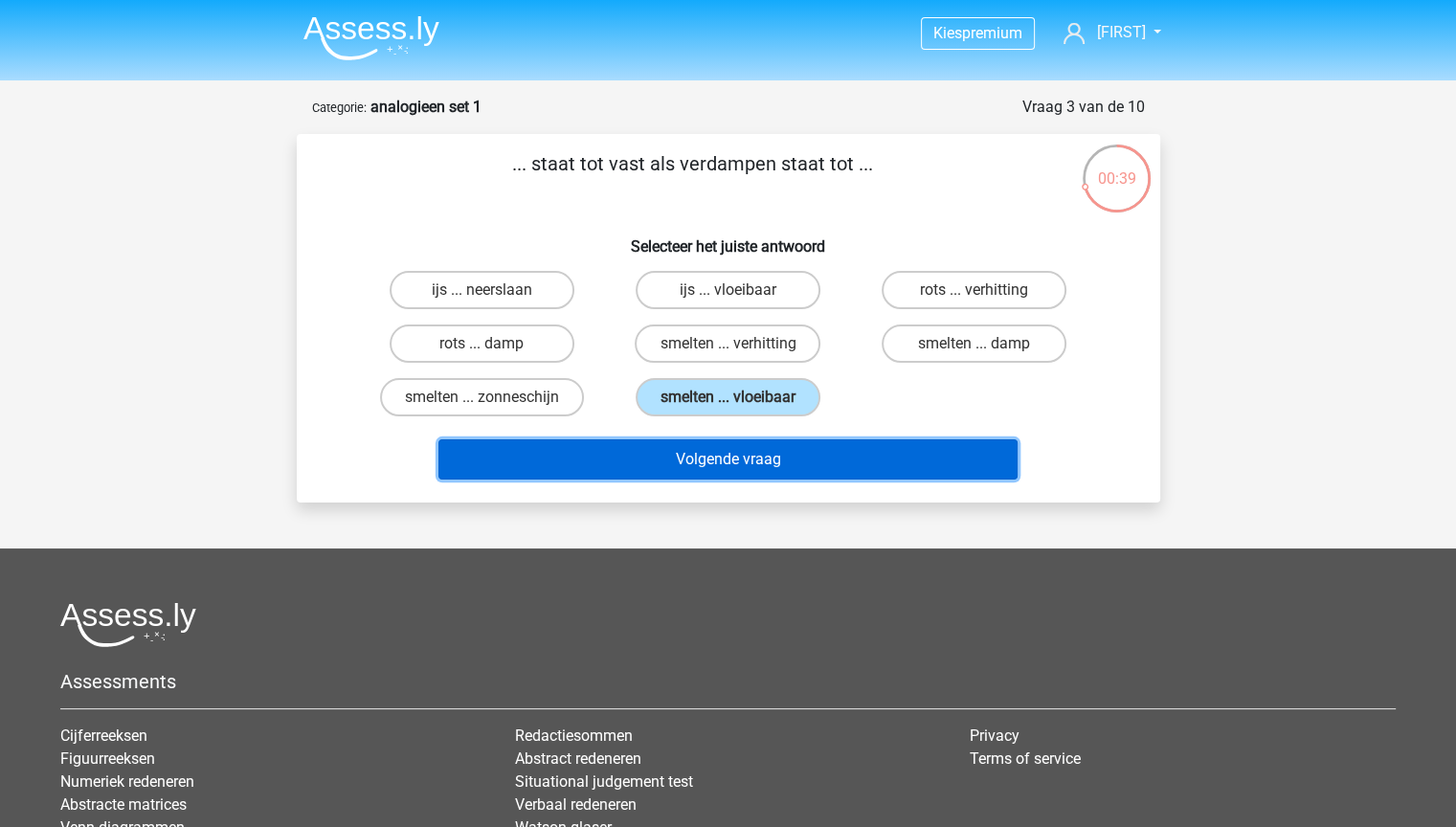 click on "Volgende vraag" at bounding box center (728, 459) 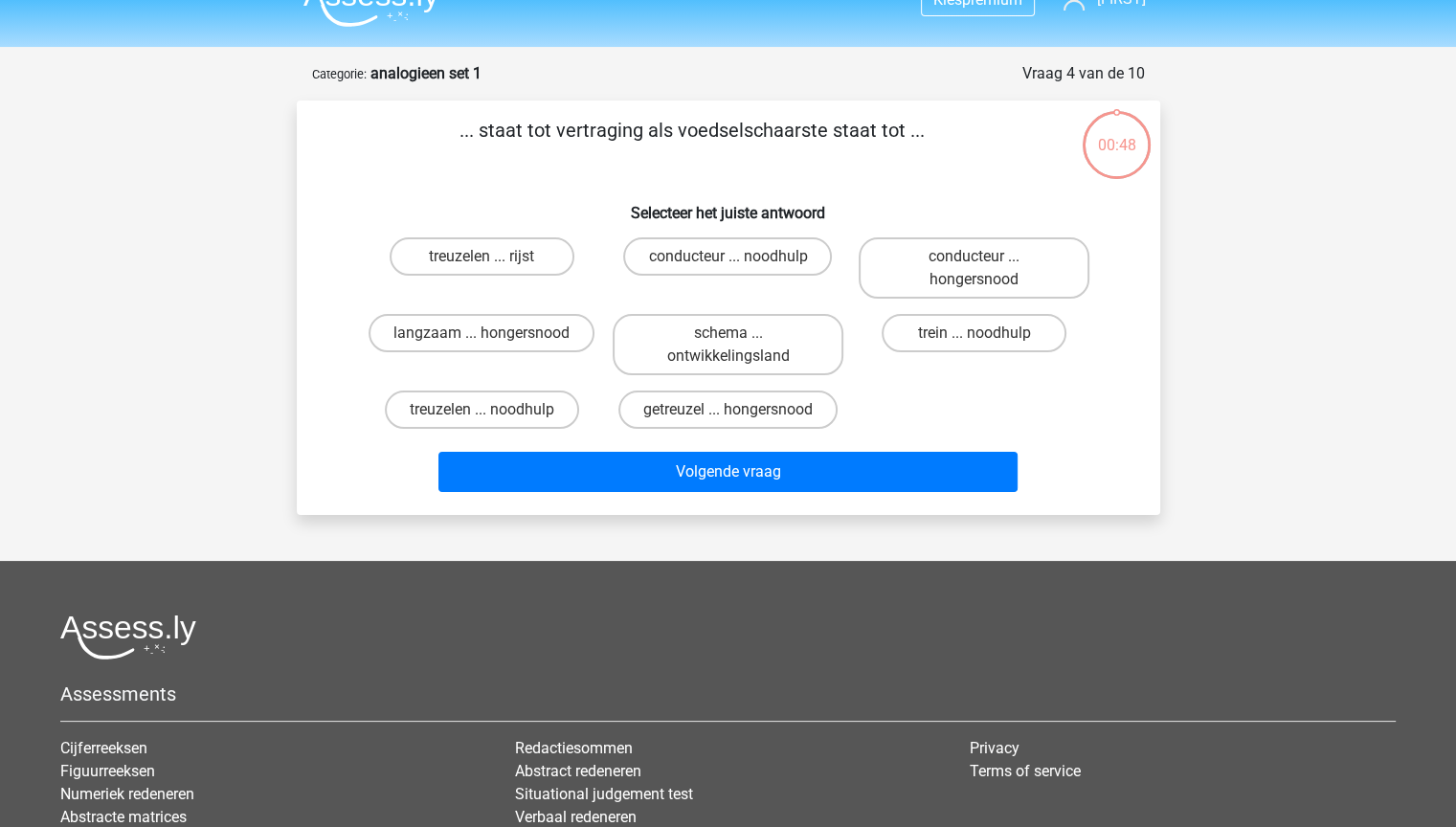 scroll, scrollTop: 0, scrollLeft: 0, axis: both 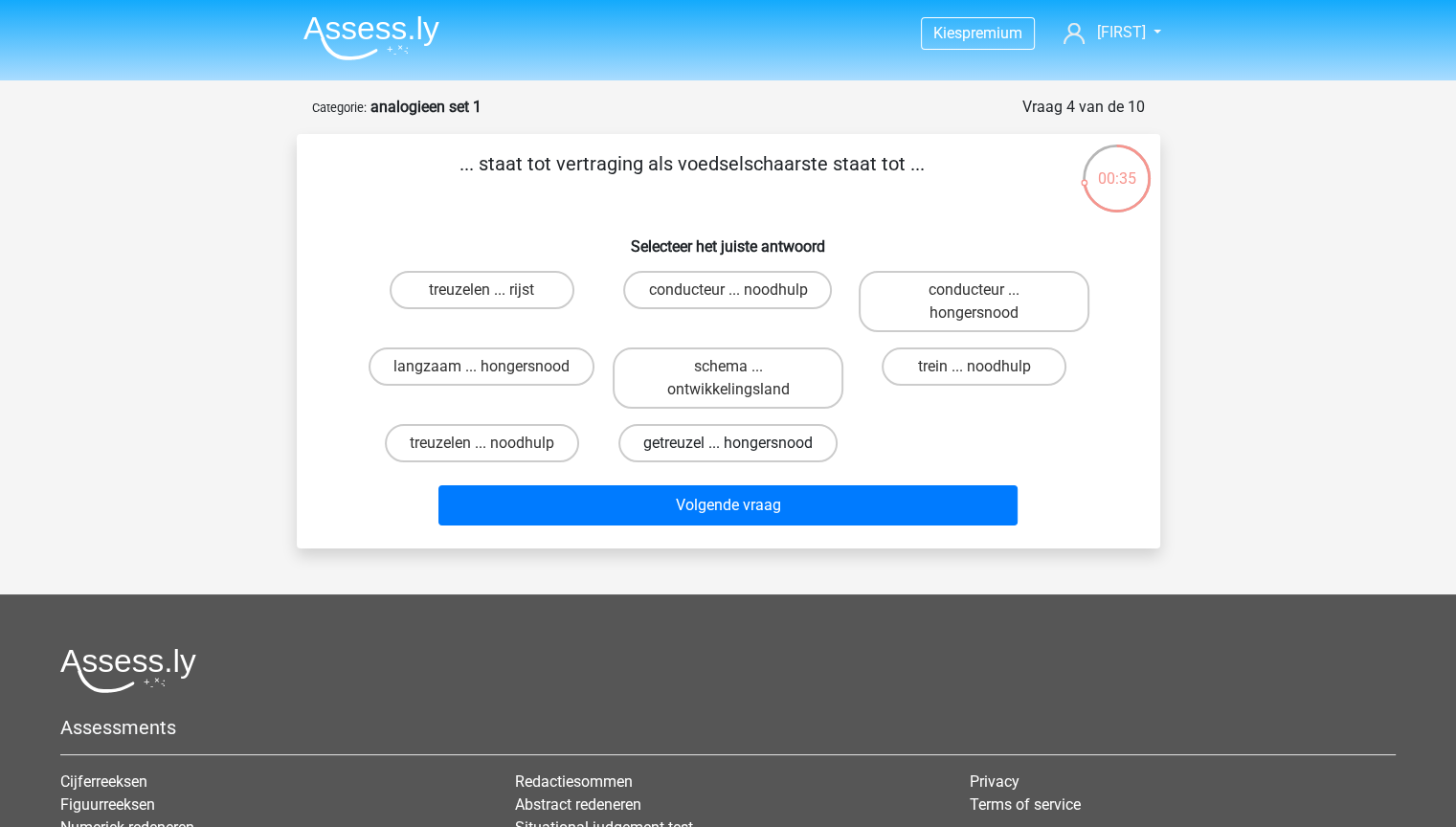click on "getreuzel ... hongersnood" at bounding box center (728, 443) 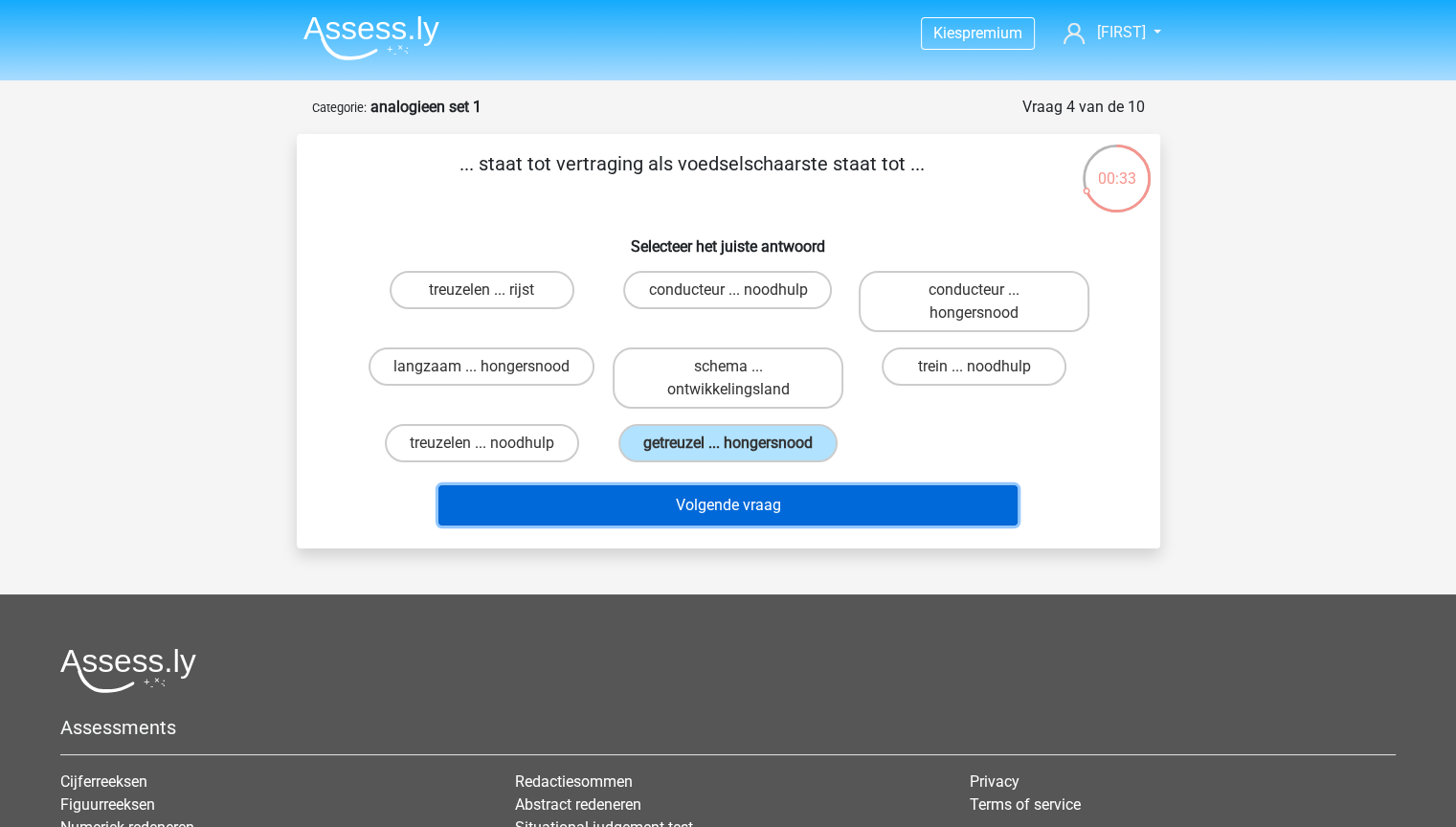 click on "Volgende vraag" at bounding box center (728, 505) 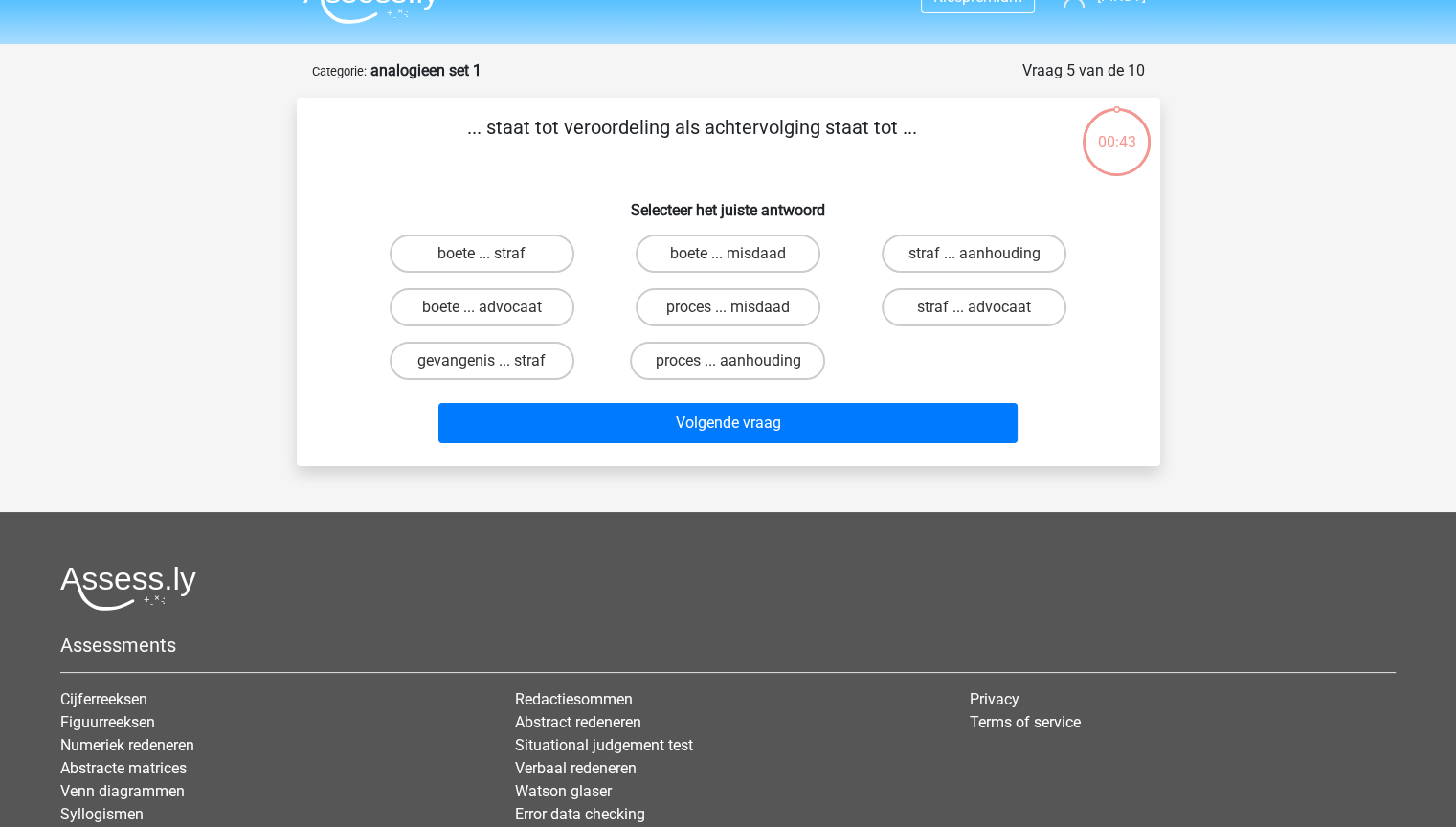 scroll, scrollTop: 0, scrollLeft: 0, axis: both 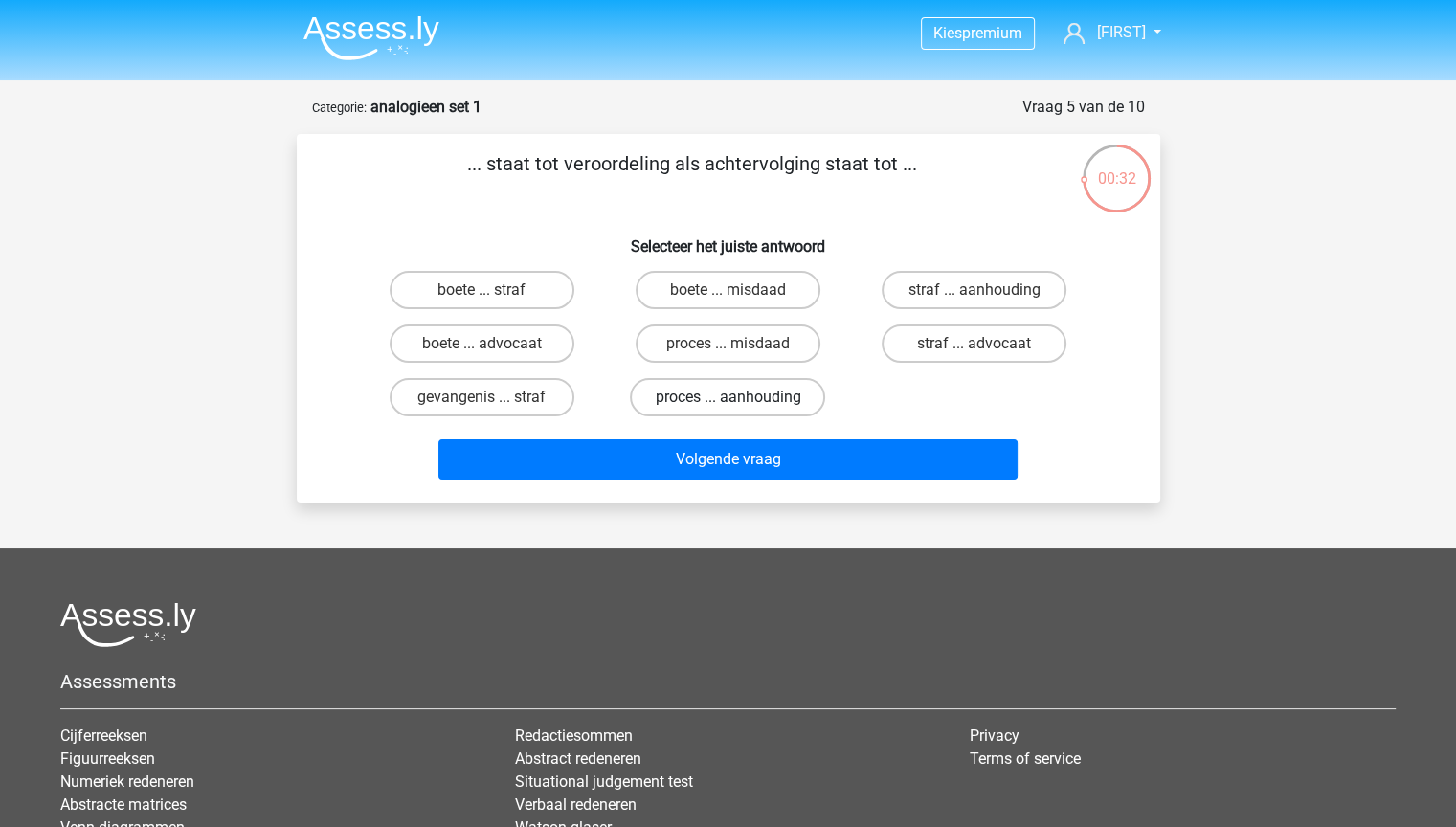 click on "proces ... aanhouding" at bounding box center [728, 397] 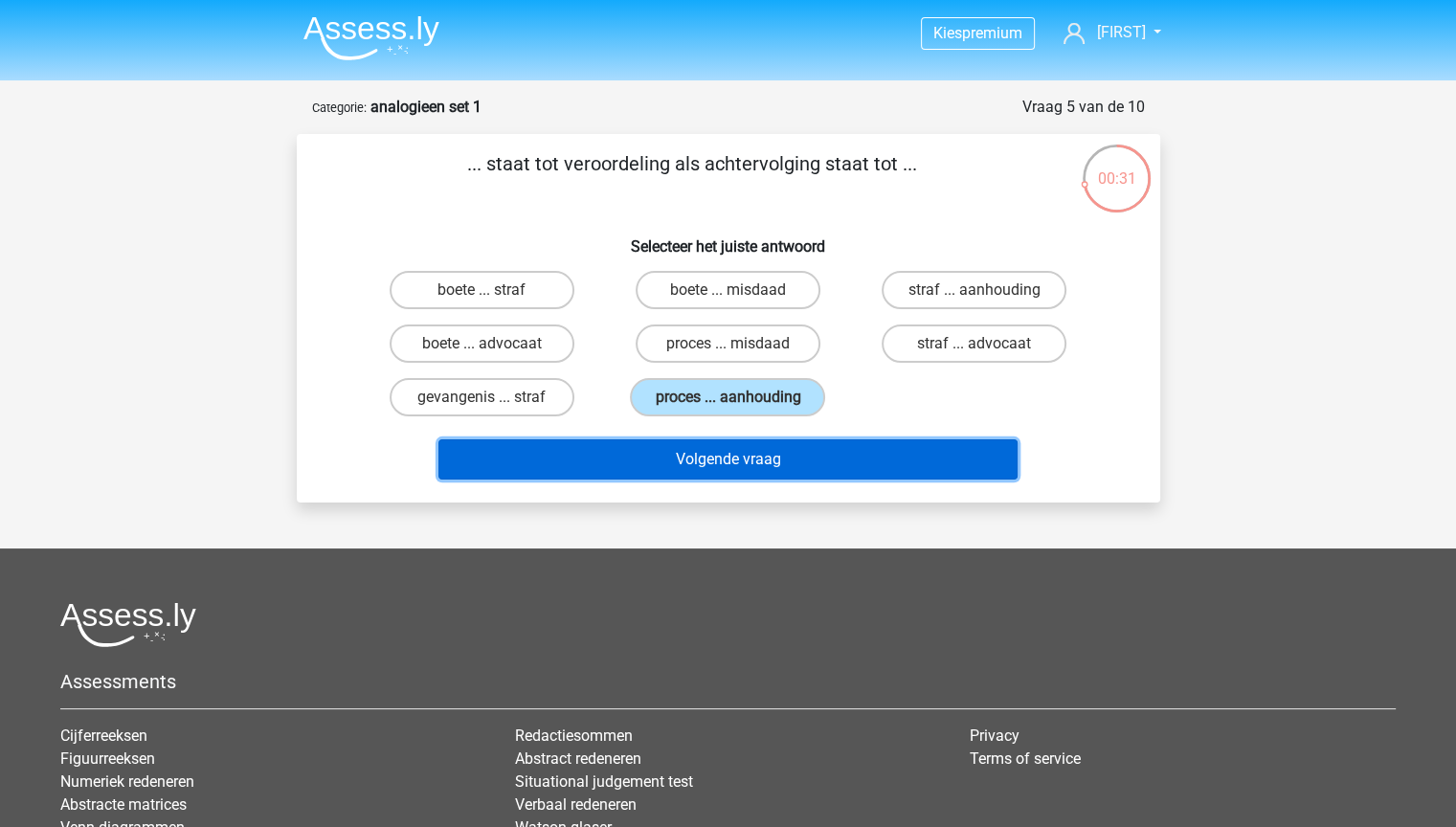 click on "Volgende vraag" at bounding box center [728, 459] 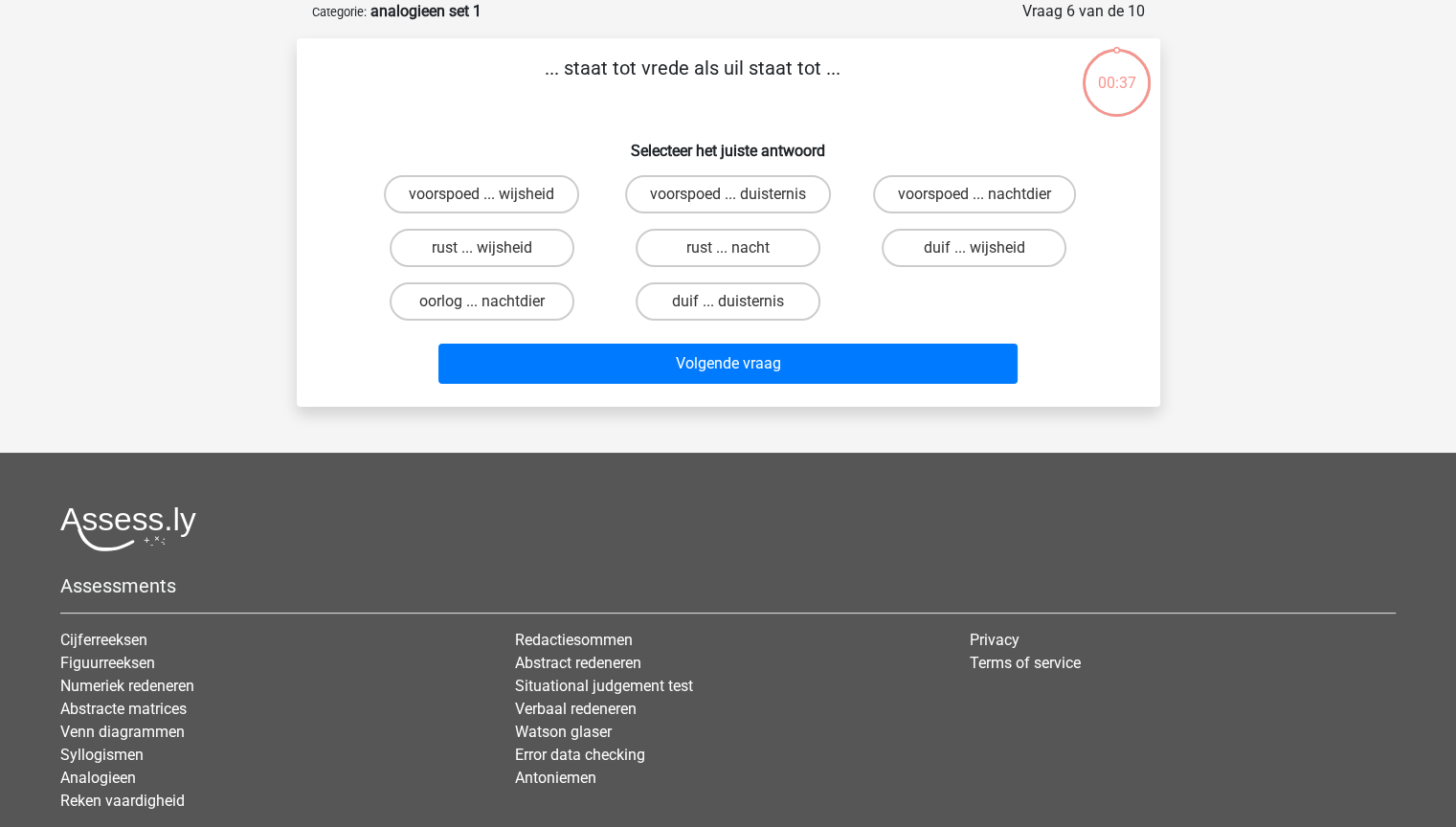 scroll, scrollTop: 0, scrollLeft: 0, axis: both 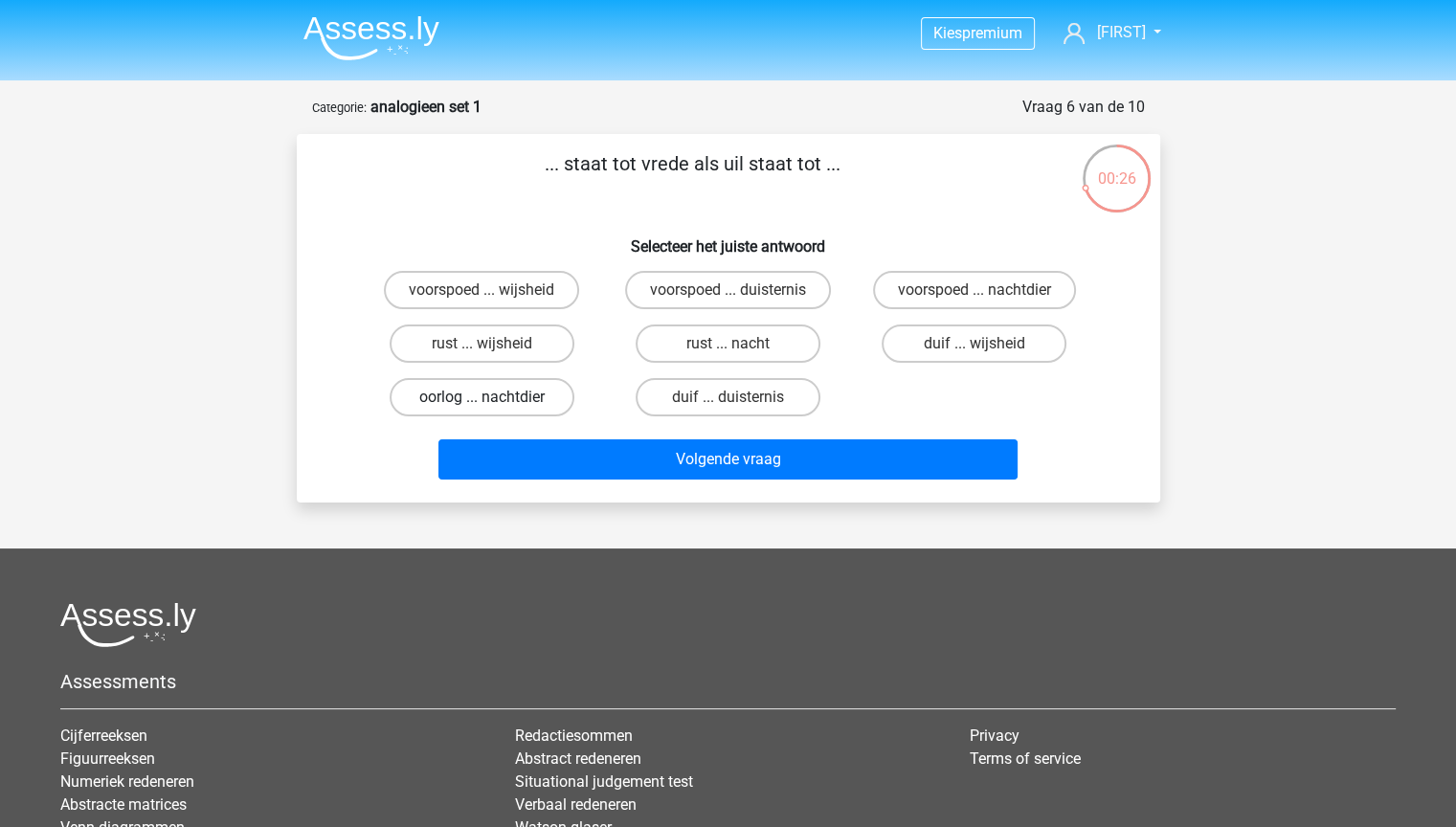 click on "oorlog ... nachtdier" at bounding box center [482, 397] 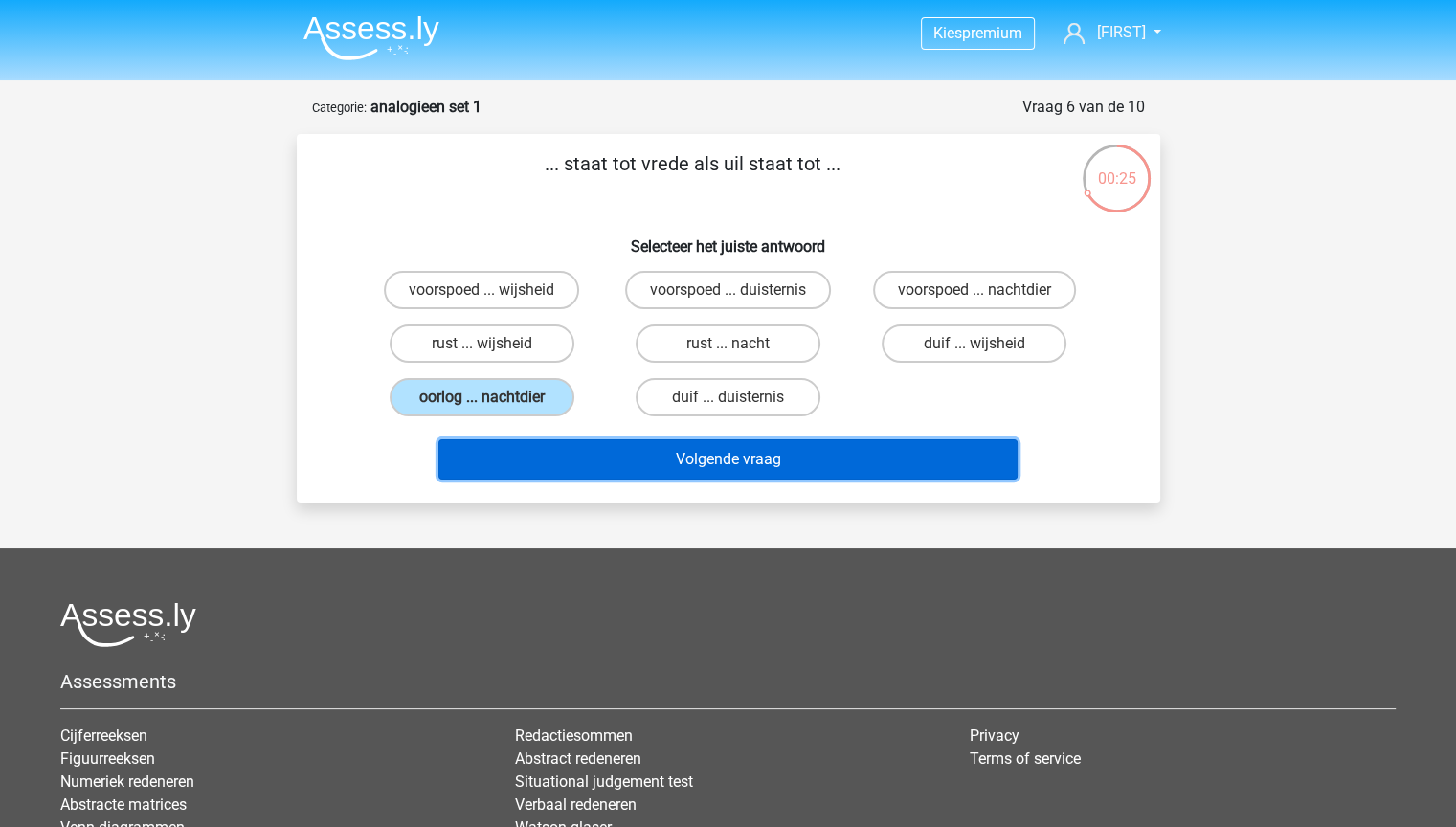 click on "Volgende vraag" at bounding box center (728, 459) 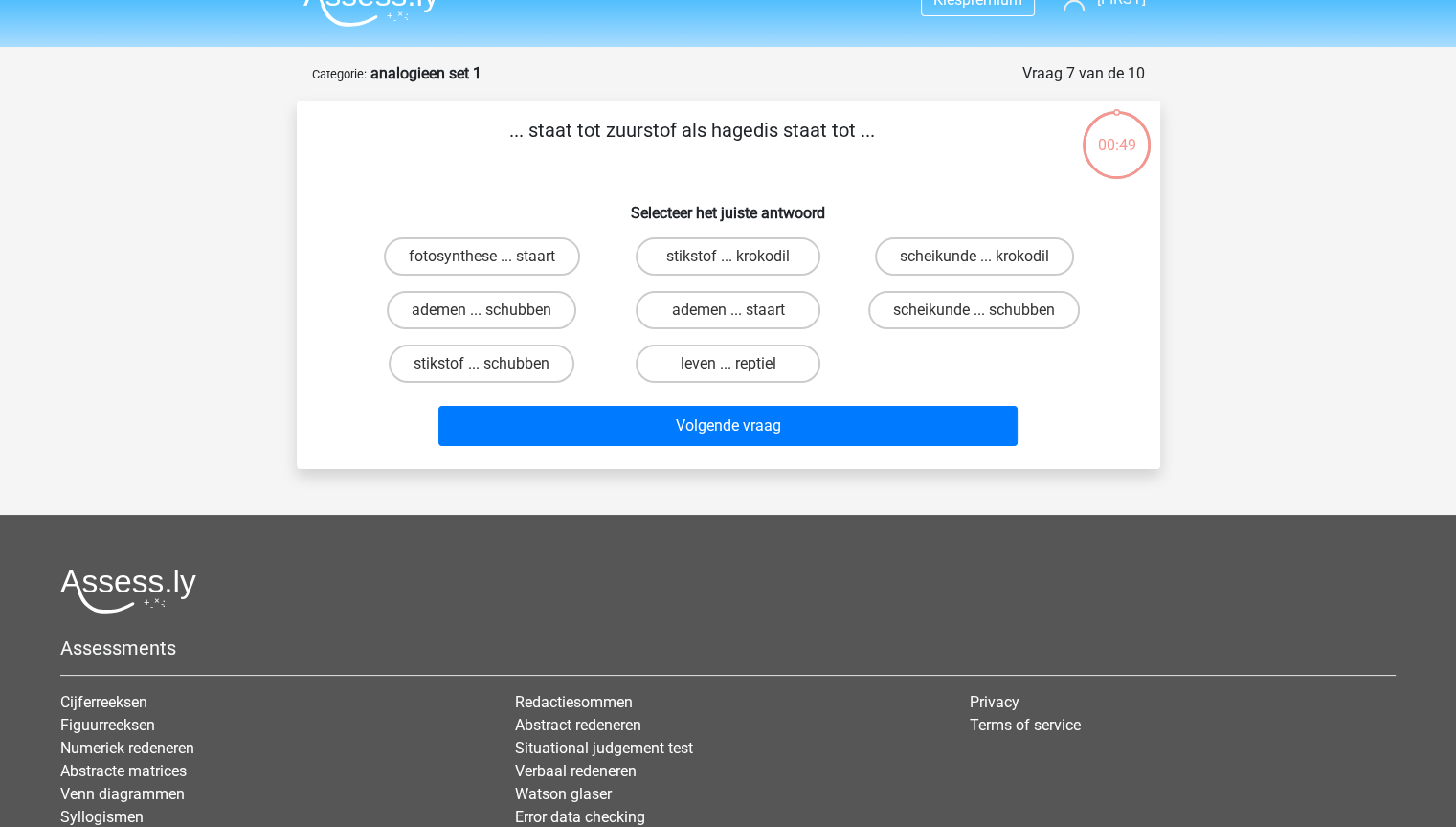 scroll, scrollTop: 0, scrollLeft: 0, axis: both 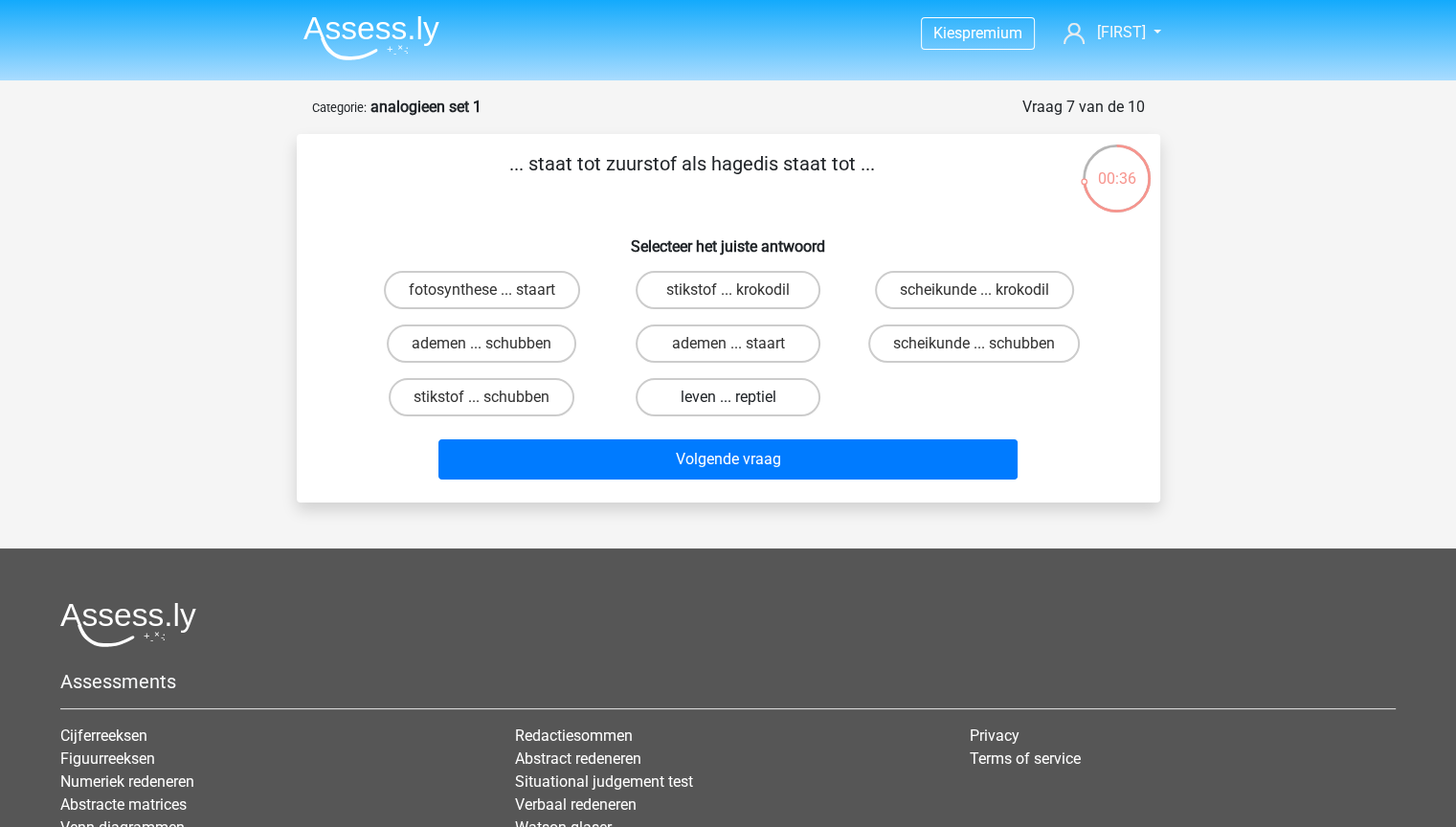 click on "leven ... reptiel" at bounding box center (728, 397) 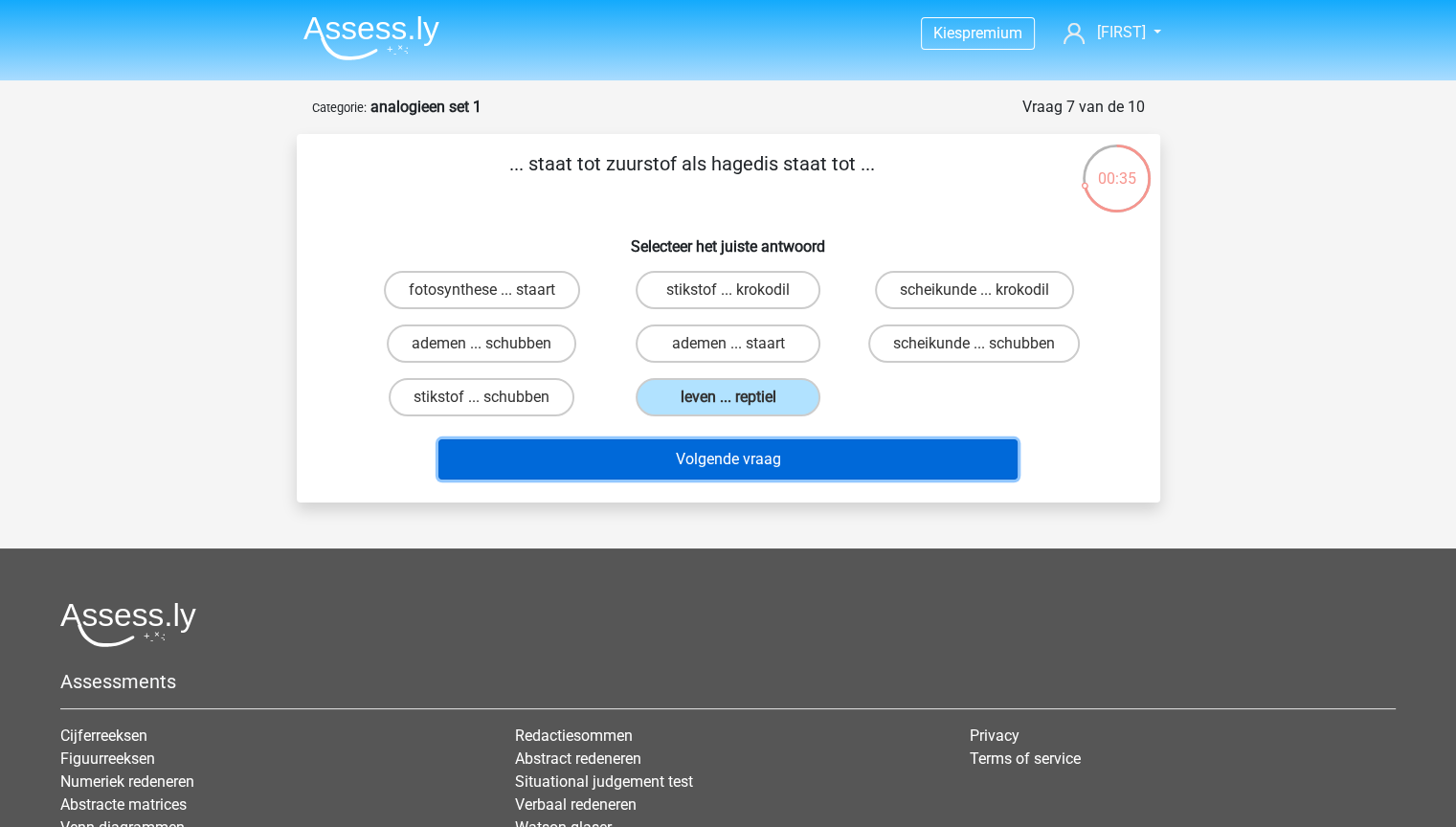 click on "Volgende vraag" at bounding box center [728, 459] 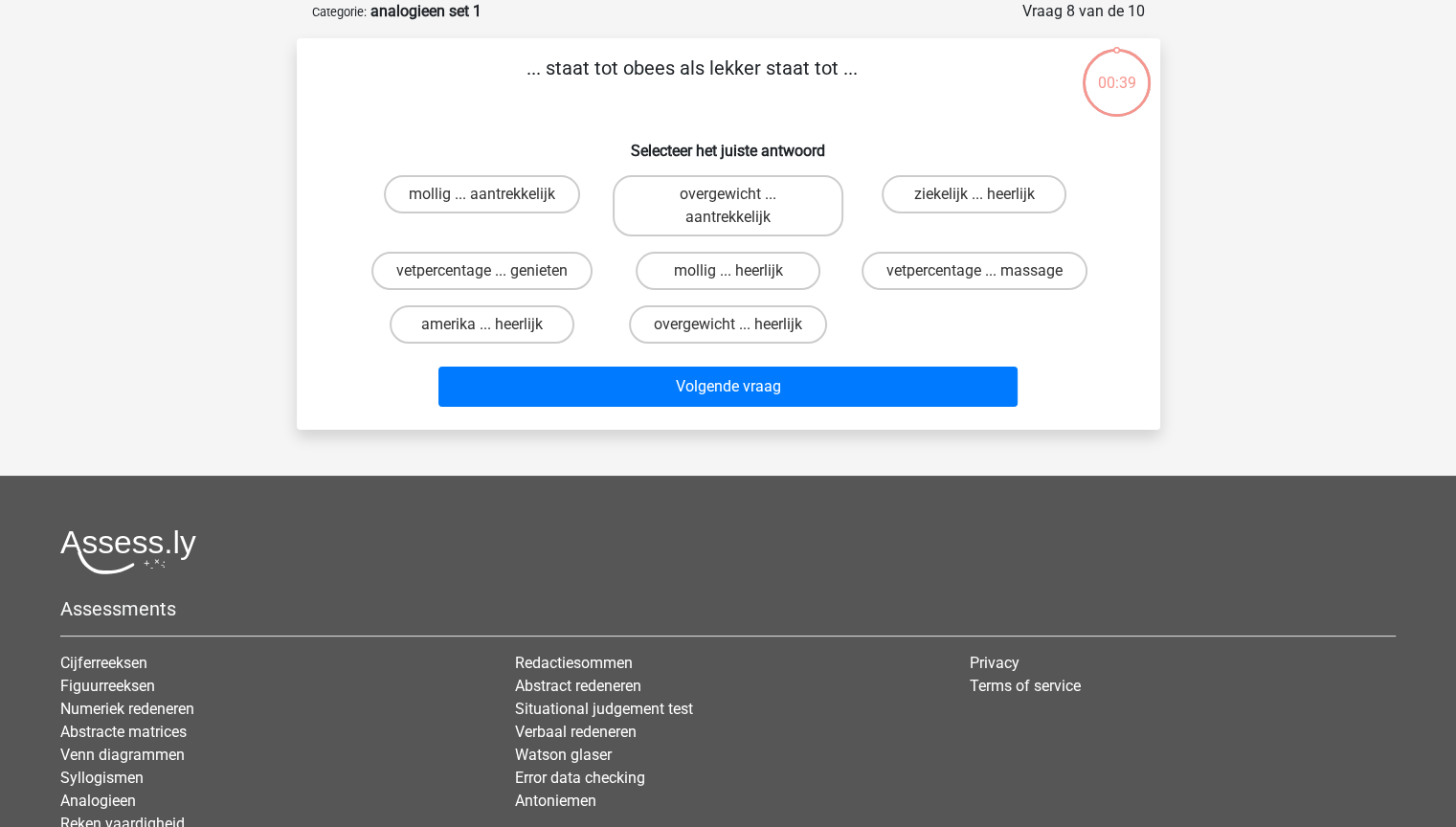 scroll, scrollTop: 0, scrollLeft: 0, axis: both 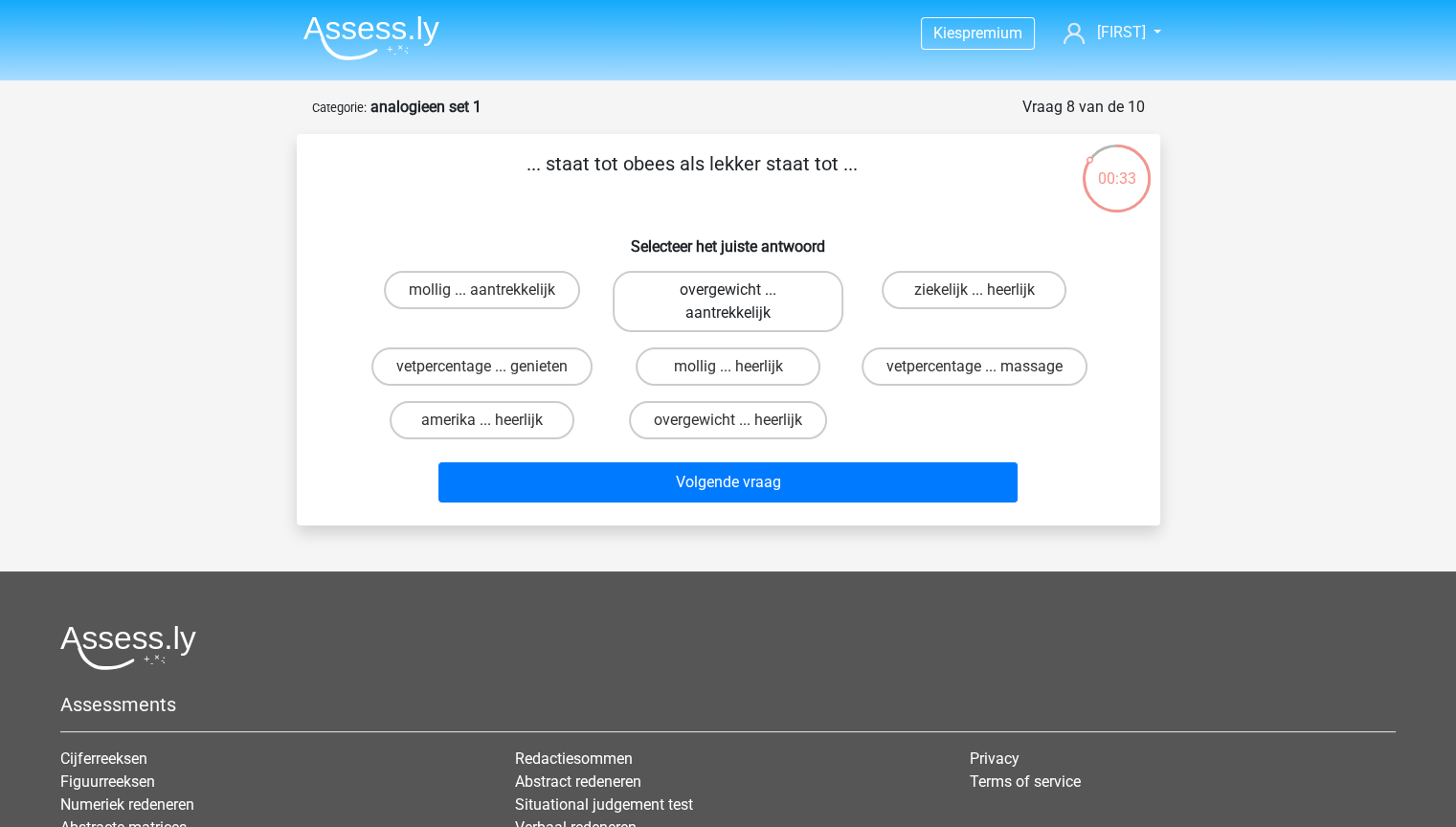 click on "overgewicht ... aantrekkelijk" at bounding box center [728, 302] 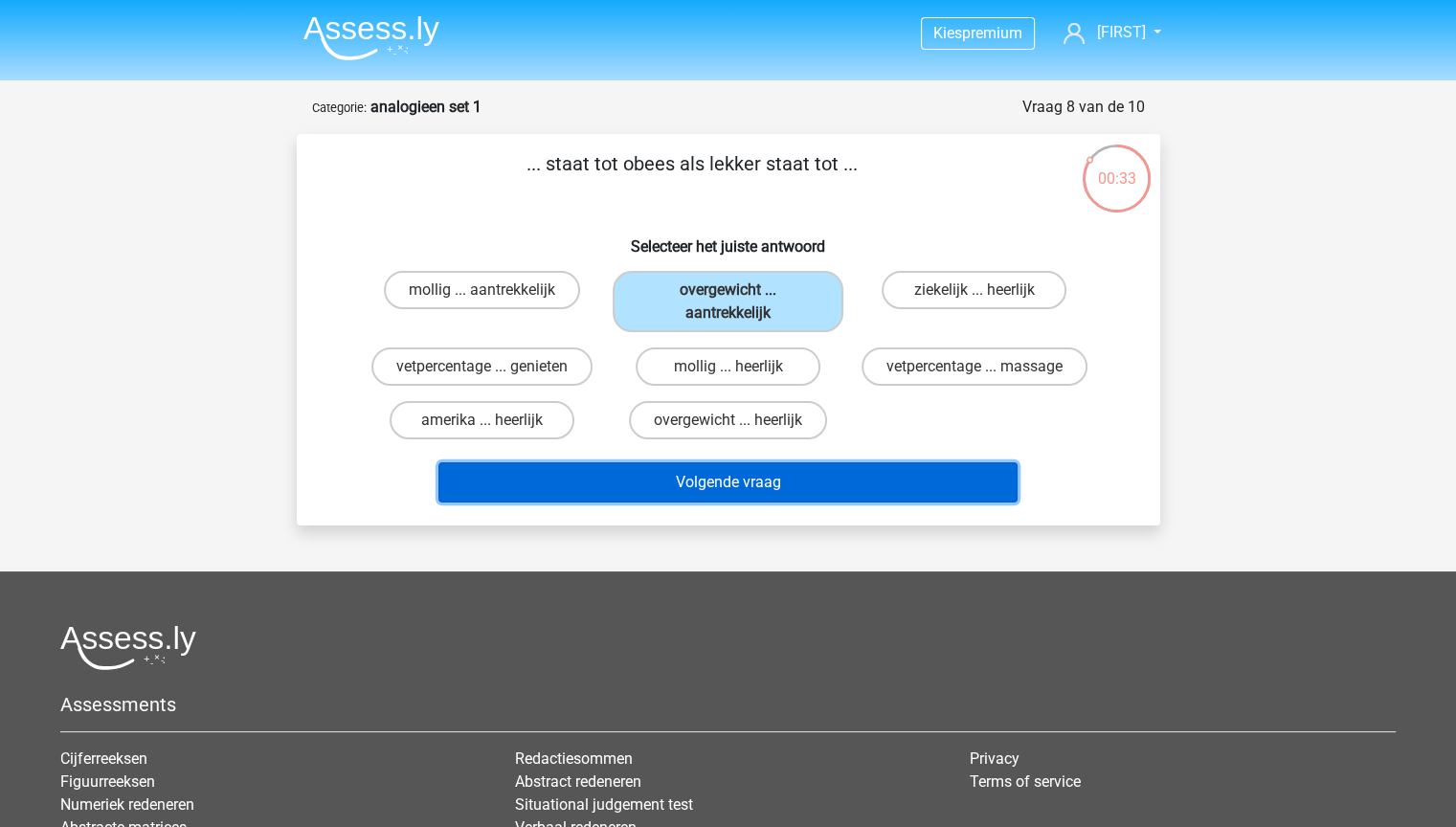 click on "Volgende vraag" at bounding box center [728, 482] 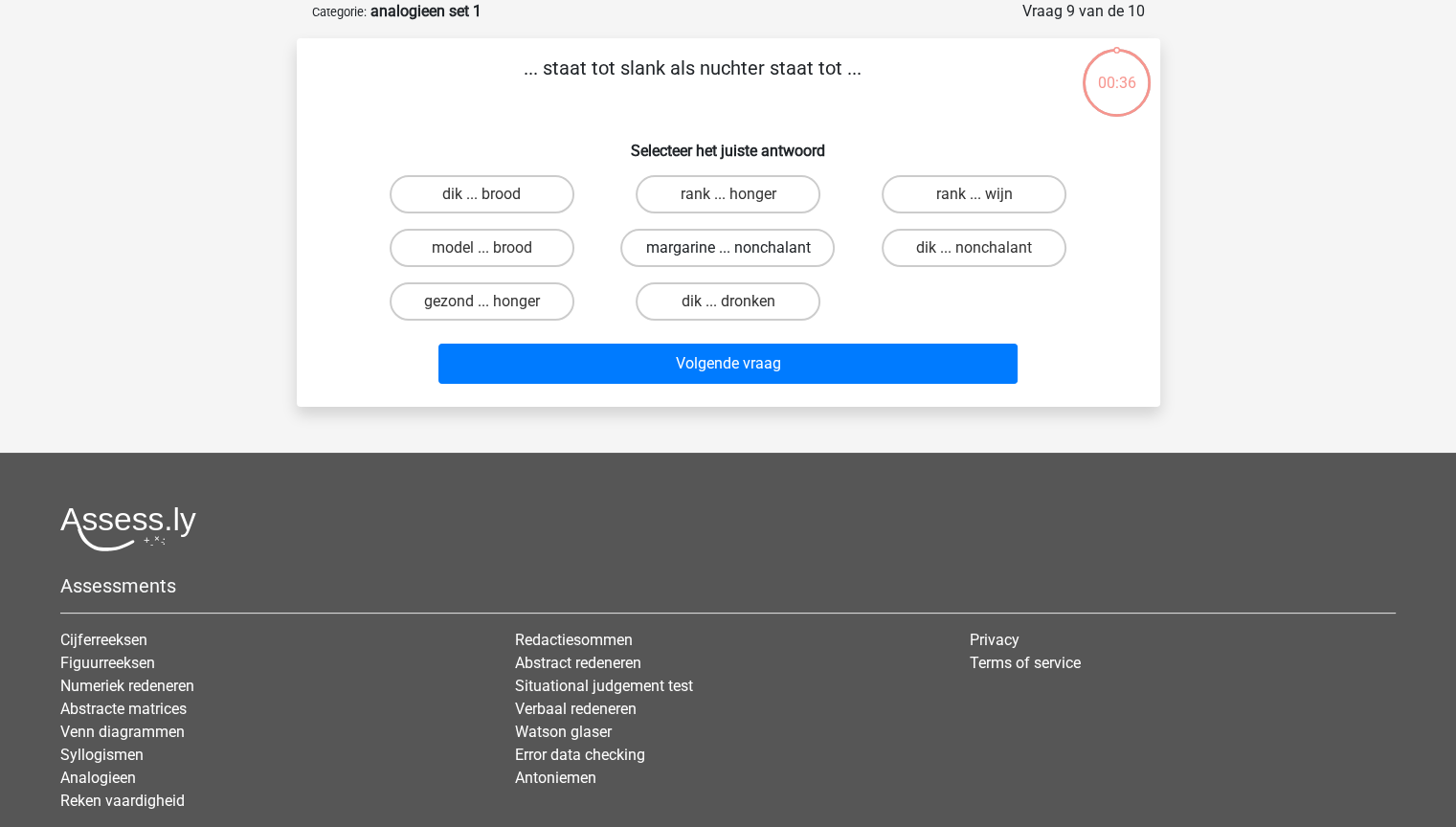 scroll, scrollTop: 0, scrollLeft: 0, axis: both 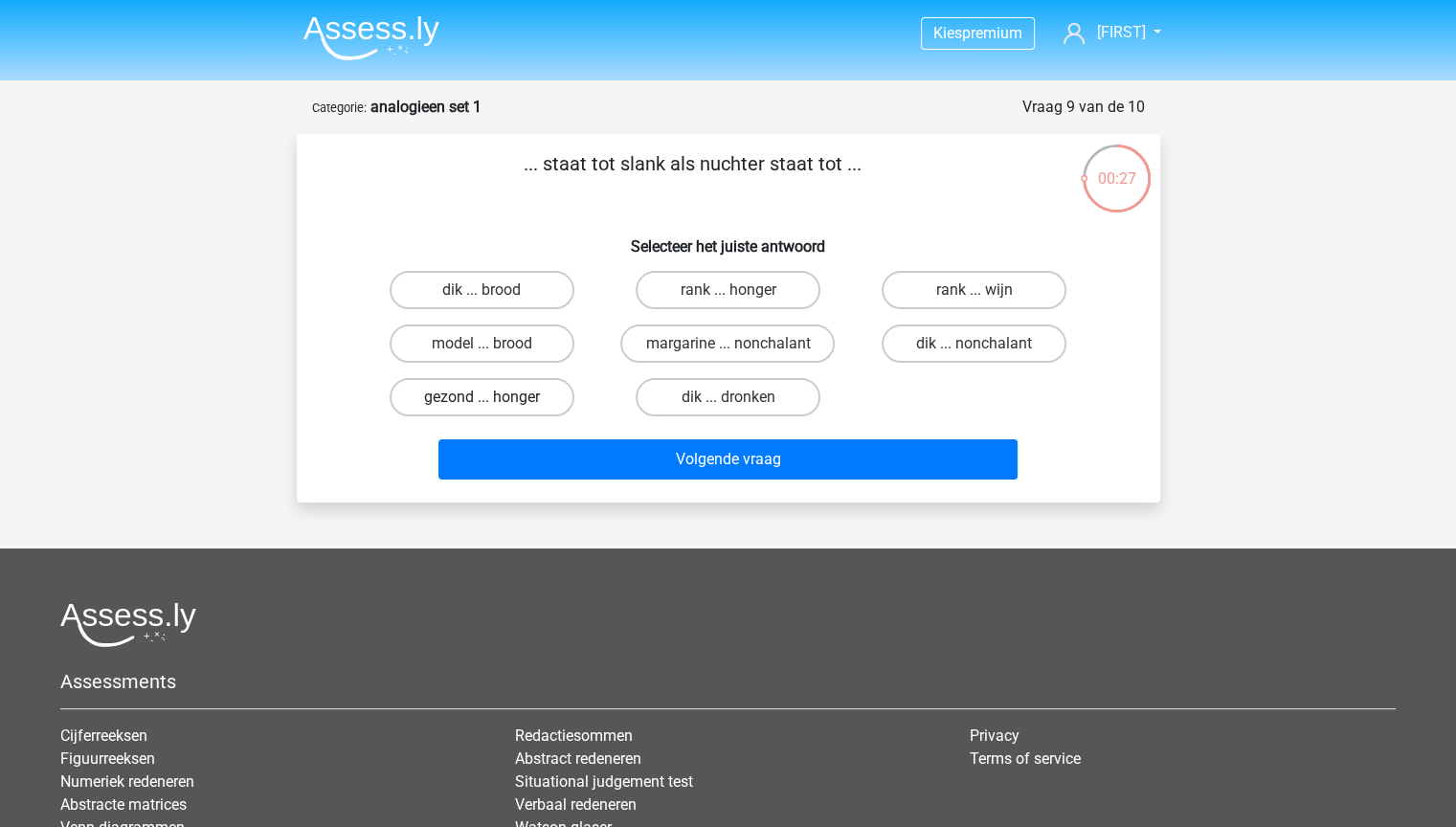 click on "gezond ... honger" at bounding box center [482, 397] 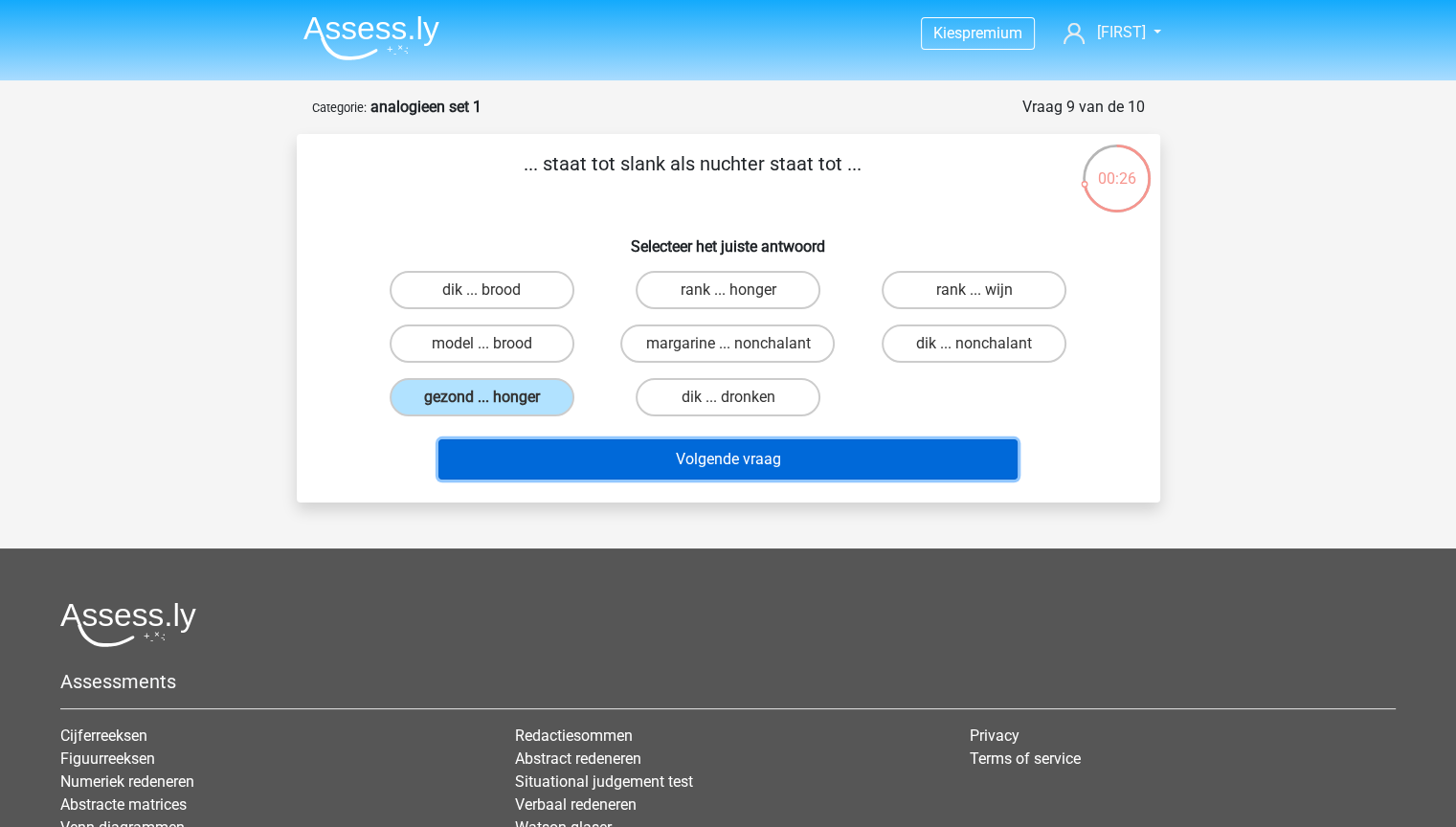 click on "Volgende vraag" at bounding box center (728, 459) 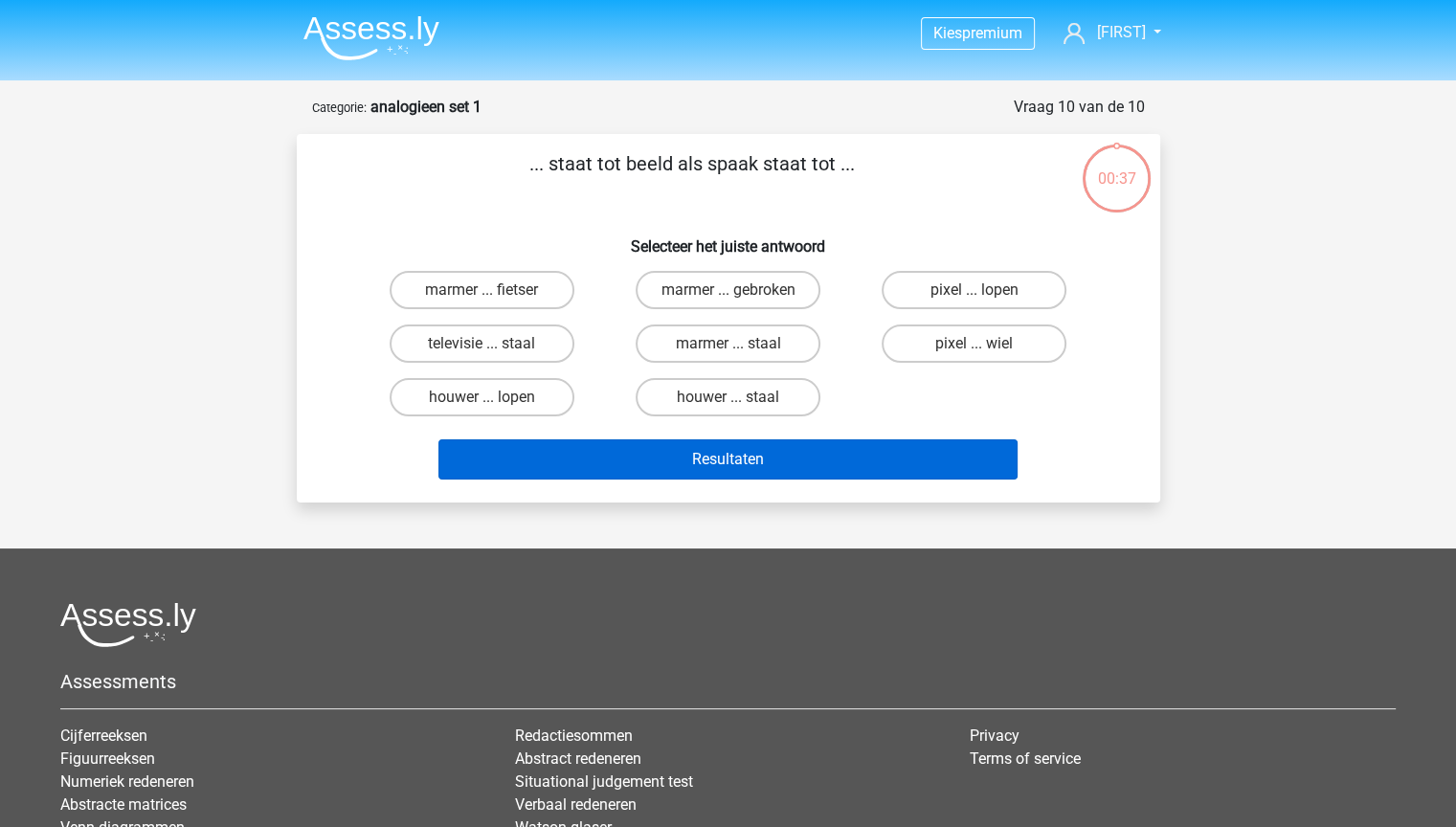 scroll, scrollTop: 0, scrollLeft: 0, axis: both 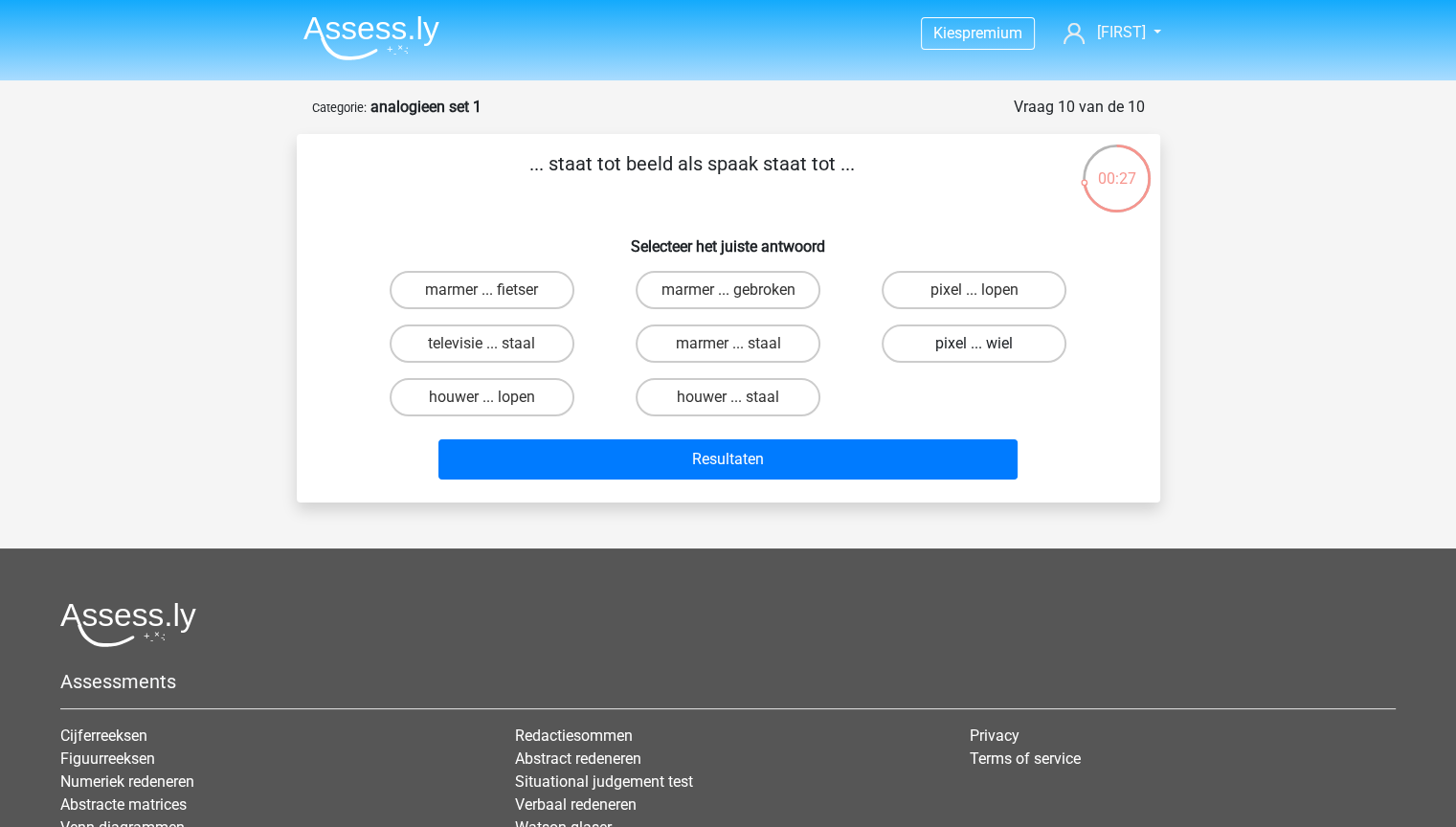 click on "pixel ... wiel" at bounding box center (974, 344) 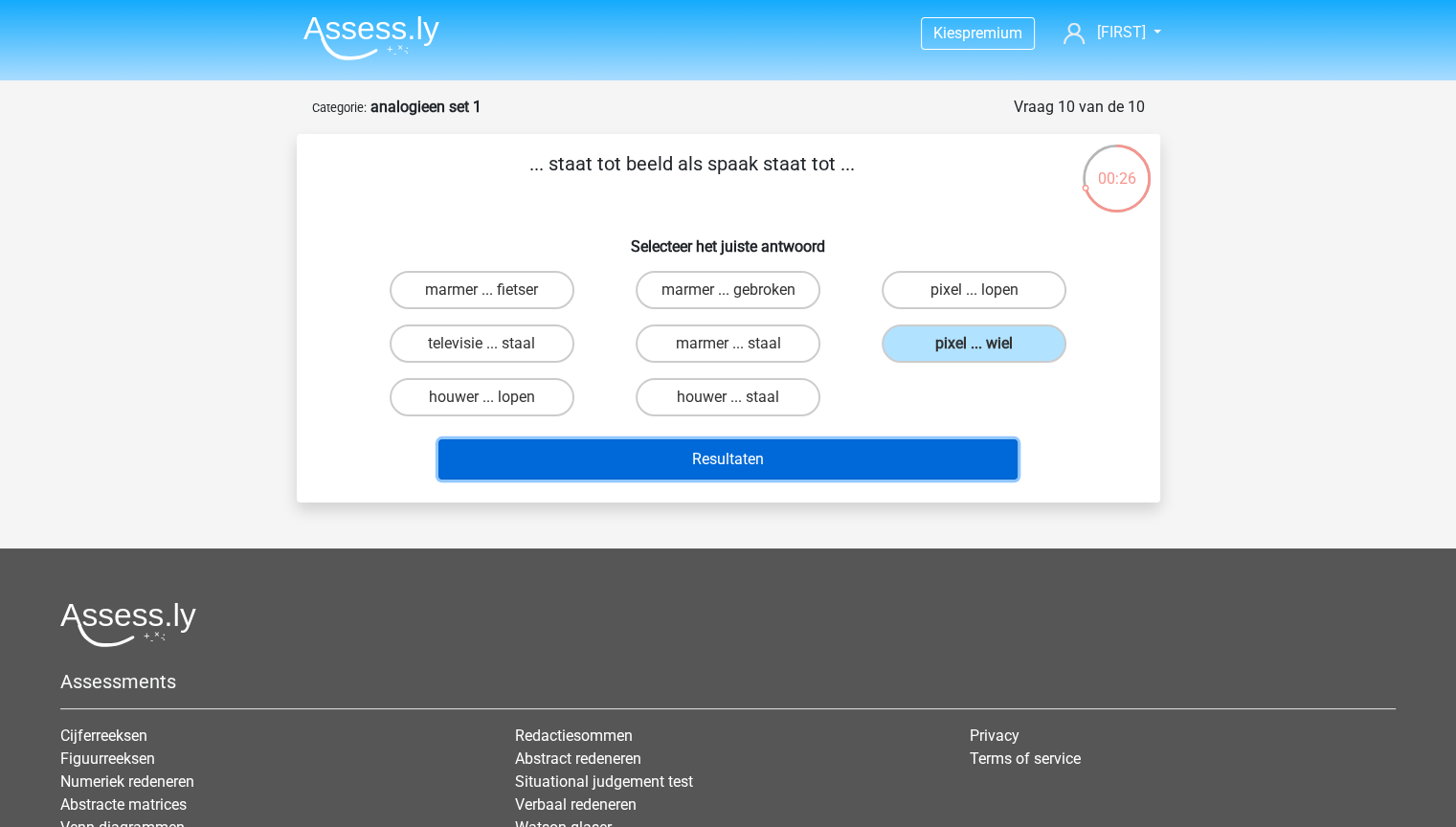 click on "Resultaten" at bounding box center (728, 459) 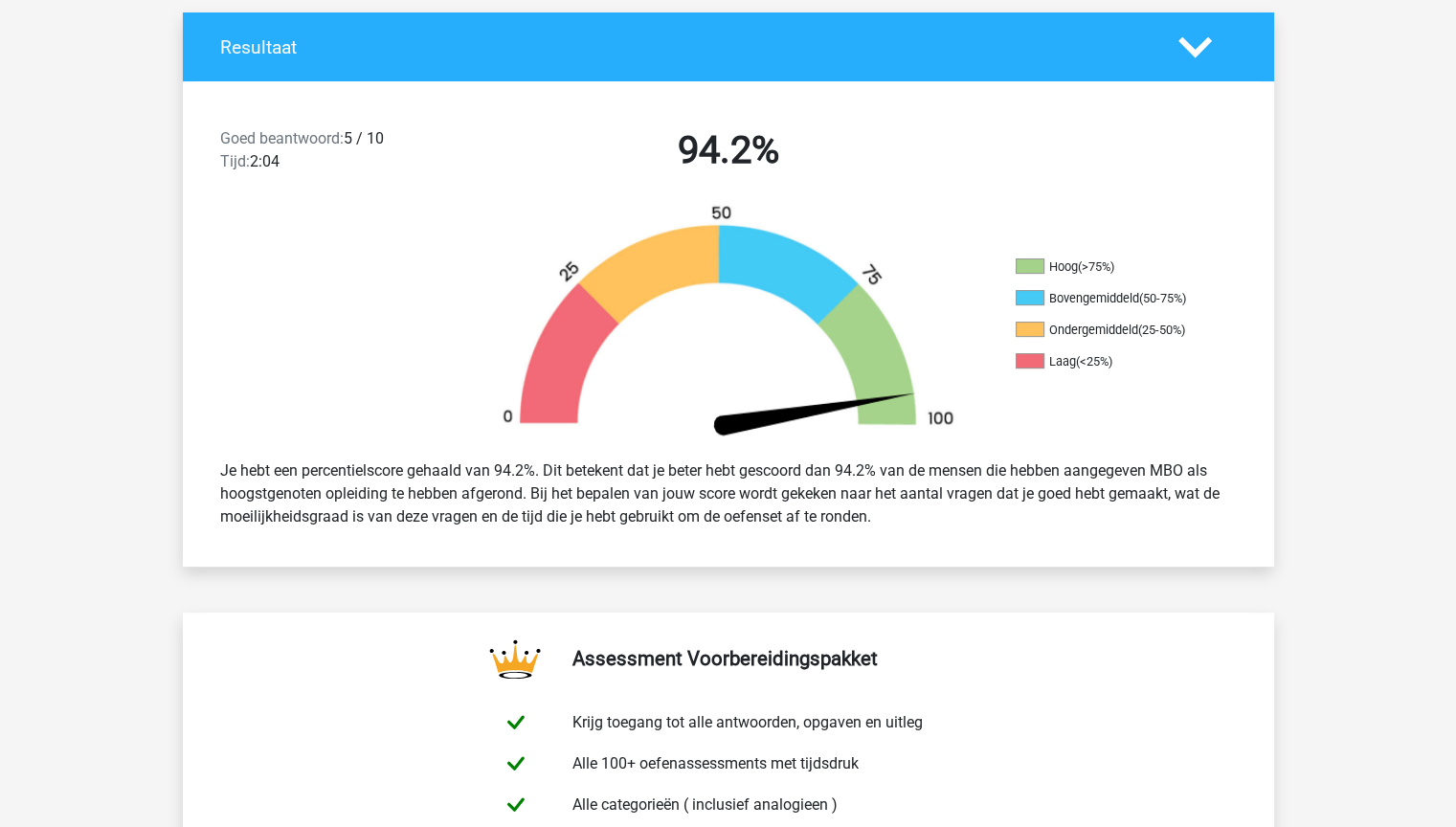 scroll, scrollTop: 0, scrollLeft: 0, axis: both 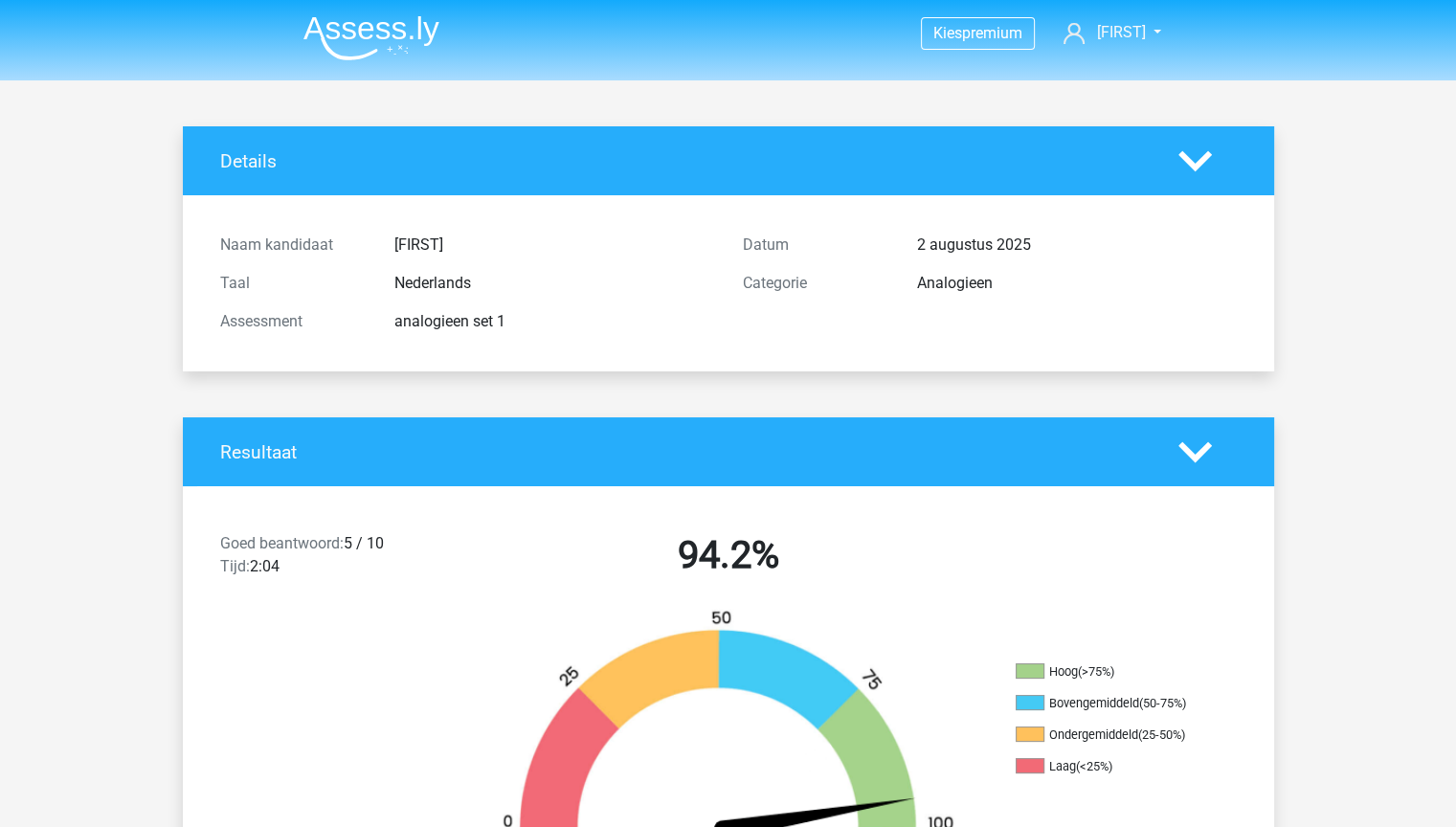 click 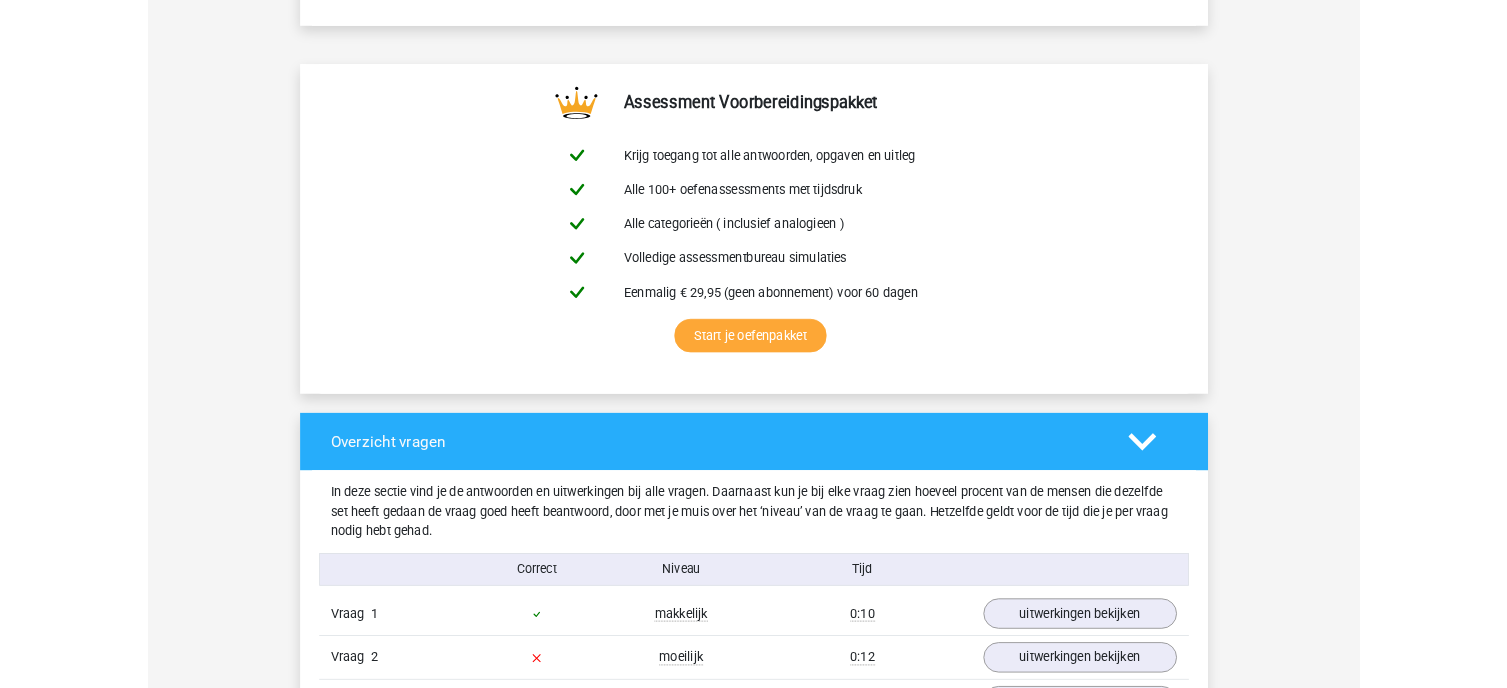 scroll, scrollTop: 0, scrollLeft: 0, axis: both 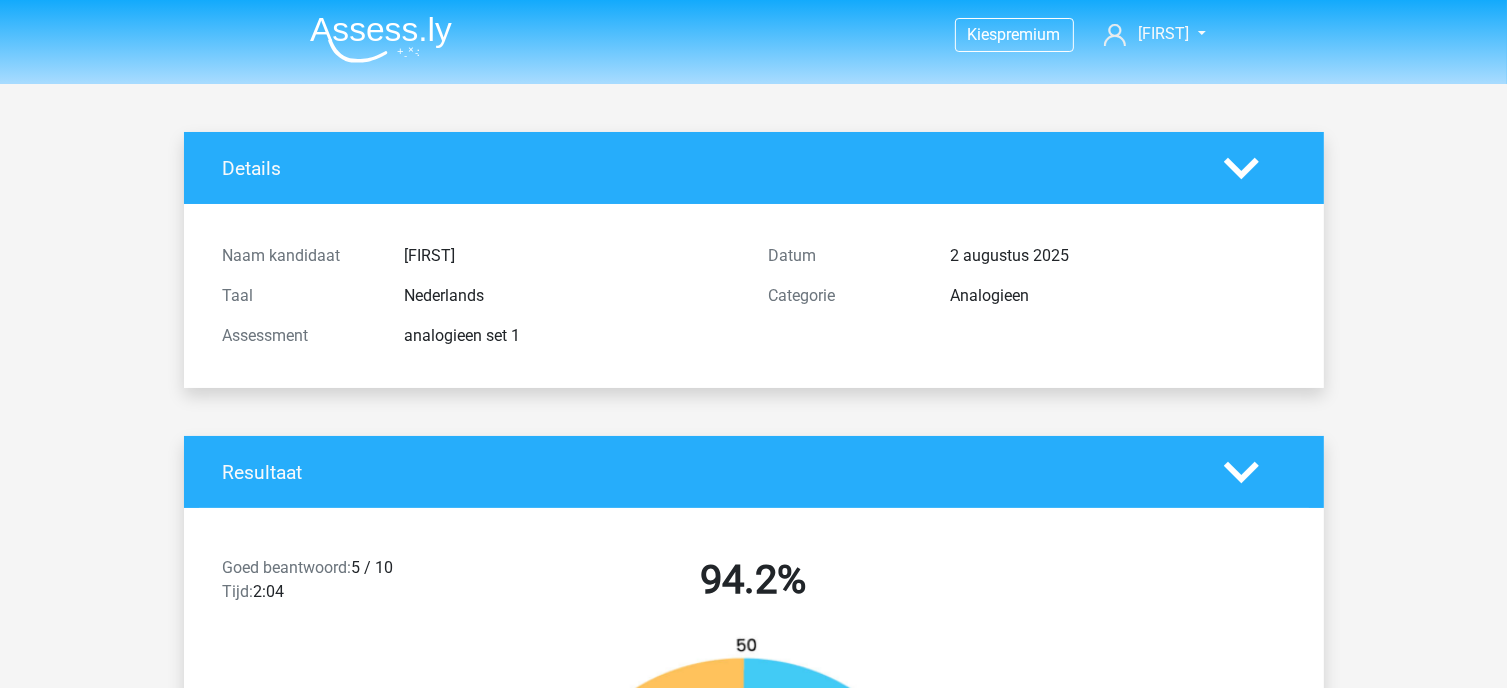 click at bounding box center (381, 39) 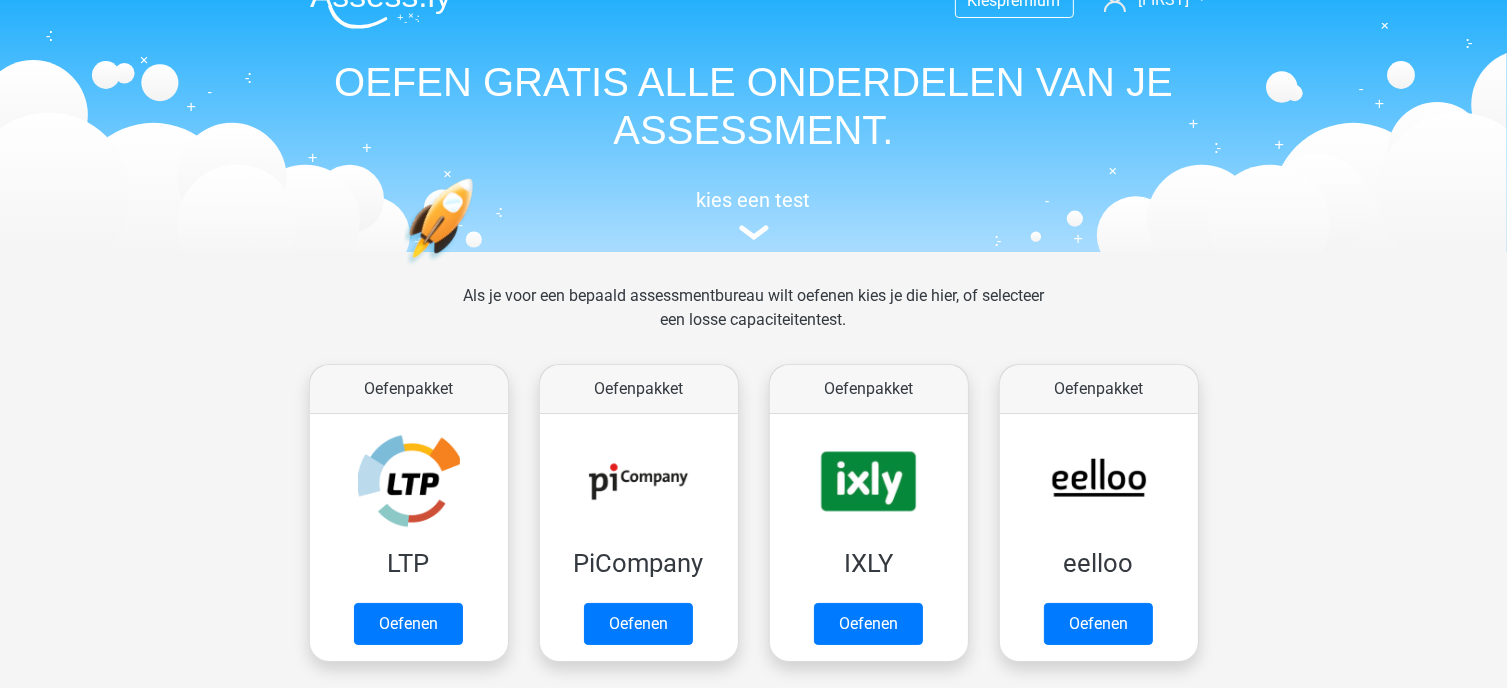 scroll, scrollTop: 0, scrollLeft: 0, axis: both 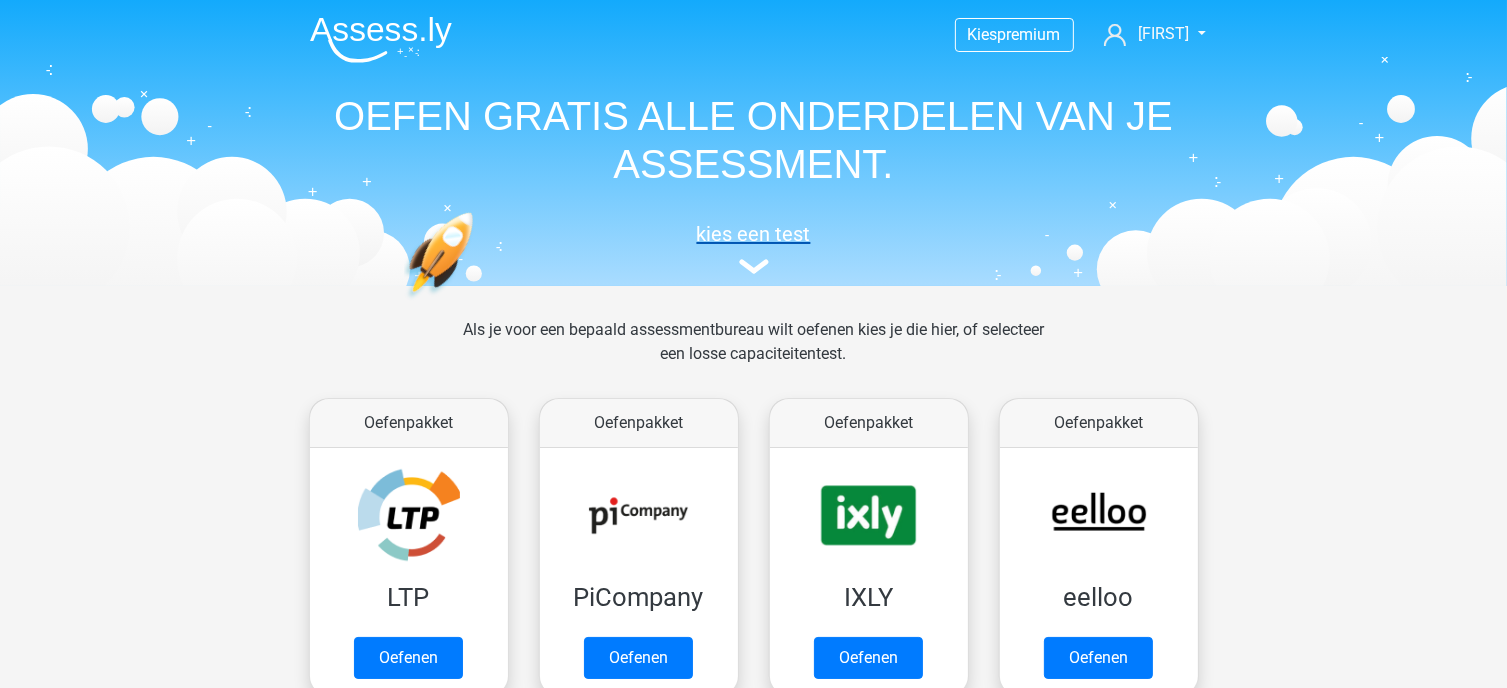 click at bounding box center (754, 266) 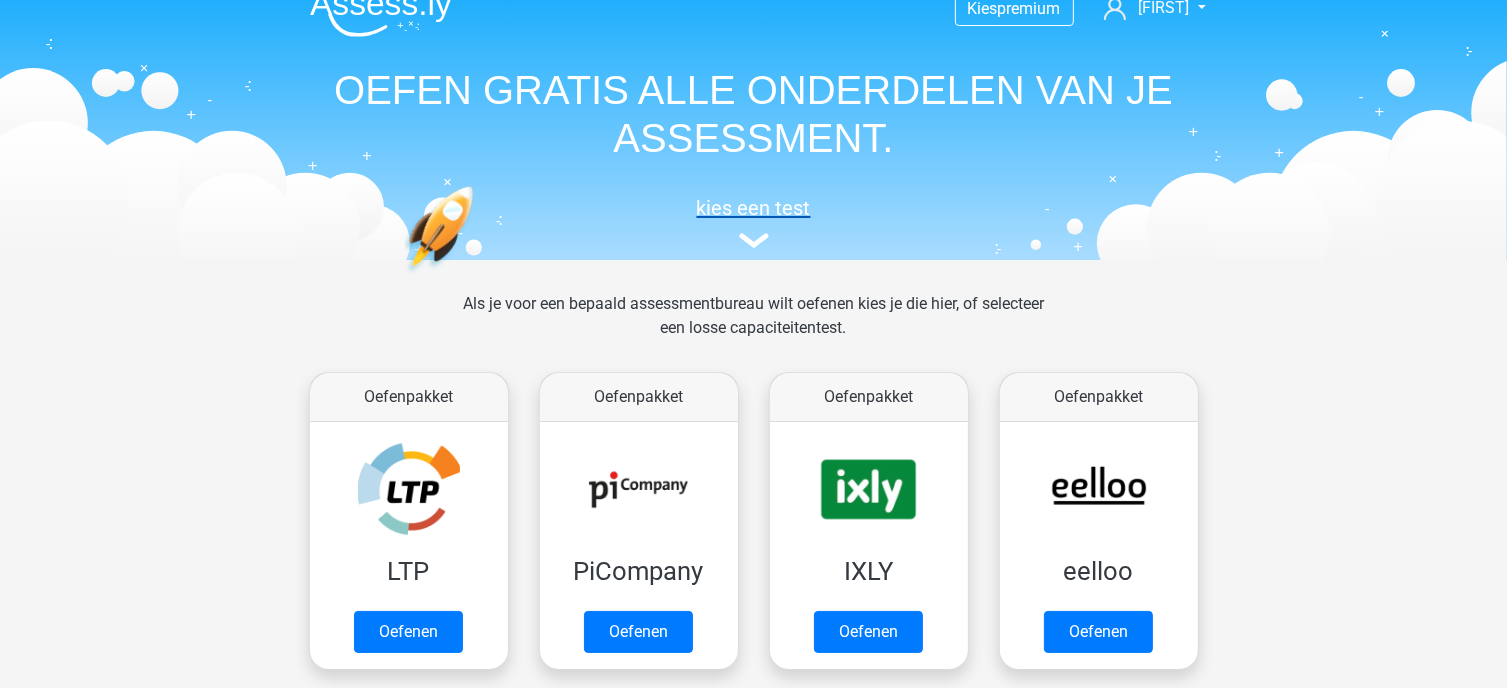 scroll, scrollTop: 0, scrollLeft: 0, axis: both 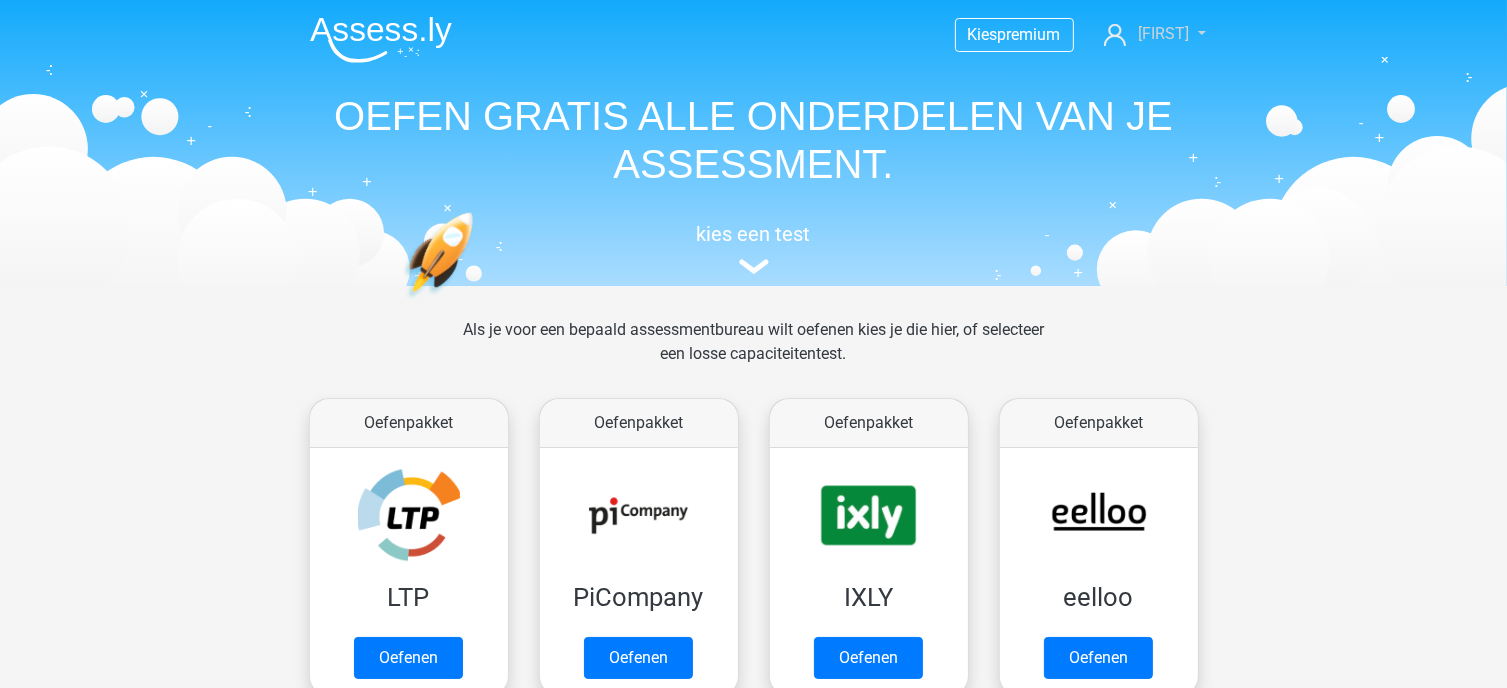 click on "[FIRST]" at bounding box center [1154, 34] 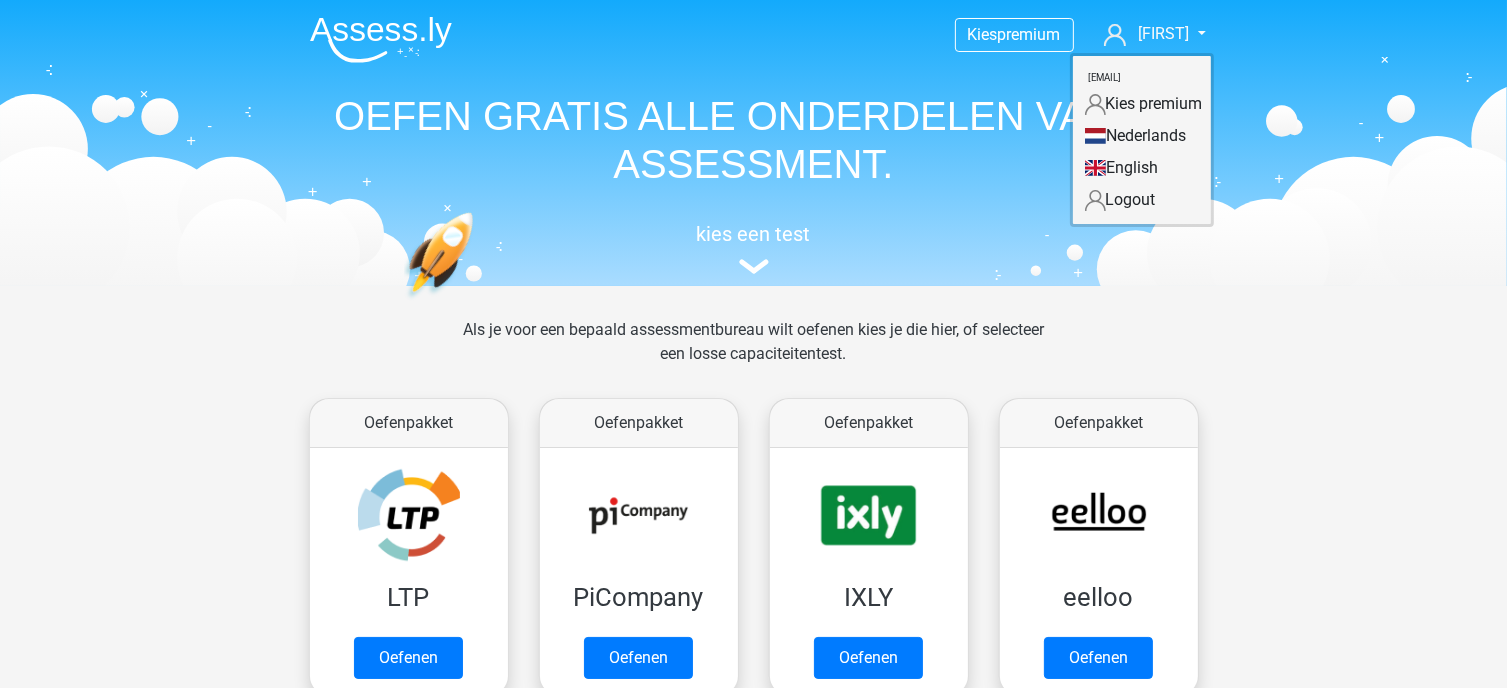 click at bounding box center [381, 39] 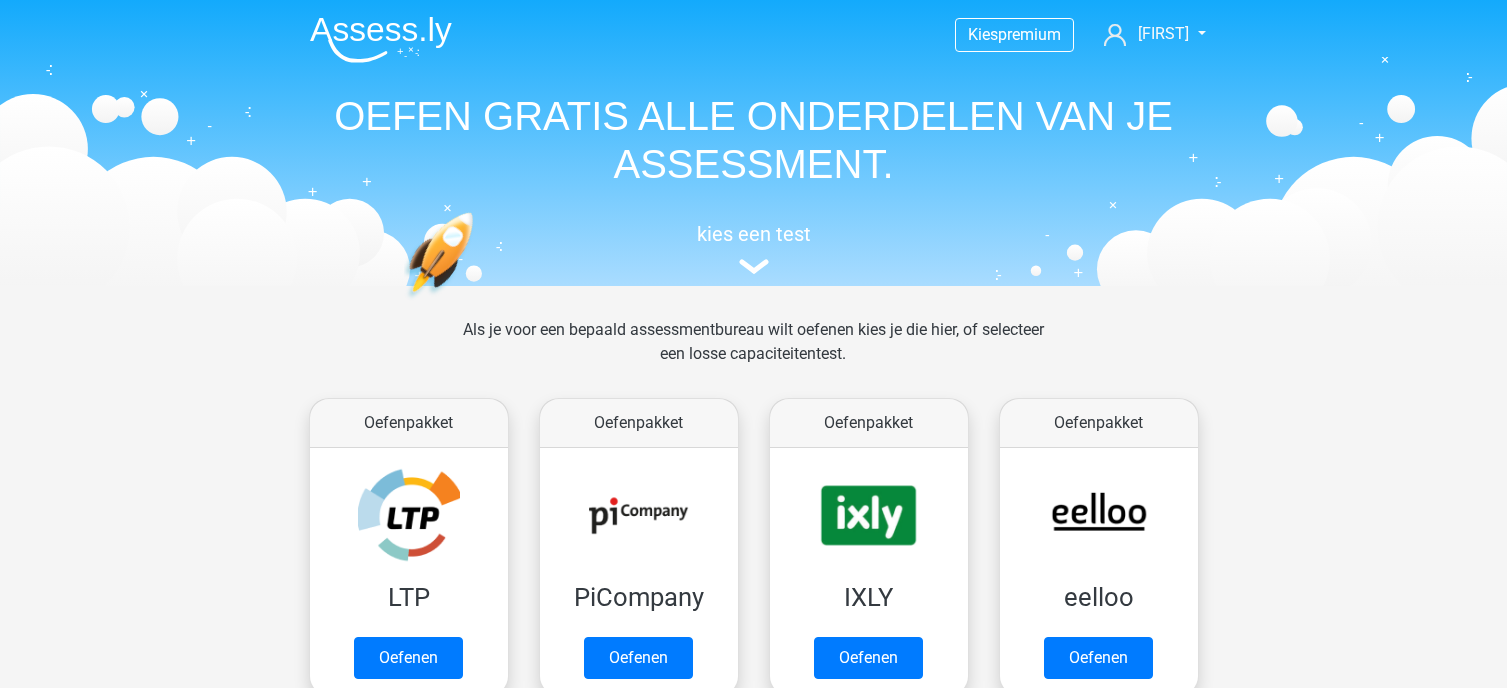 scroll, scrollTop: 0, scrollLeft: 0, axis: both 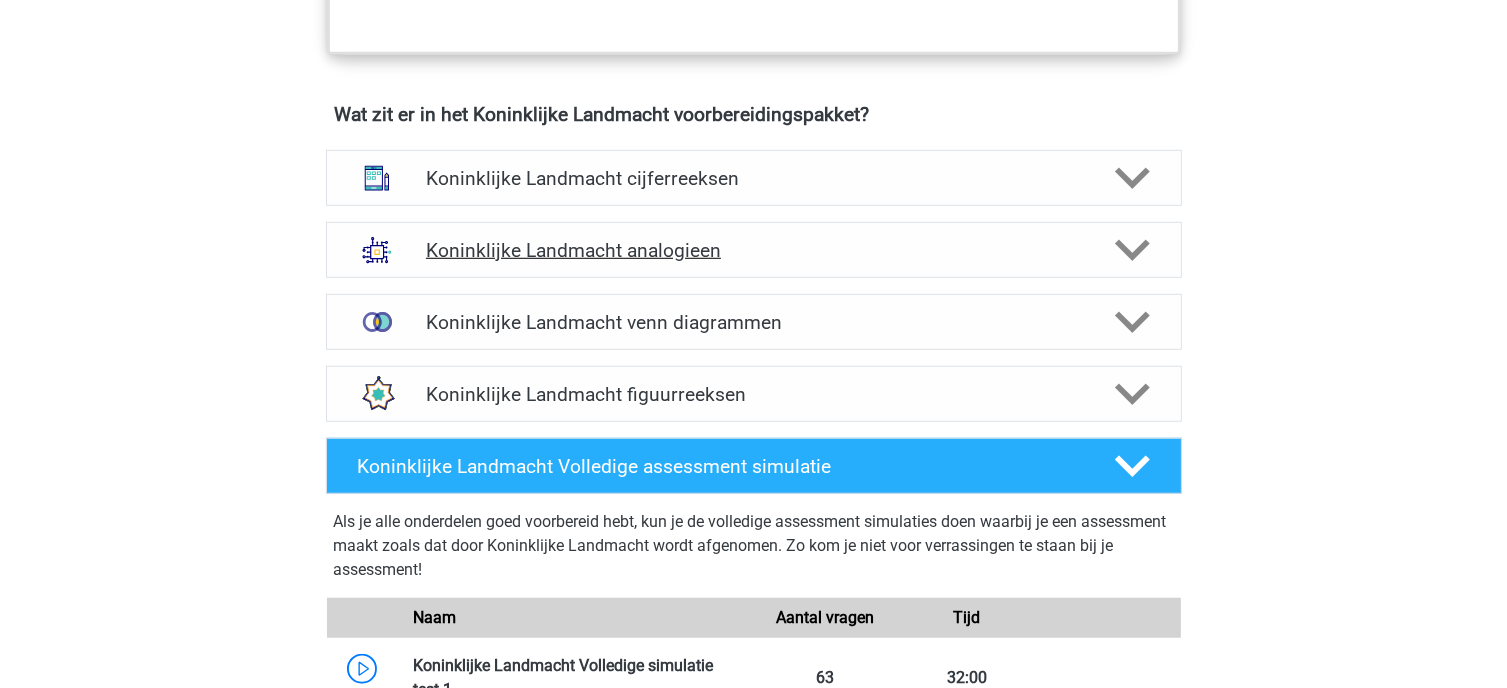 click on "Koninklijke Landmacht analogieen" at bounding box center [753, 250] 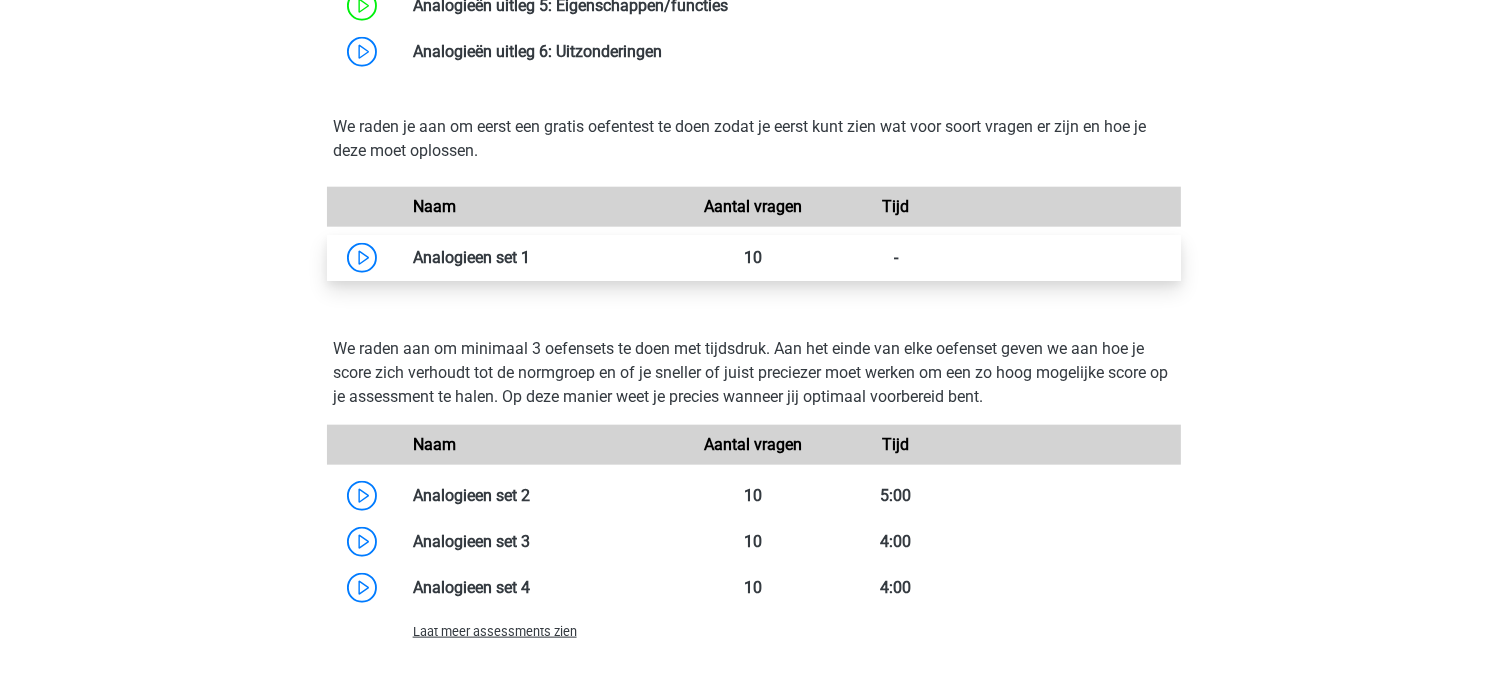 scroll, scrollTop: 2200, scrollLeft: 0, axis: vertical 